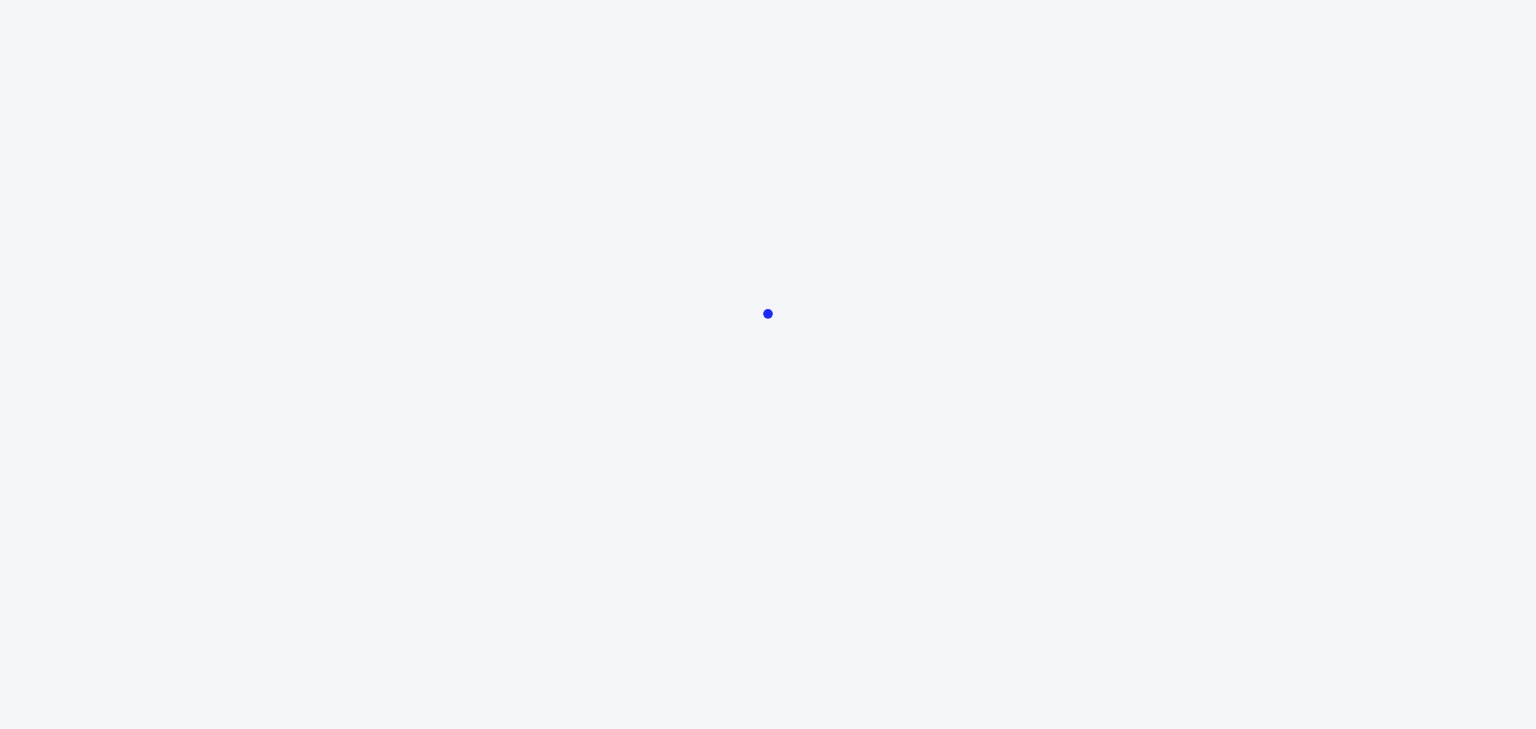 scroll, scrollTop: 0, scrollLeft: 0, axis: both 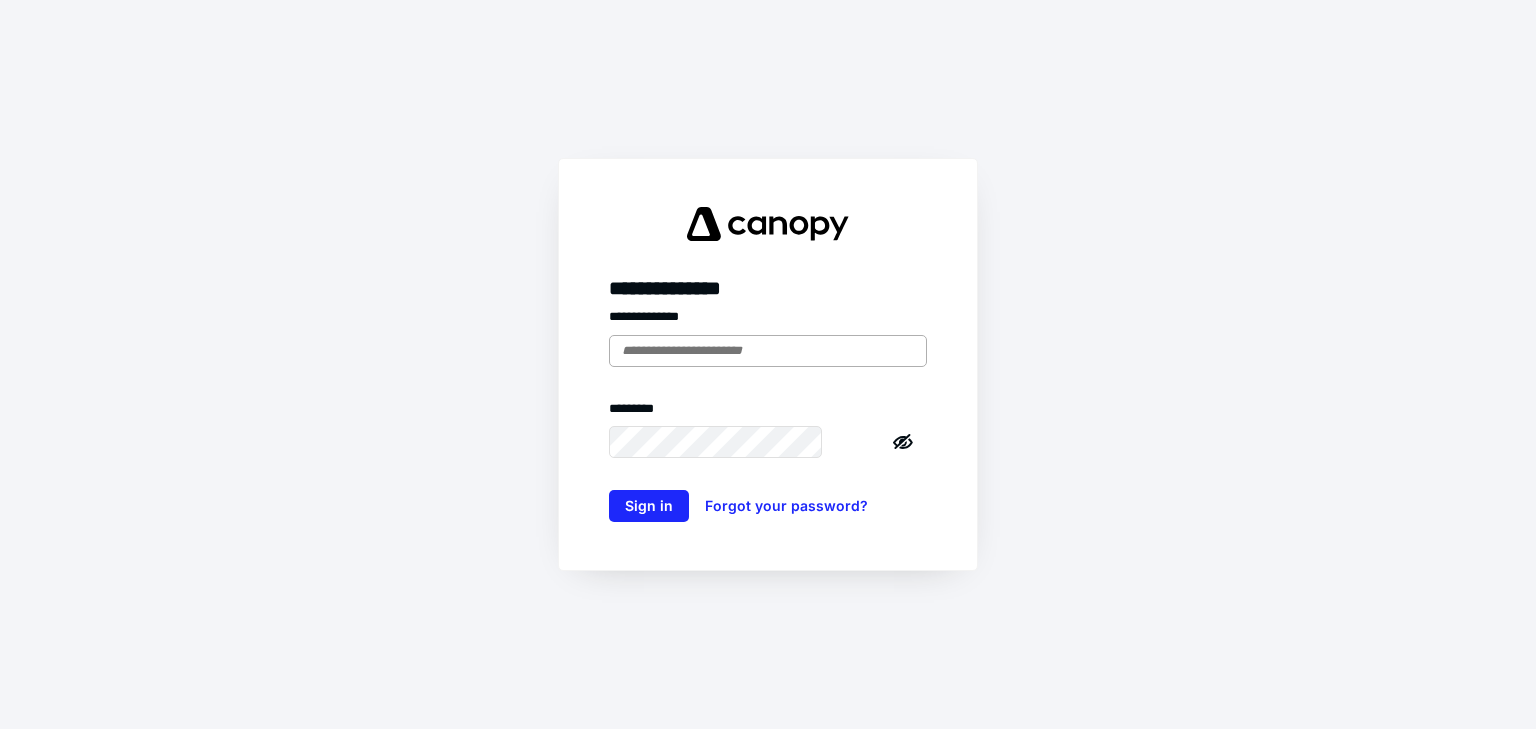 click at bounding box center (768, 351) 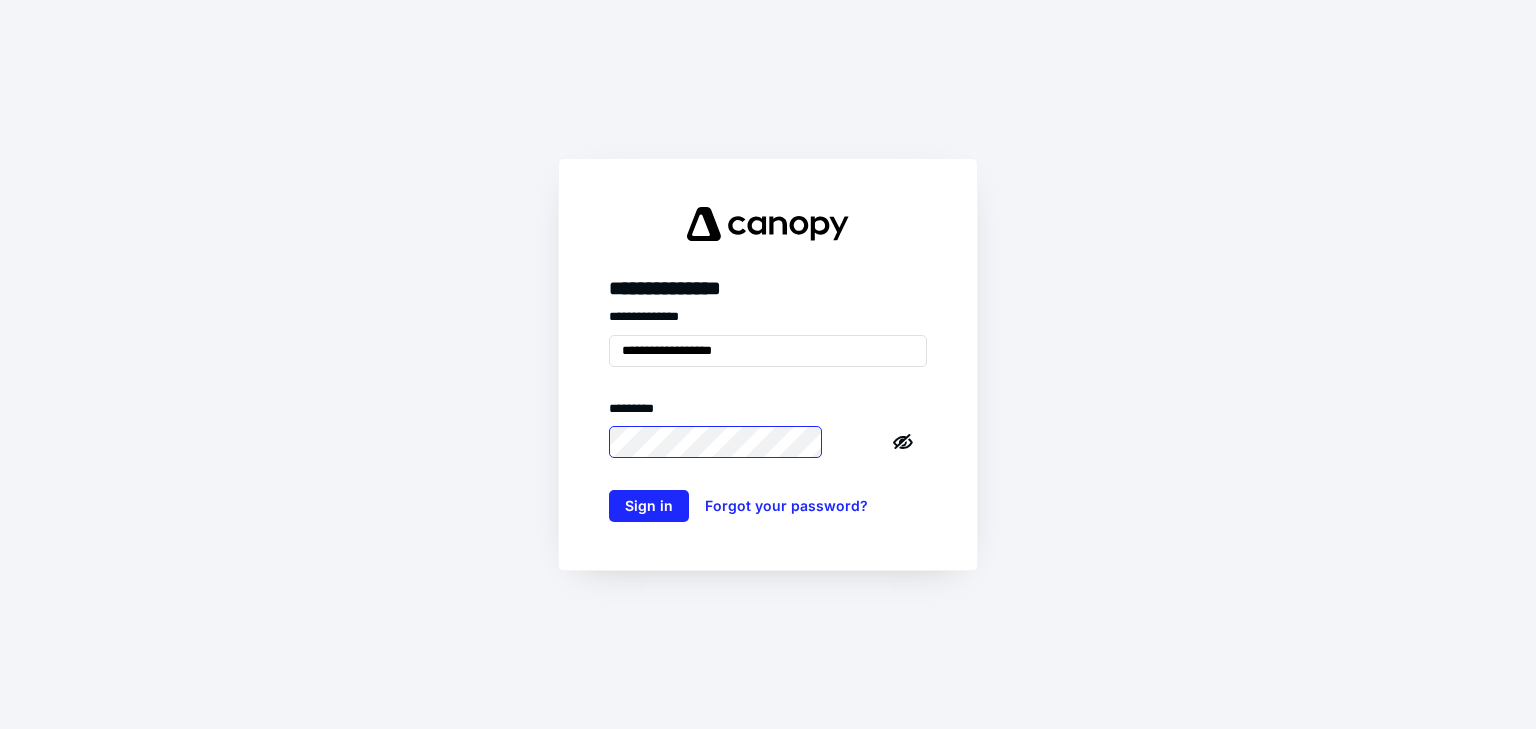 click on "Sign in" at bounding box center [649, 506] 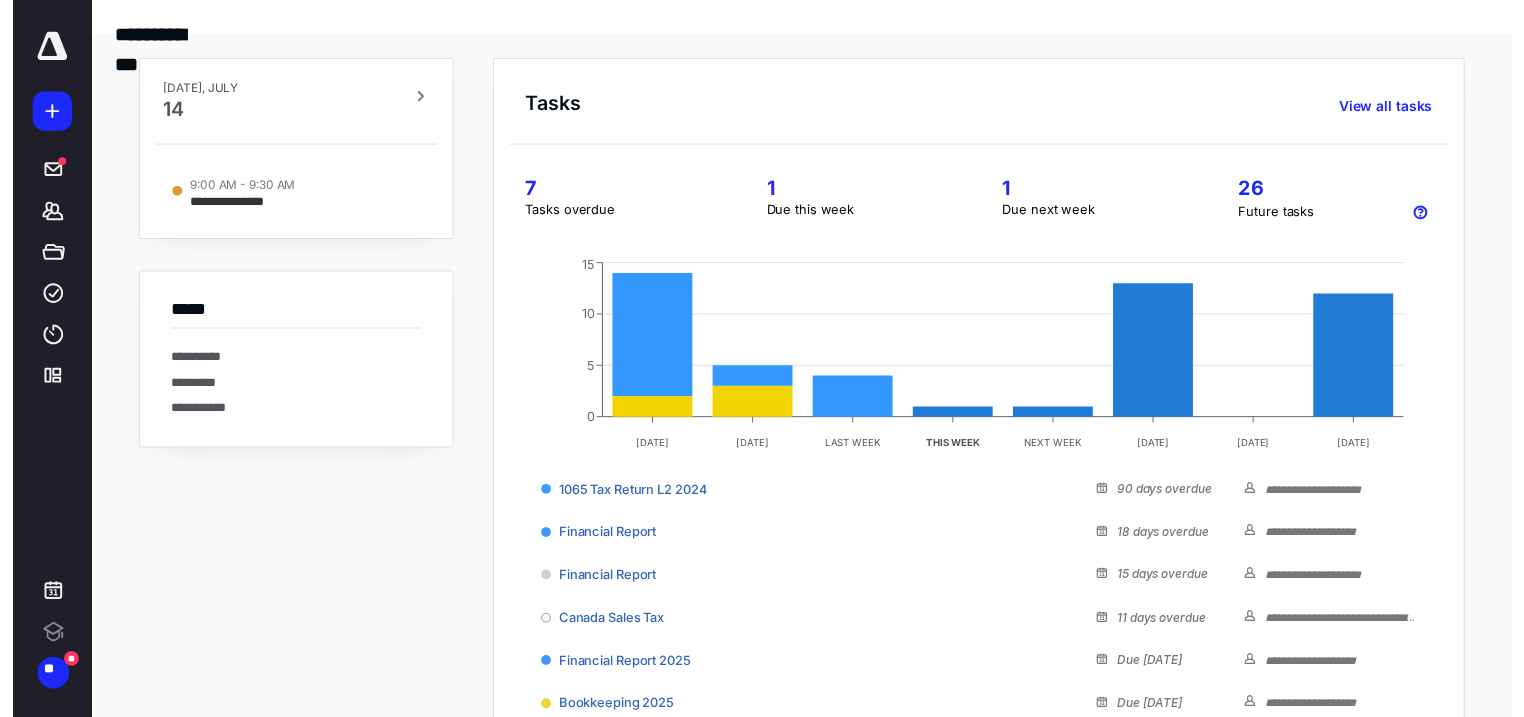 scroll, scrollTop: 0, scrollLeft: 0, axis: both 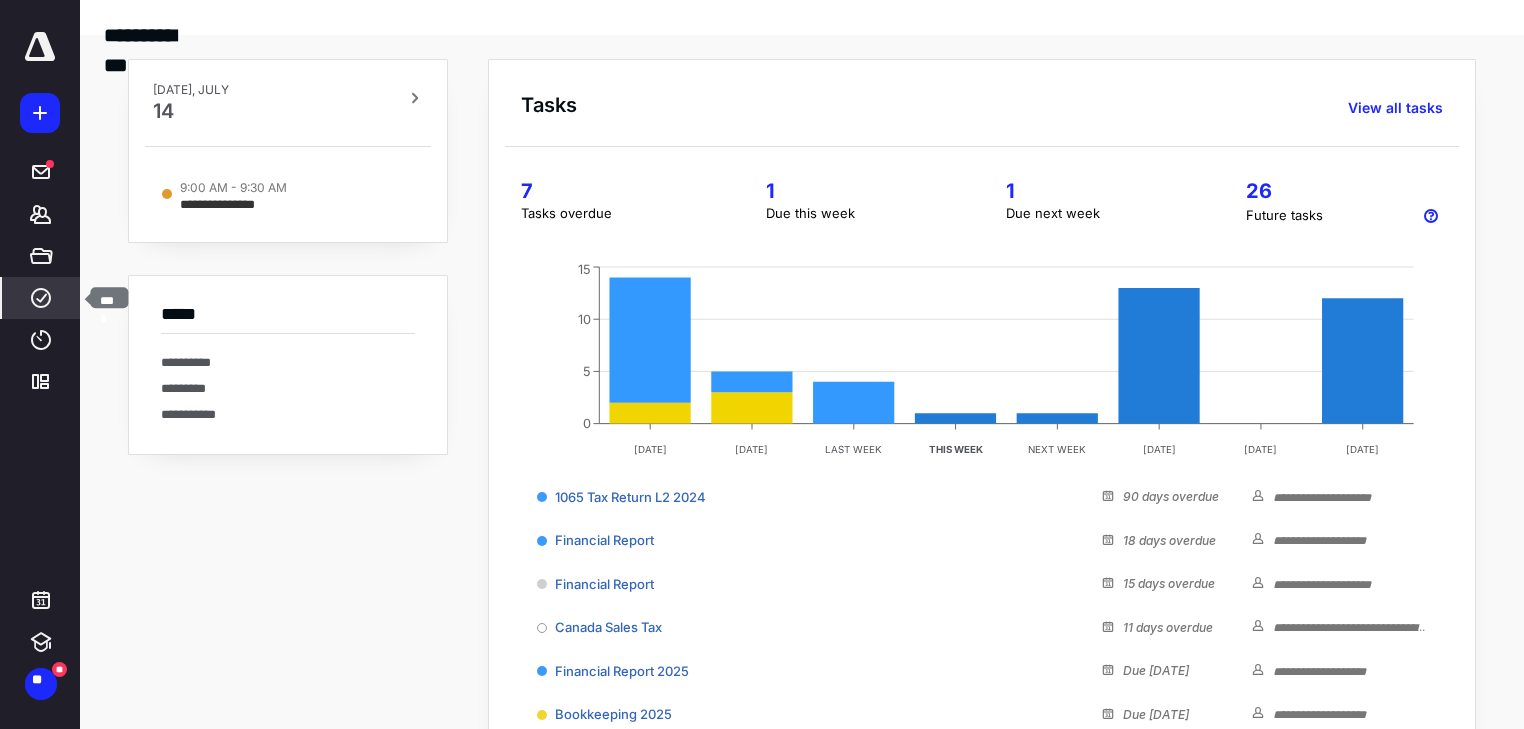 click on "****" at bounding box center [41, 298] 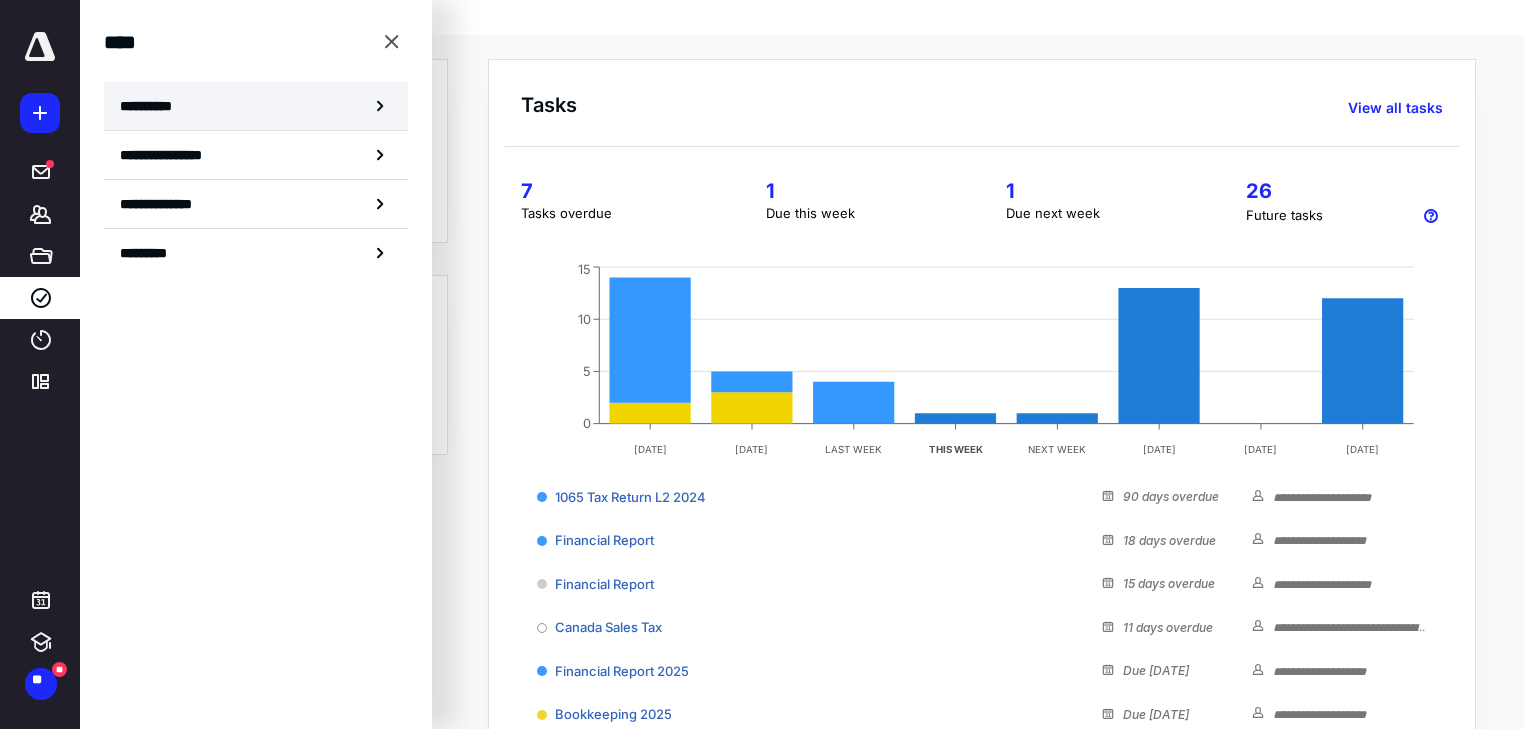click on "**********" at bounding box center [256, 106] 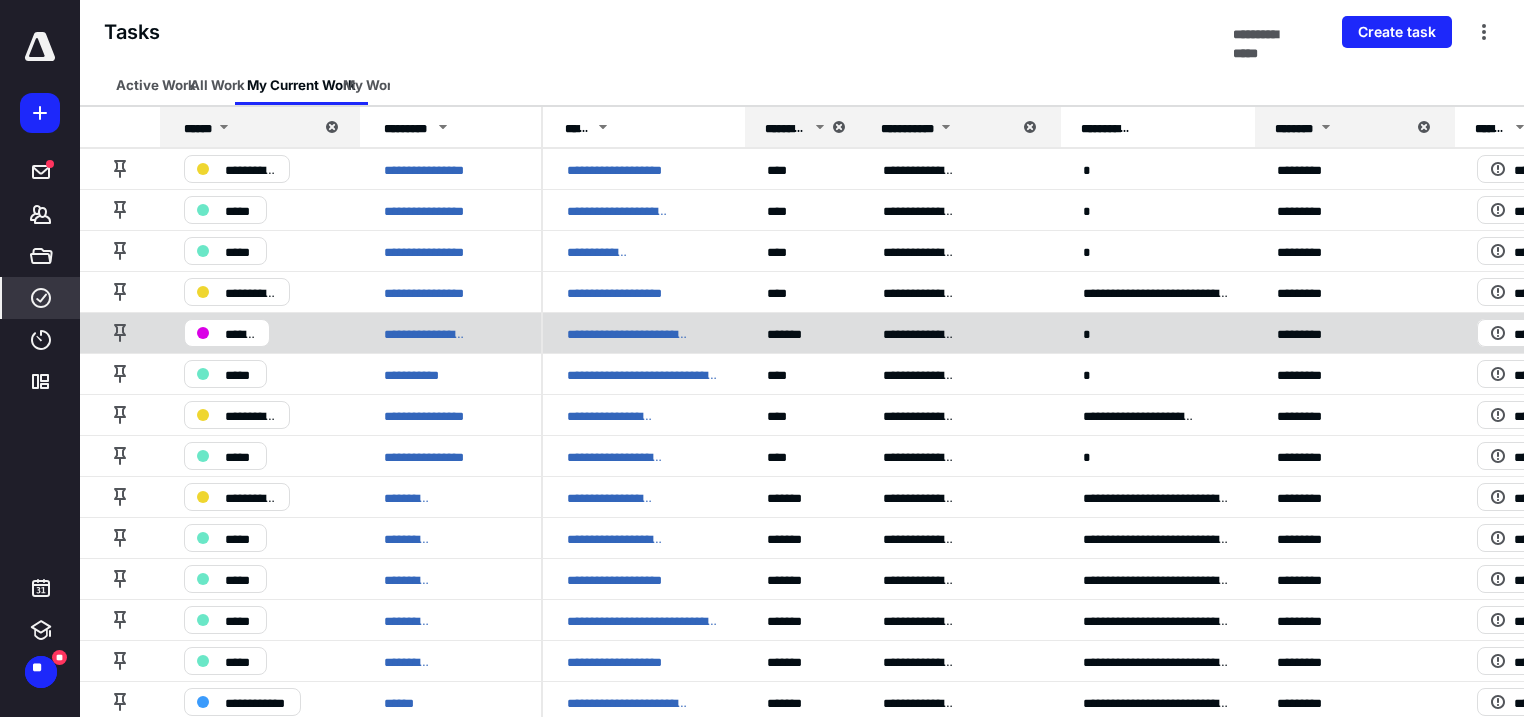 click on "*******" at bounding box center [241, 332] 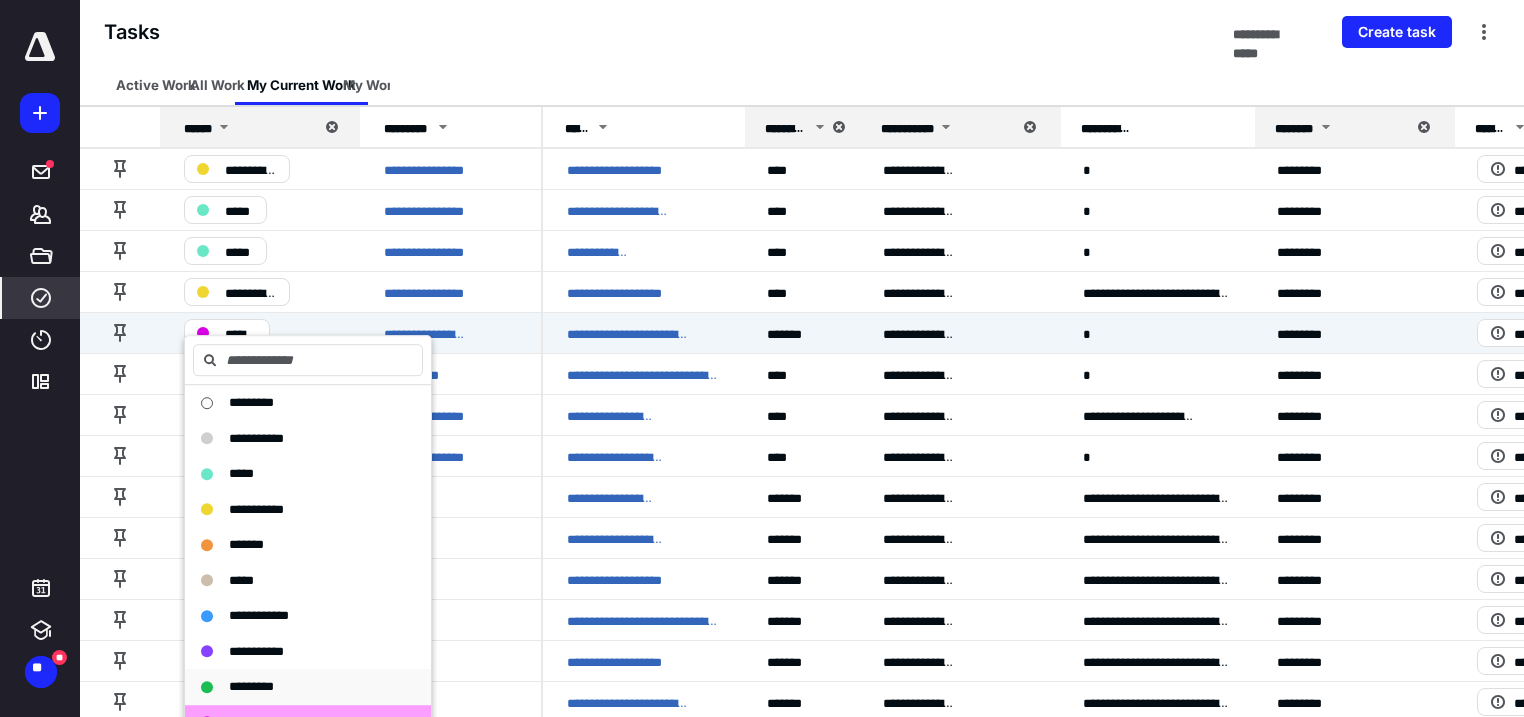 click on "*********" at bounding box center [296, 687] 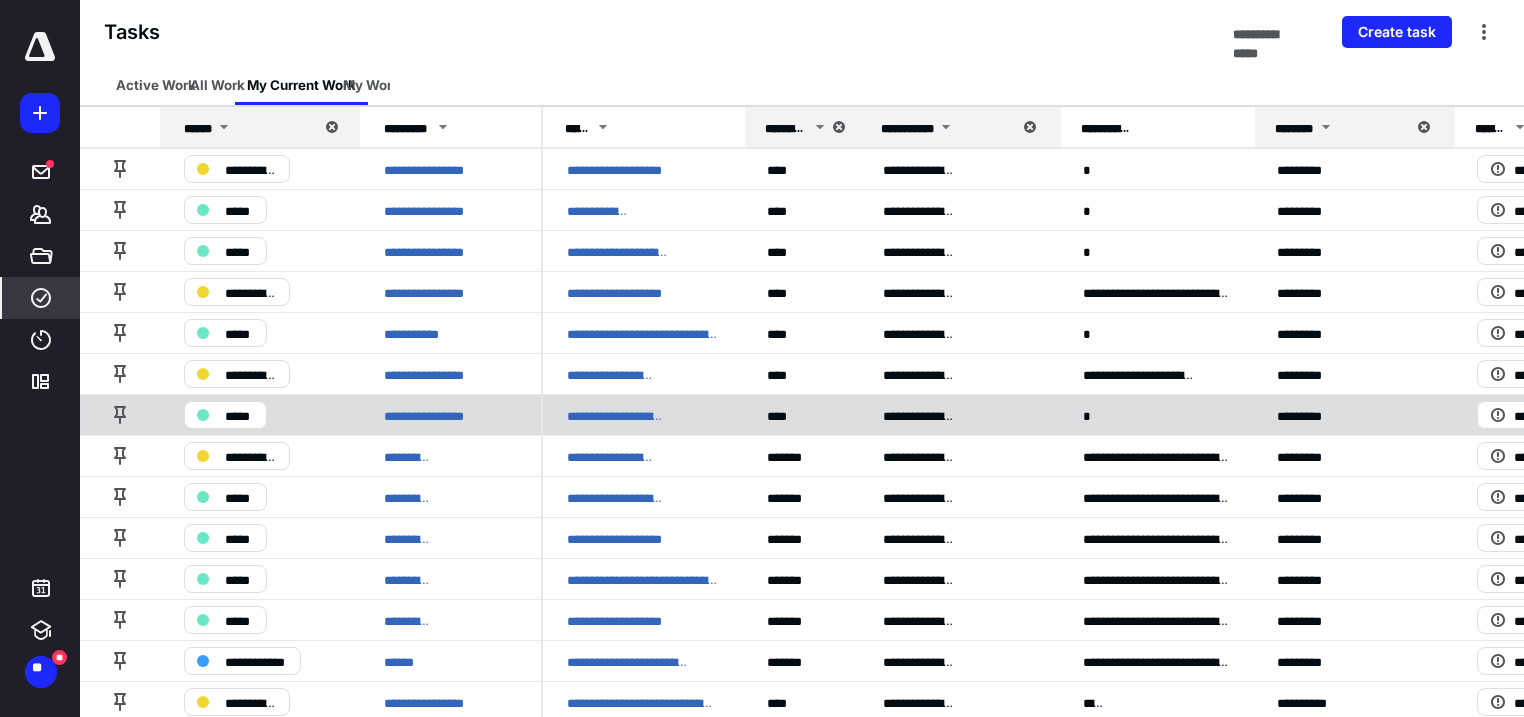 click on "*" at bounding box center (1156, 414) 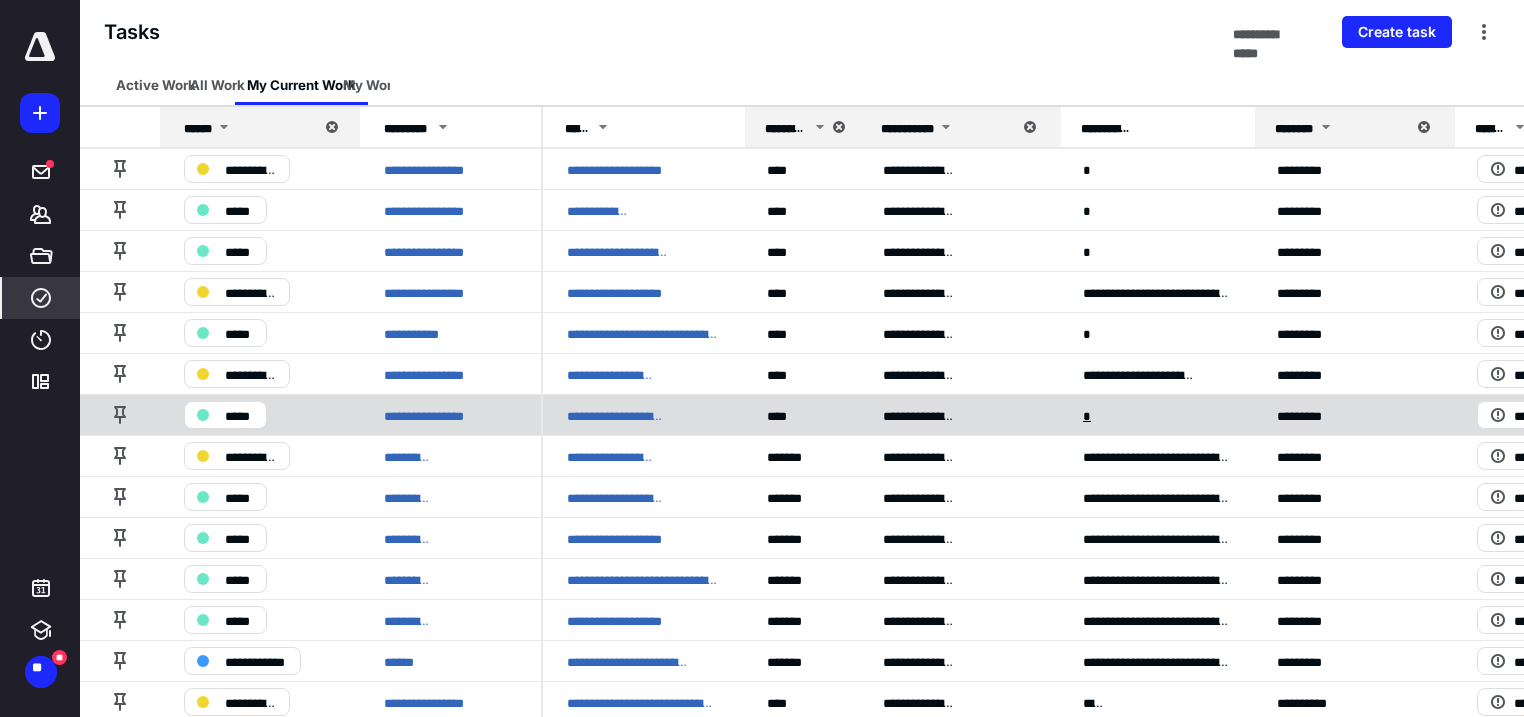 click on "*" at bounding box center (1088, 414) 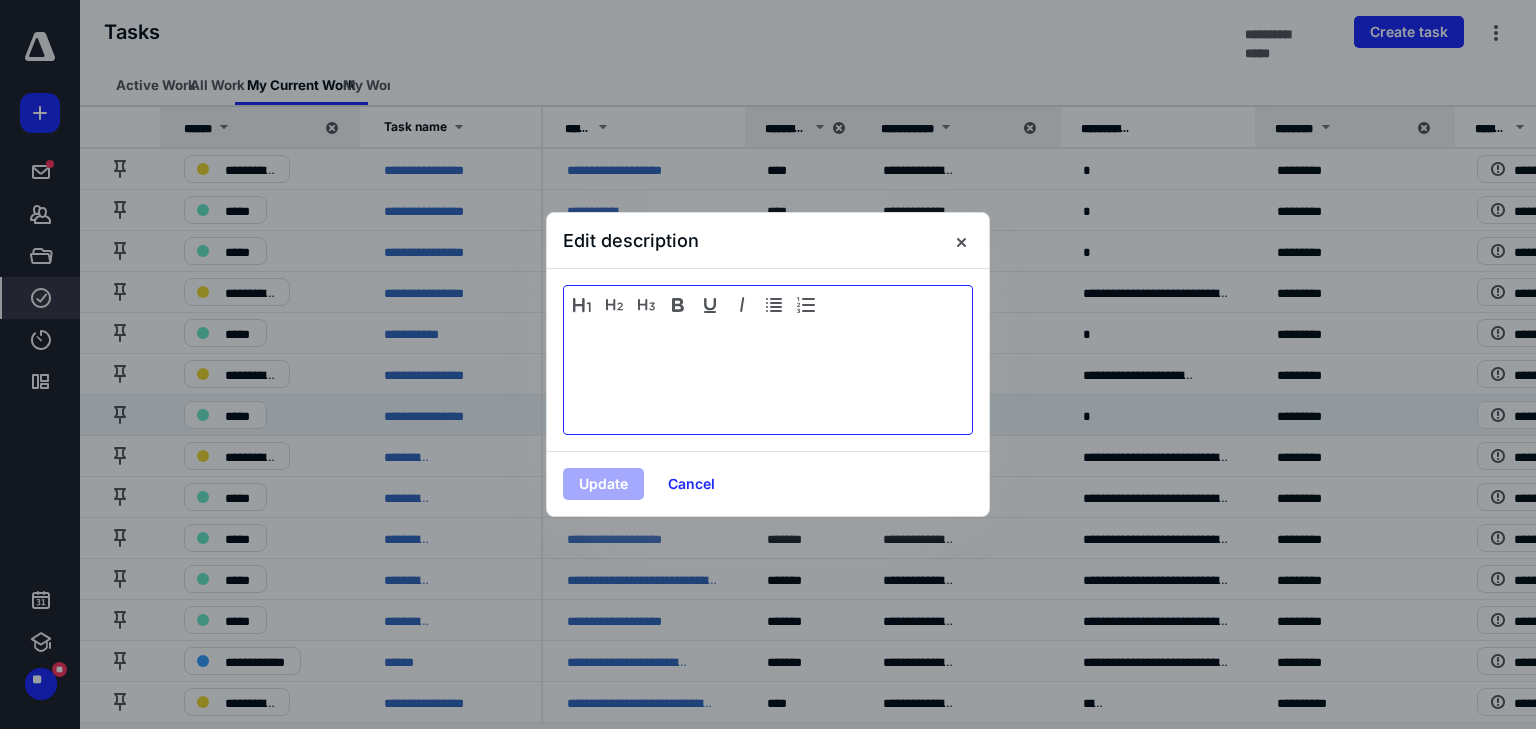 click at bounding box center (768, 375) 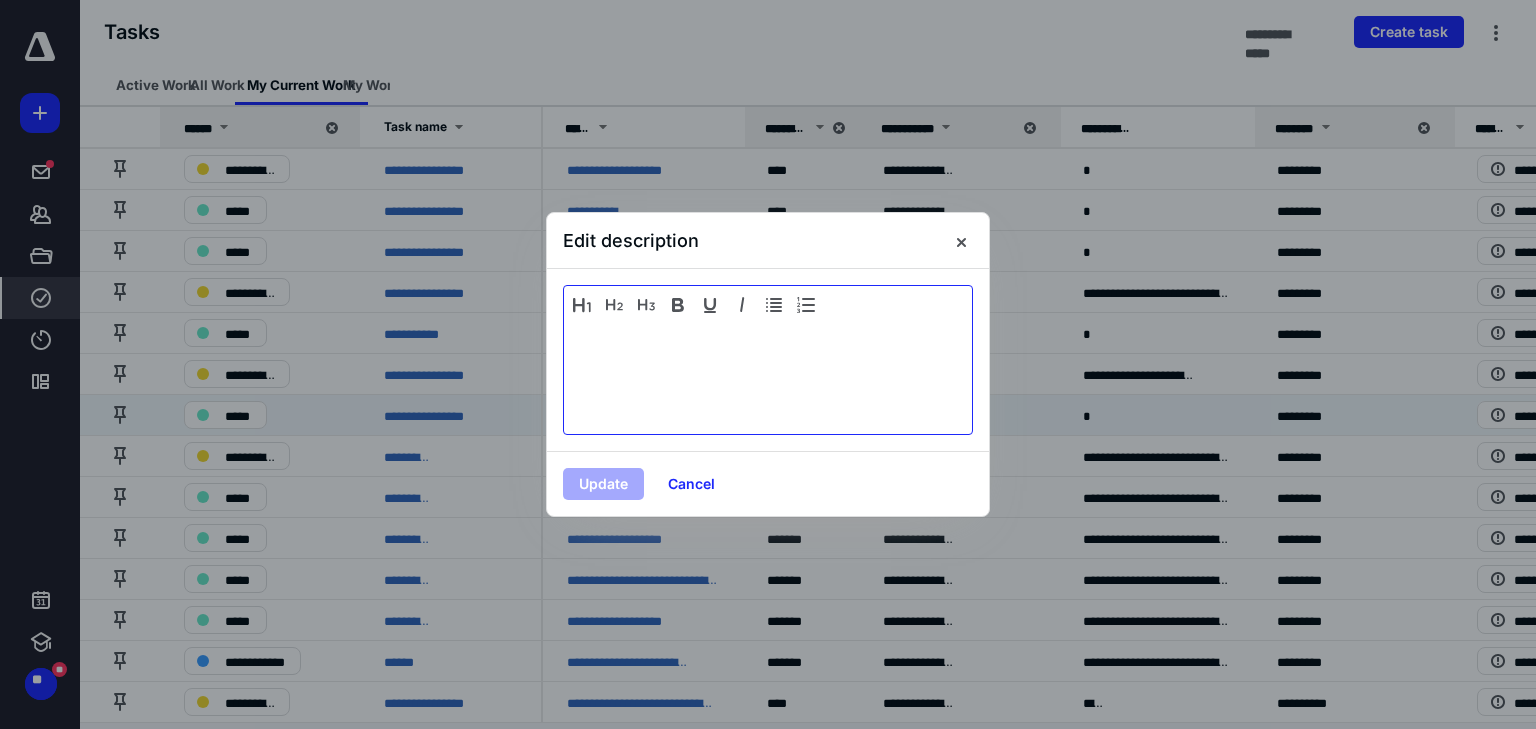 type 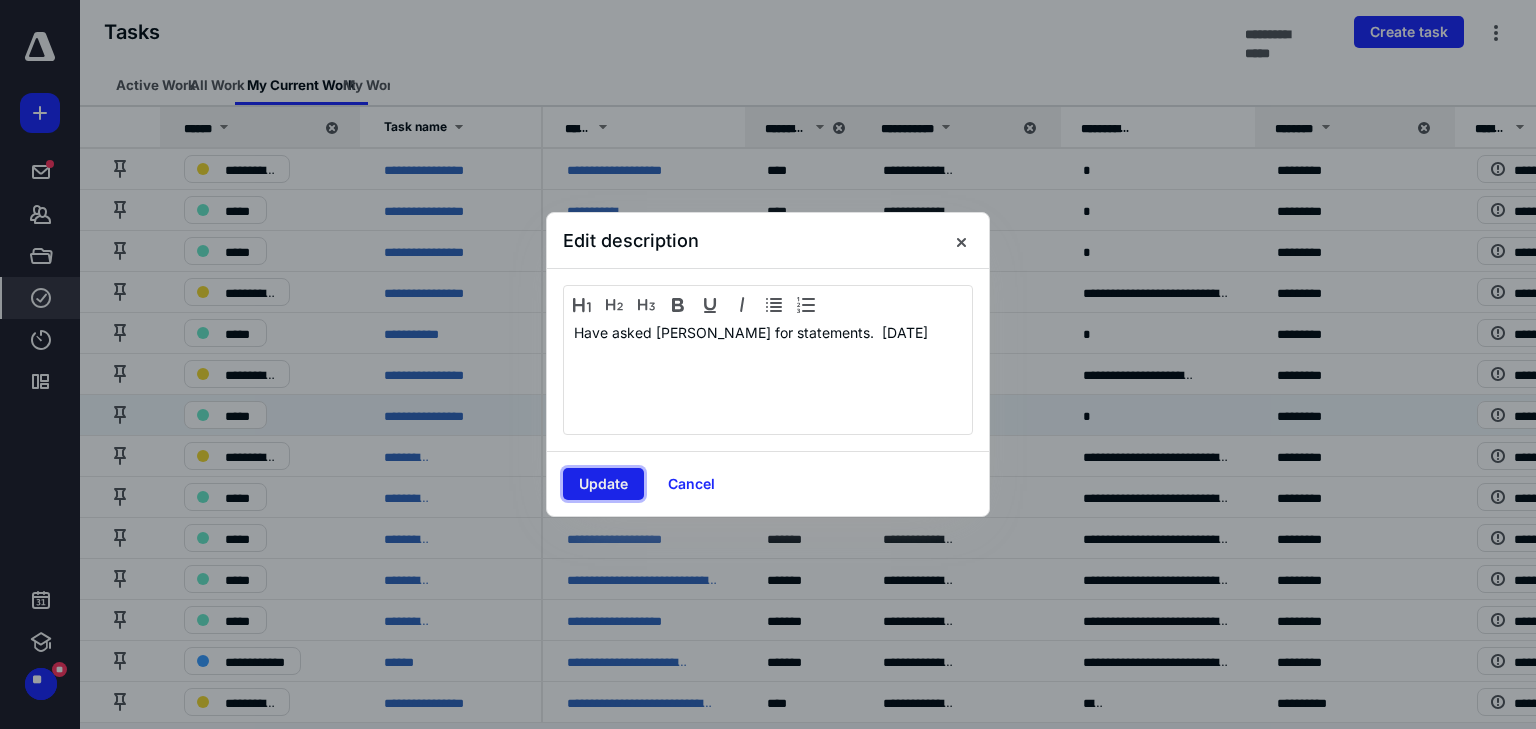 click on "Update" at bounding box center [603, 484] 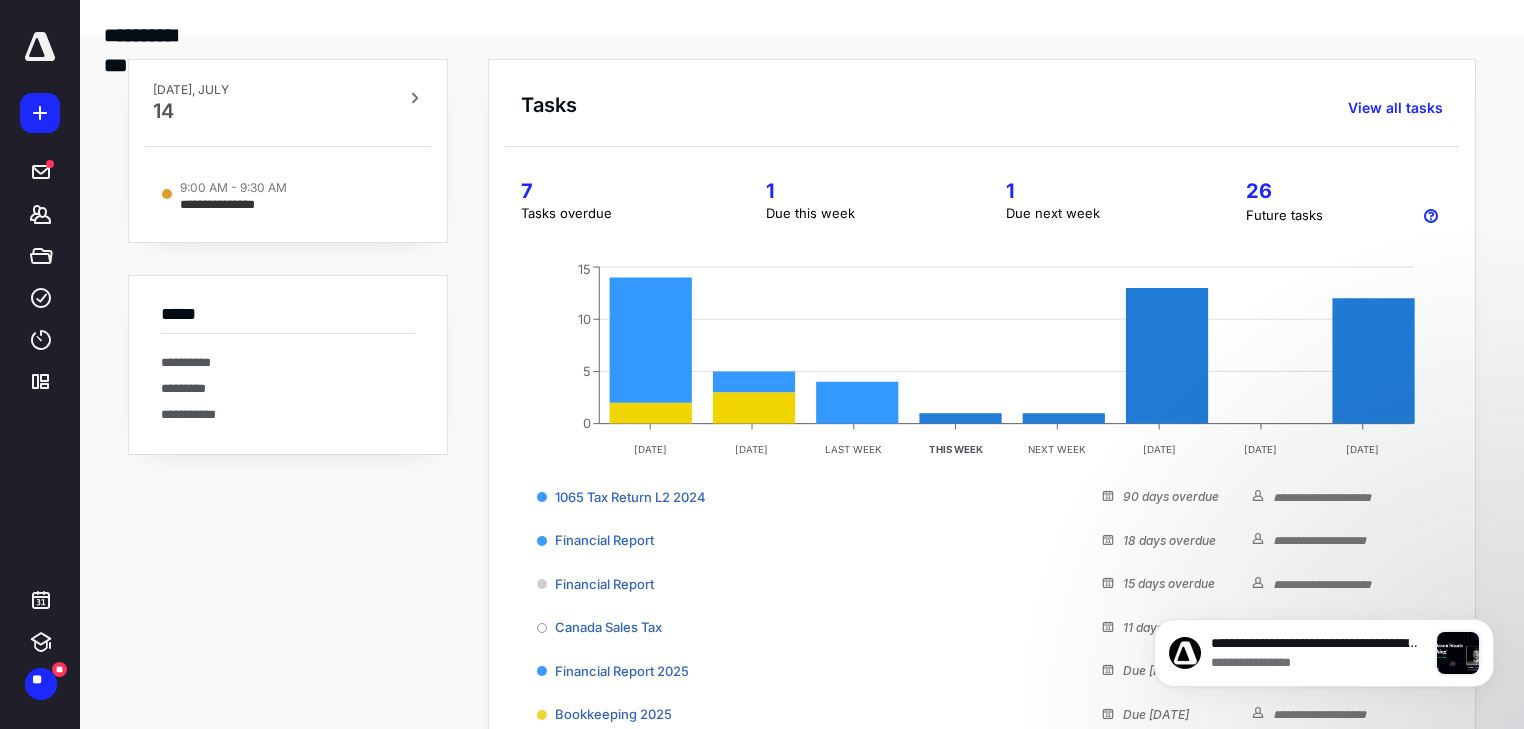 scroll, scrollTop: 0, scrollLeft: 0, axis: both 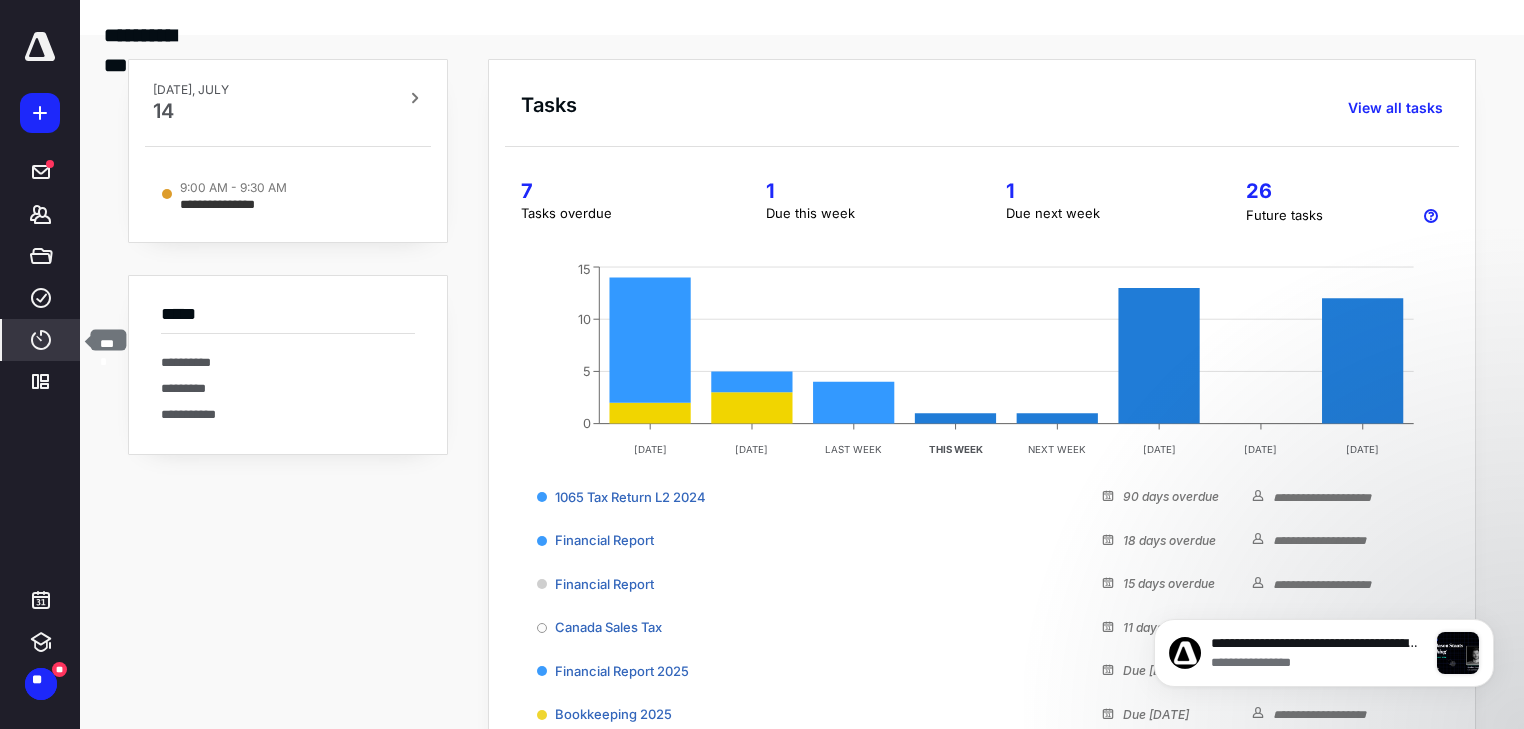 click on "****" at bounding box center [41, 340] 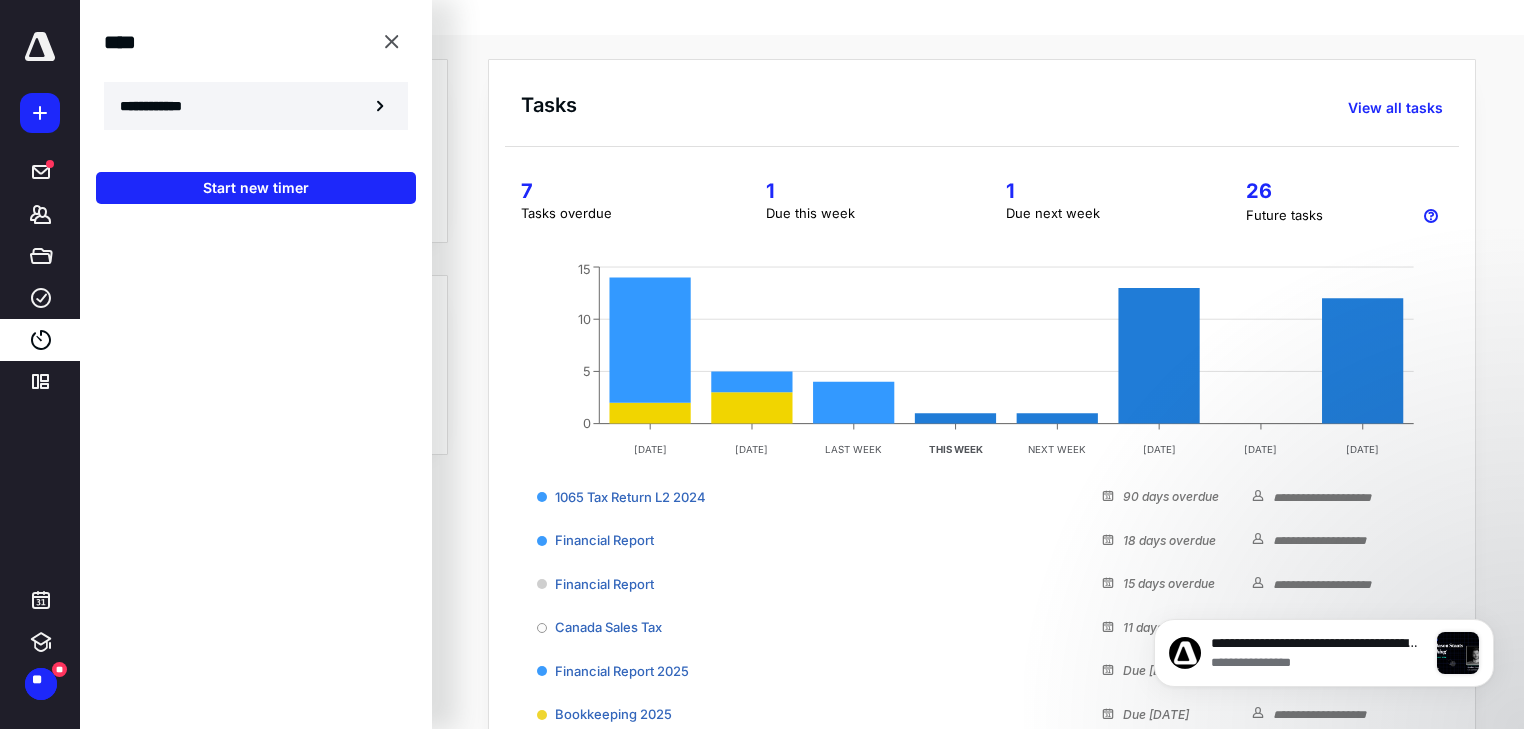click on "**********" at bounding box center [162, 106] 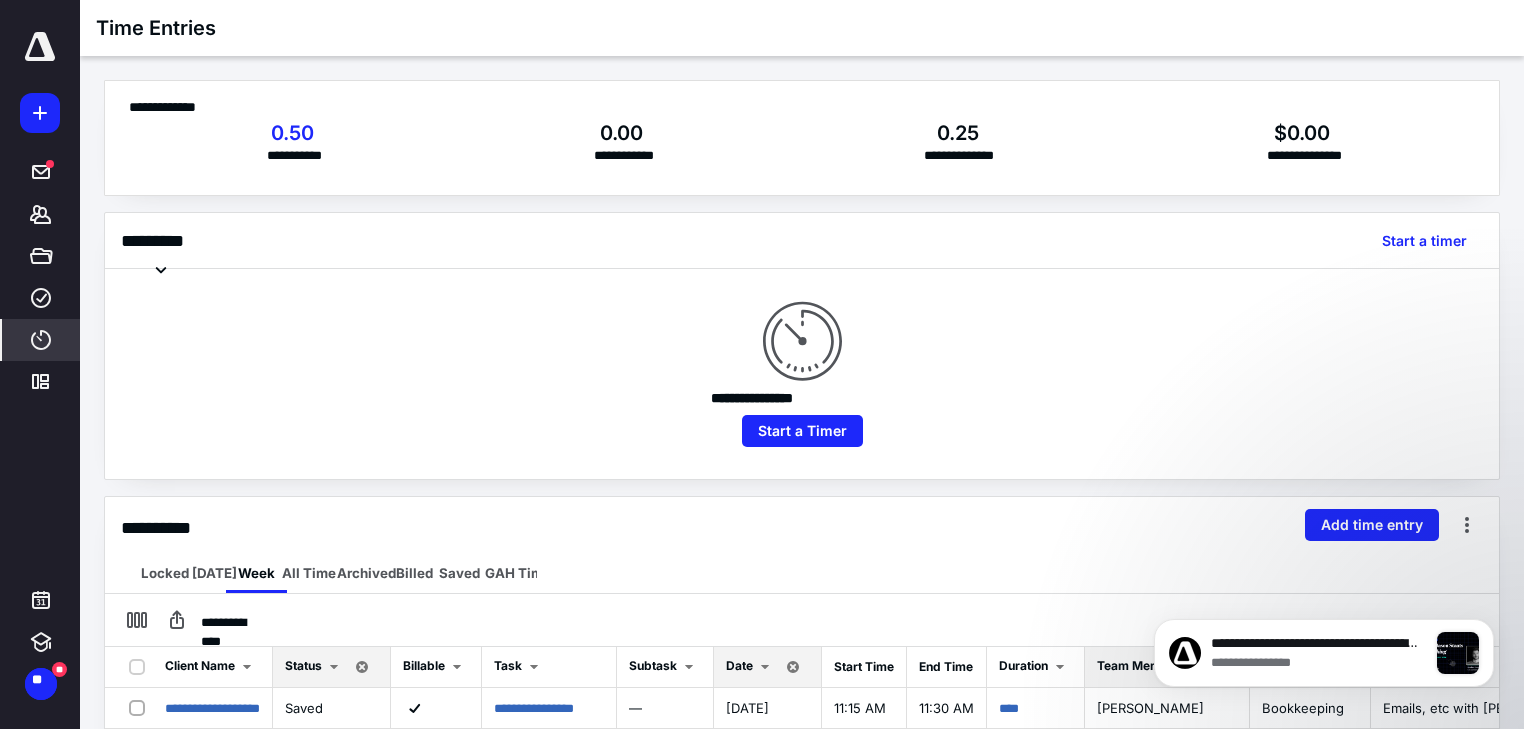 click at bounding box center (765, 667) 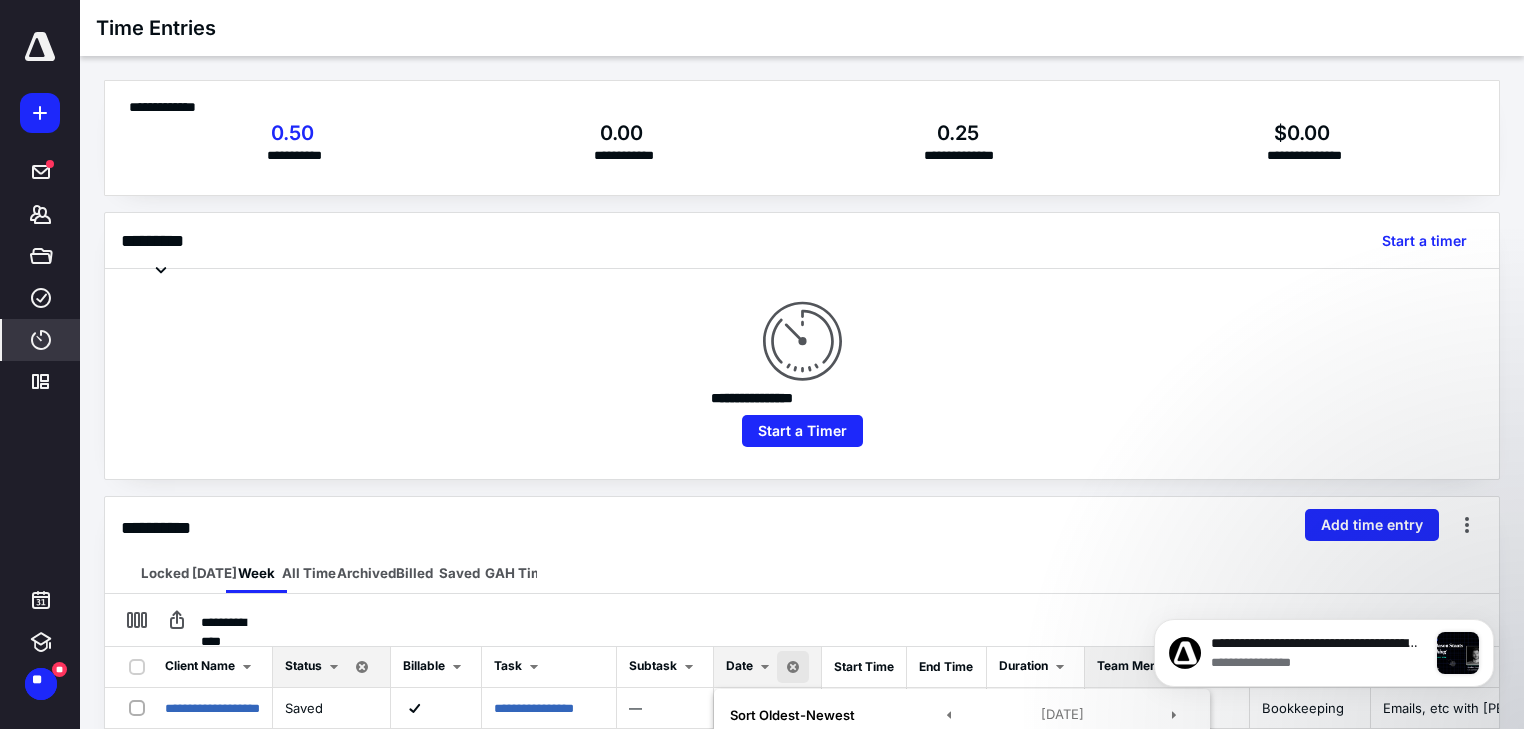 scroll, scrollTop: 21, scrollLeft: 0, axis: vertical 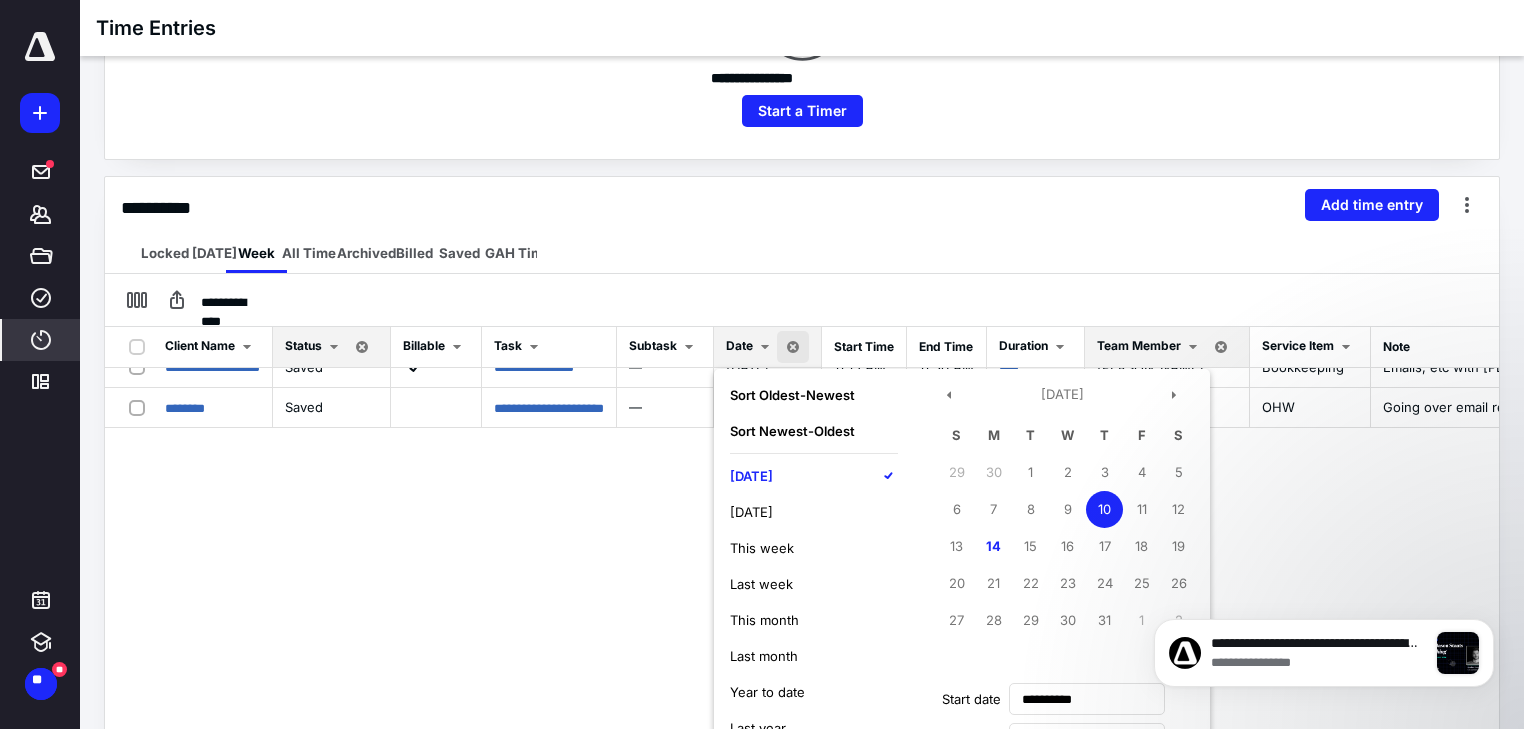 click on "This week" at bounding box center [762, 548] 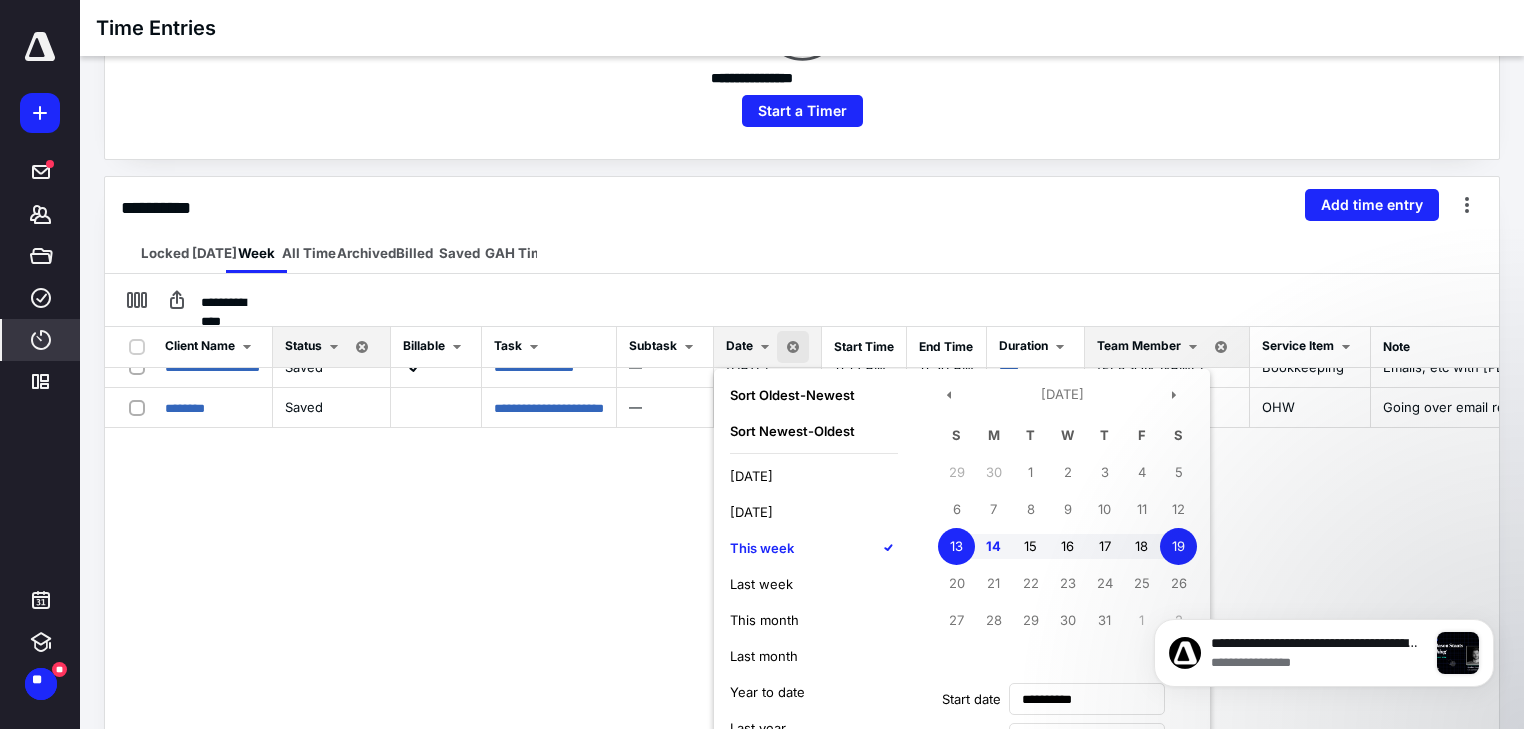click on "Apply" at bounding box center (766, 815) 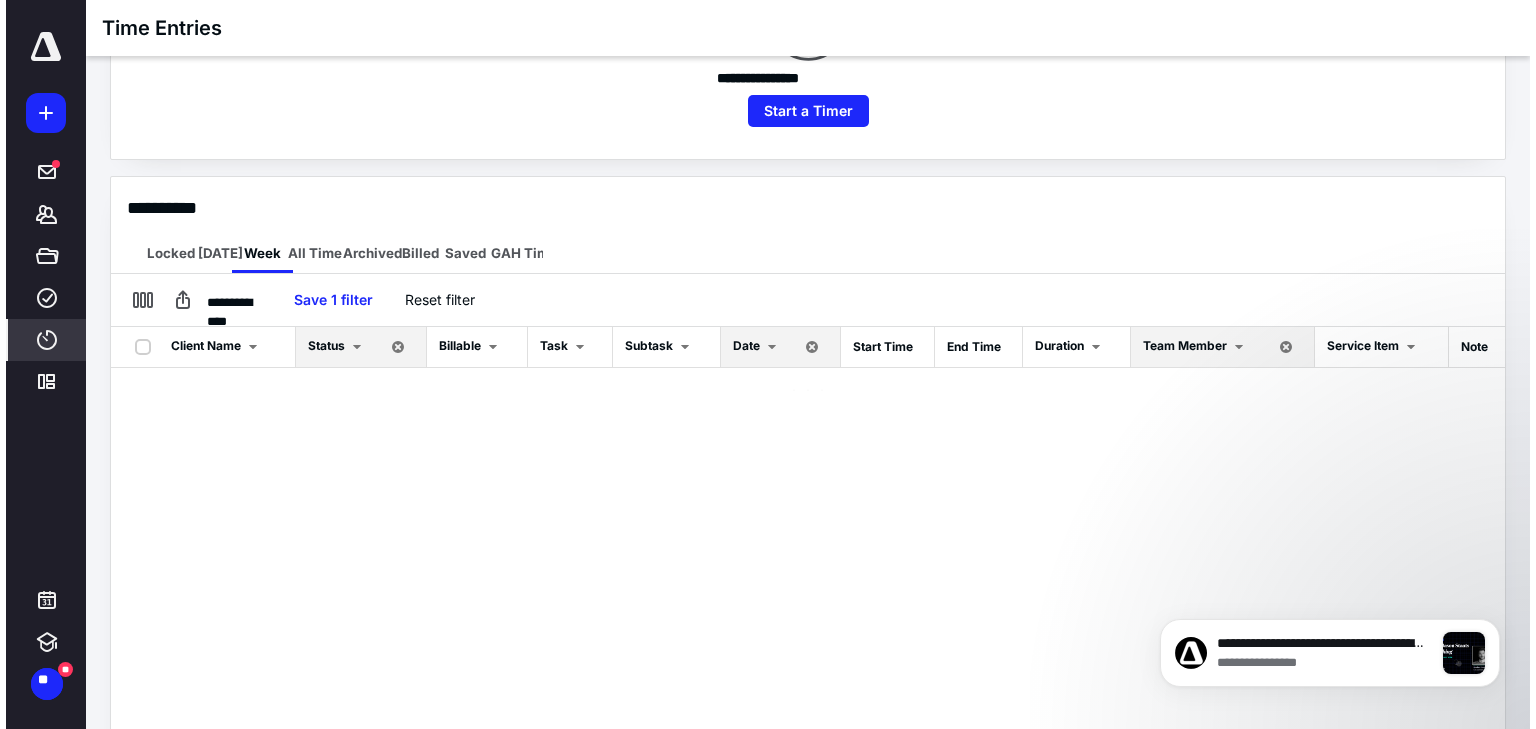 scroll, scrollTop: 0, scrollLeft: 0, axis: both 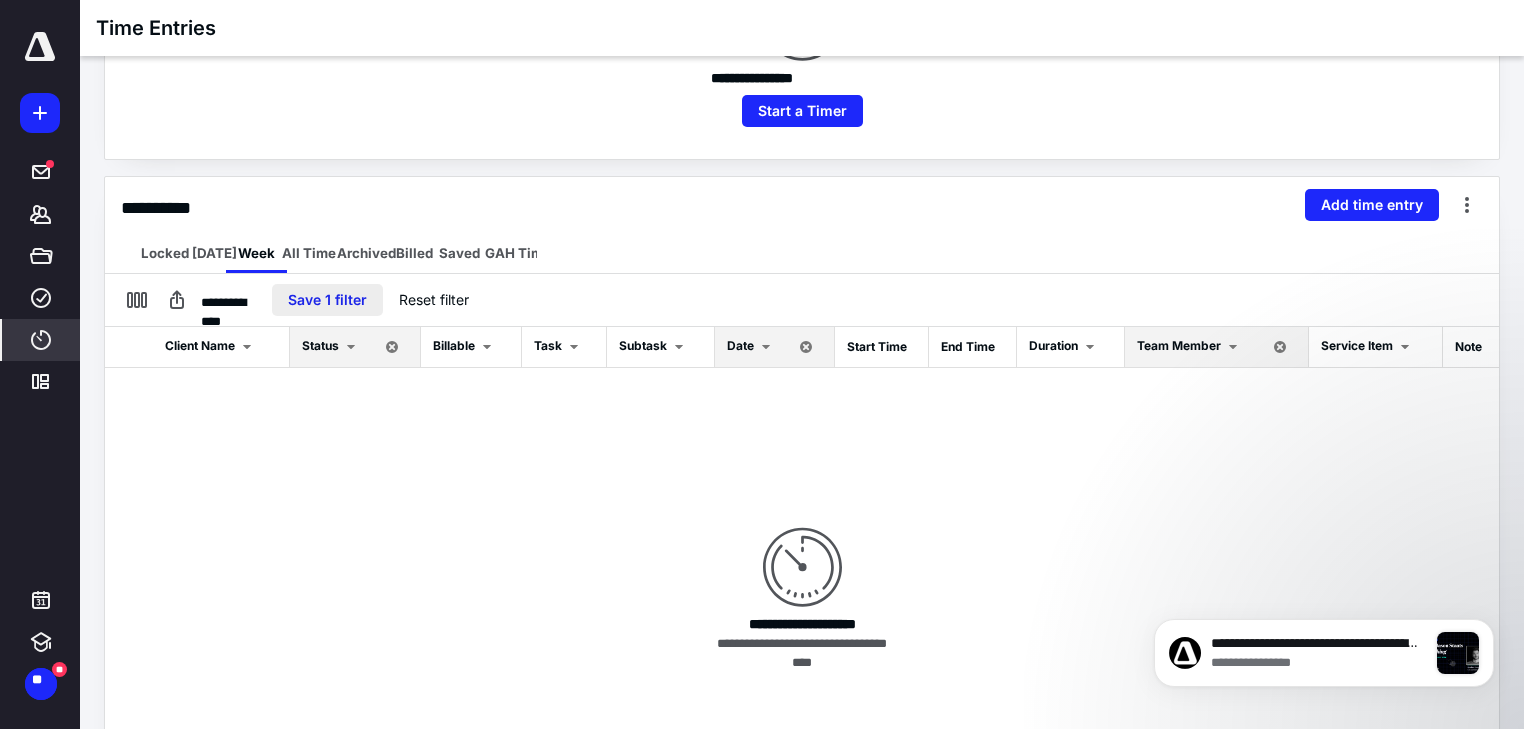 click on "Save 1 filter" at bounding box center [327, 300] 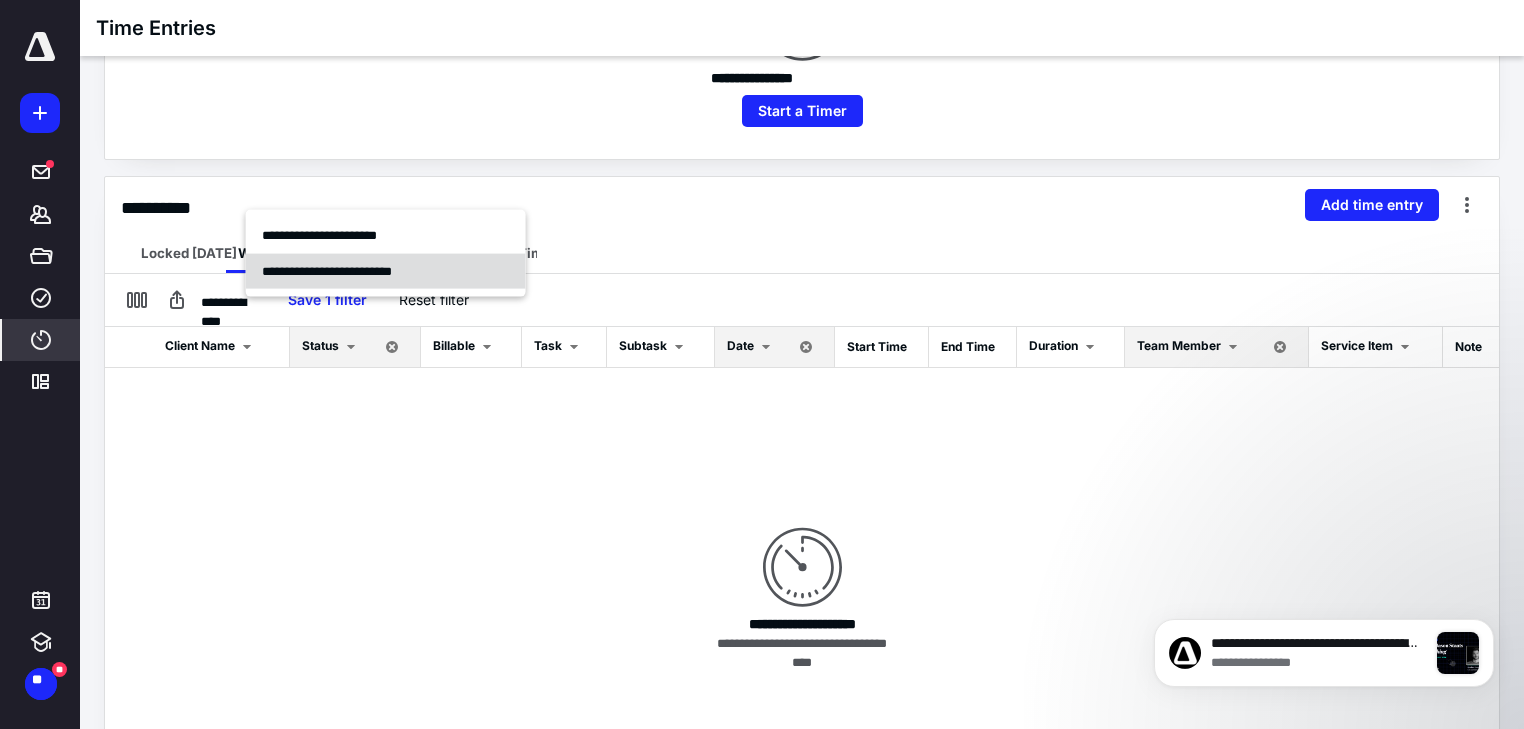 click on "**********" at bounding box center (327, 270) 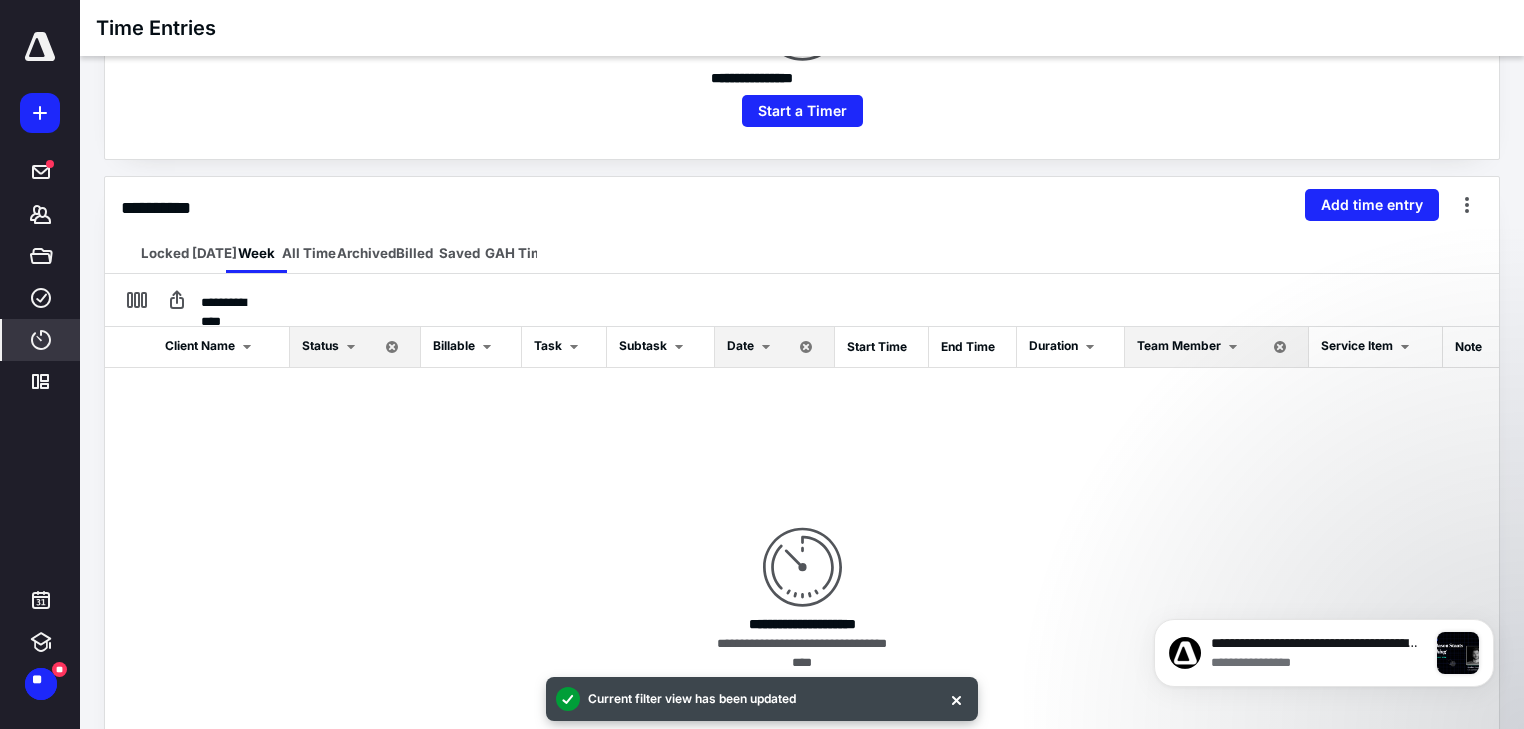 click on "Date" at bounding box center [740, 346] 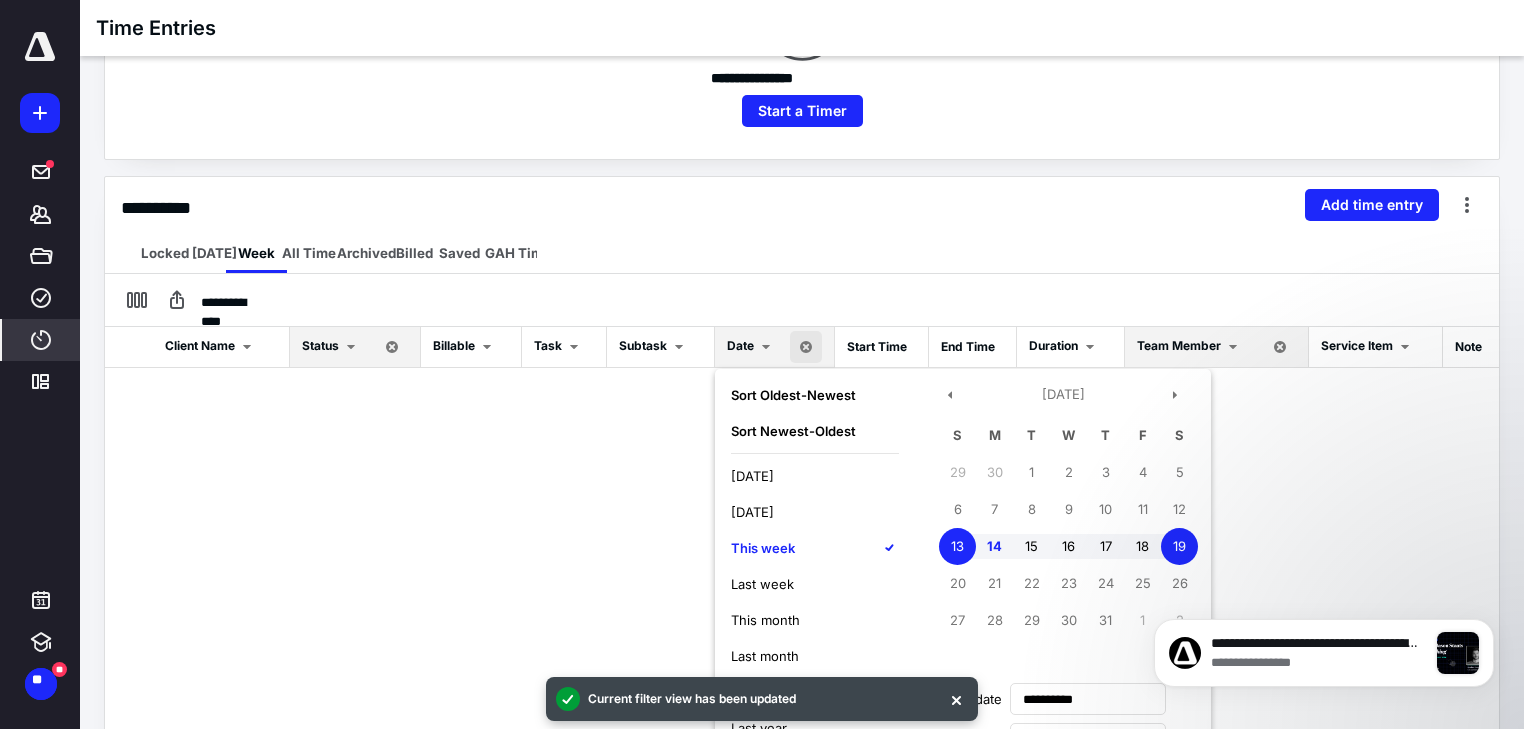 click on "Today" at bounding box center [752, 476] 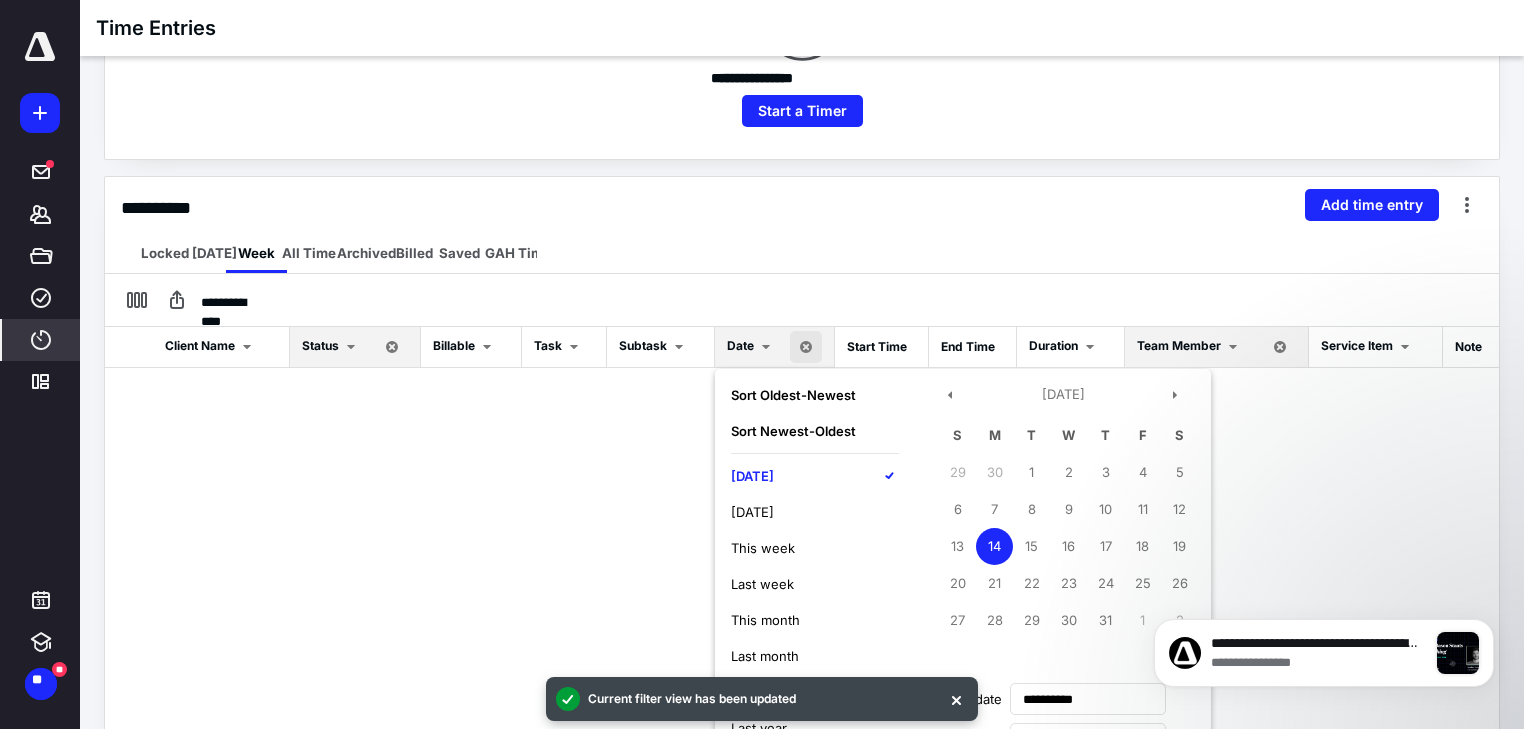 click on "Apply" at bounding box center (767, 815) 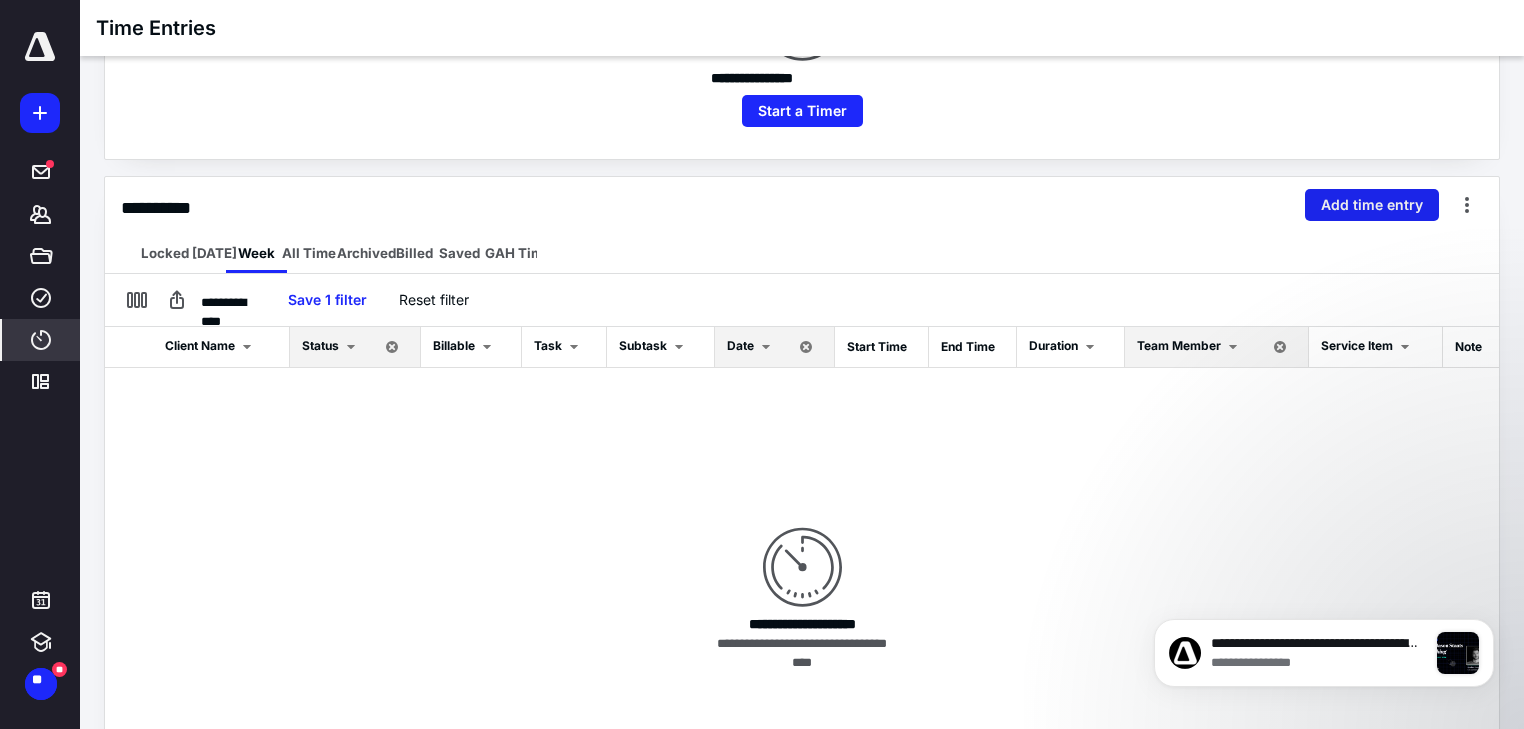 click on "Add time entry" at bounding box center (1372, 205) 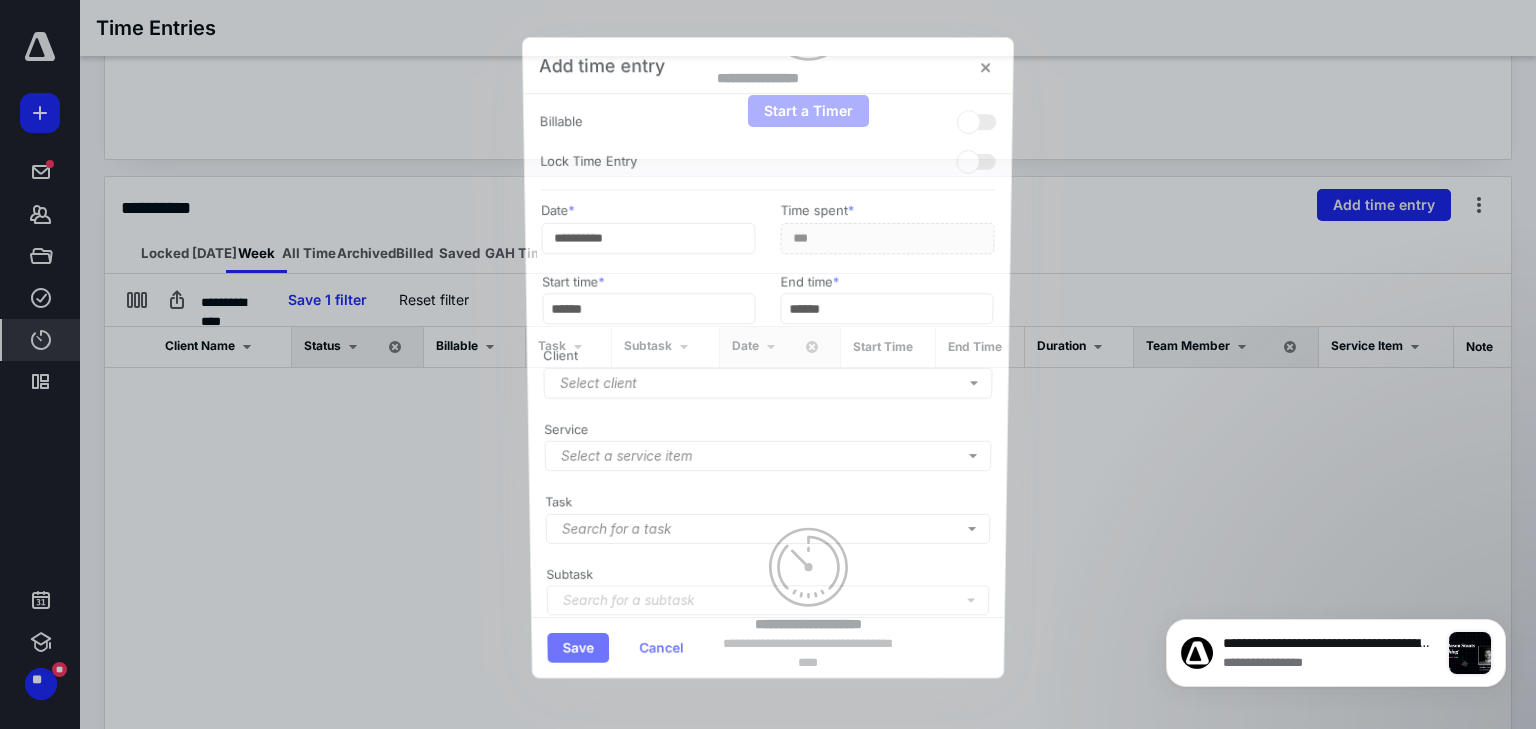 scroll, scrollTop: 0, scrollLeft: 92, axis: horizontal 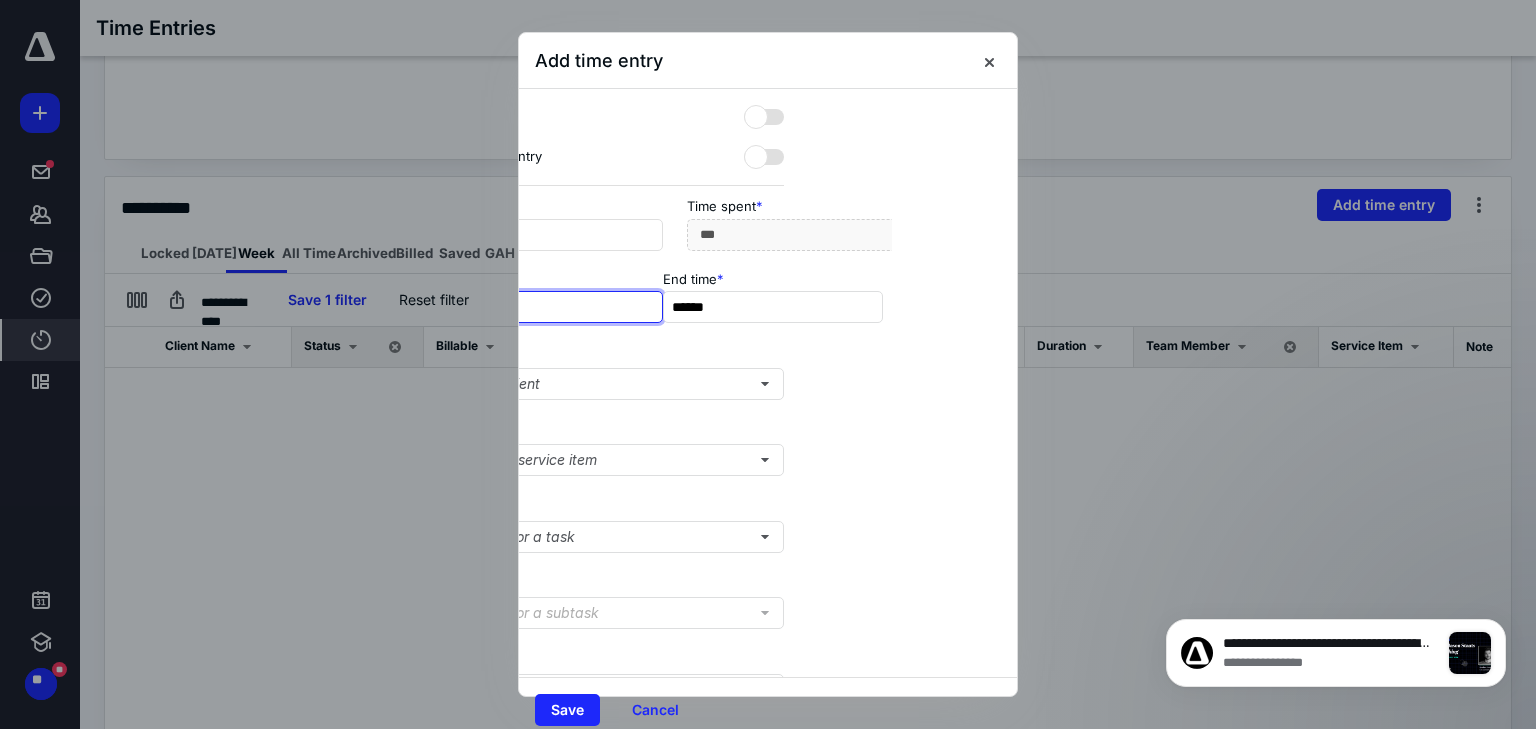 click on "******" at bounding box center (553, 307) 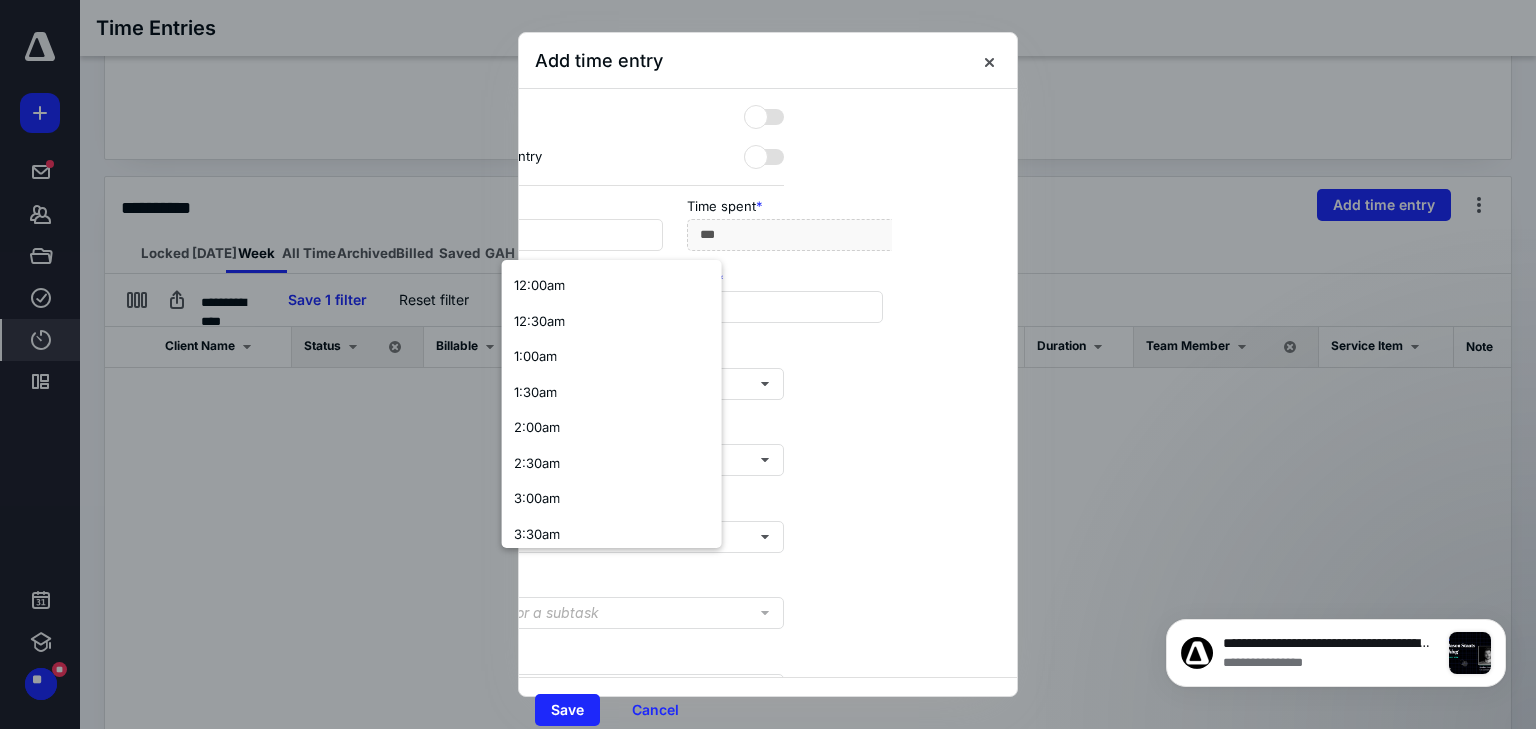 scroll, scrollTop: 0, scrollLeft: 24, axis: horizontal 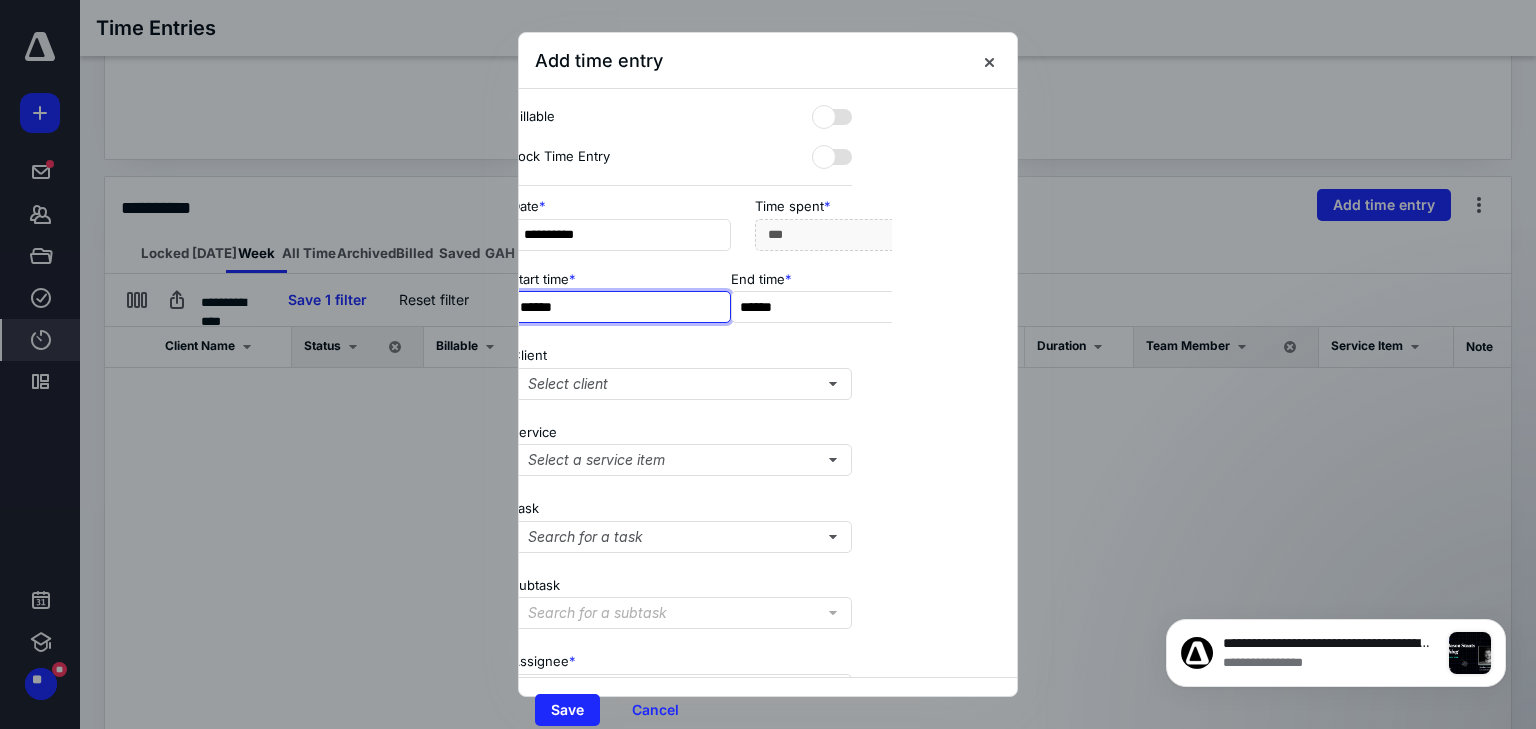 type on "******" 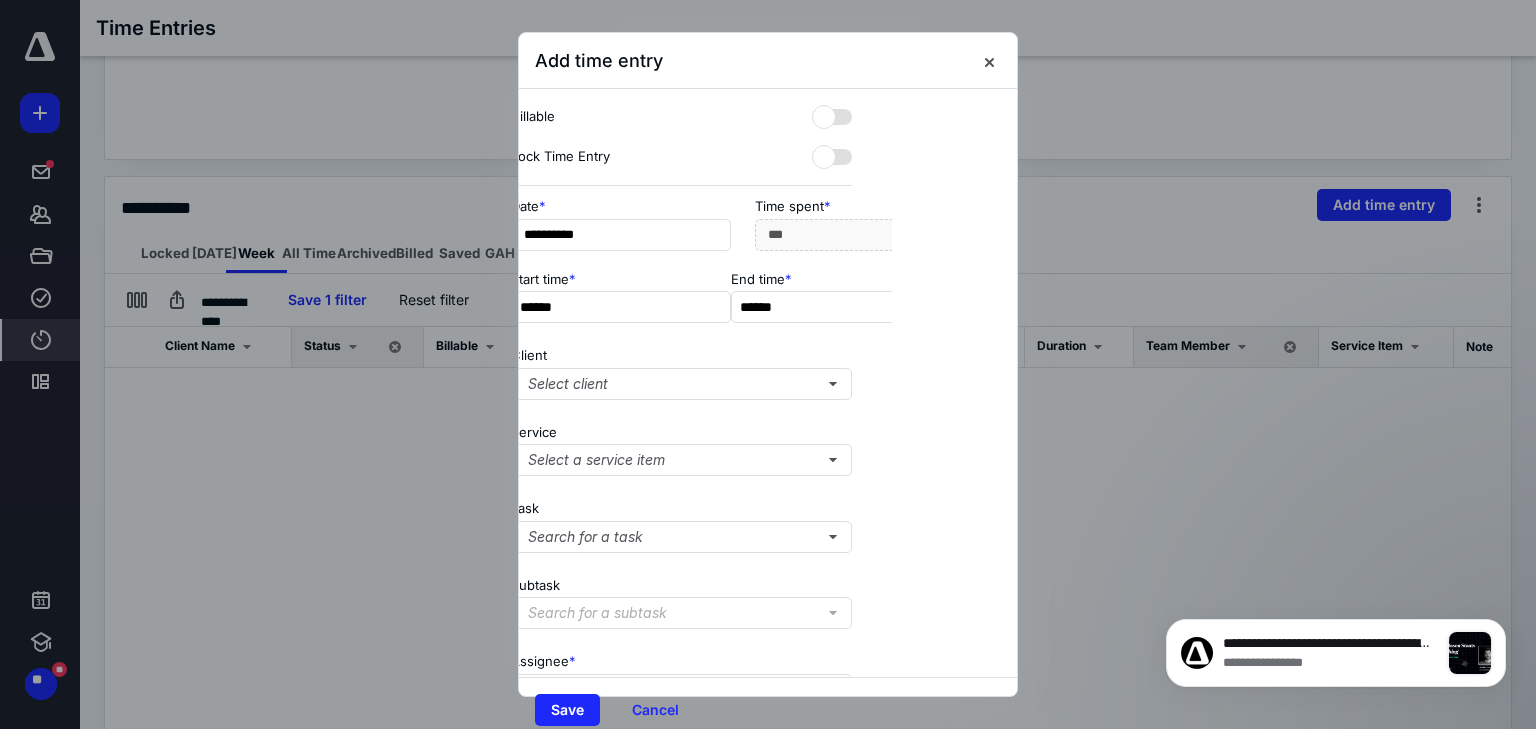 type on "***" 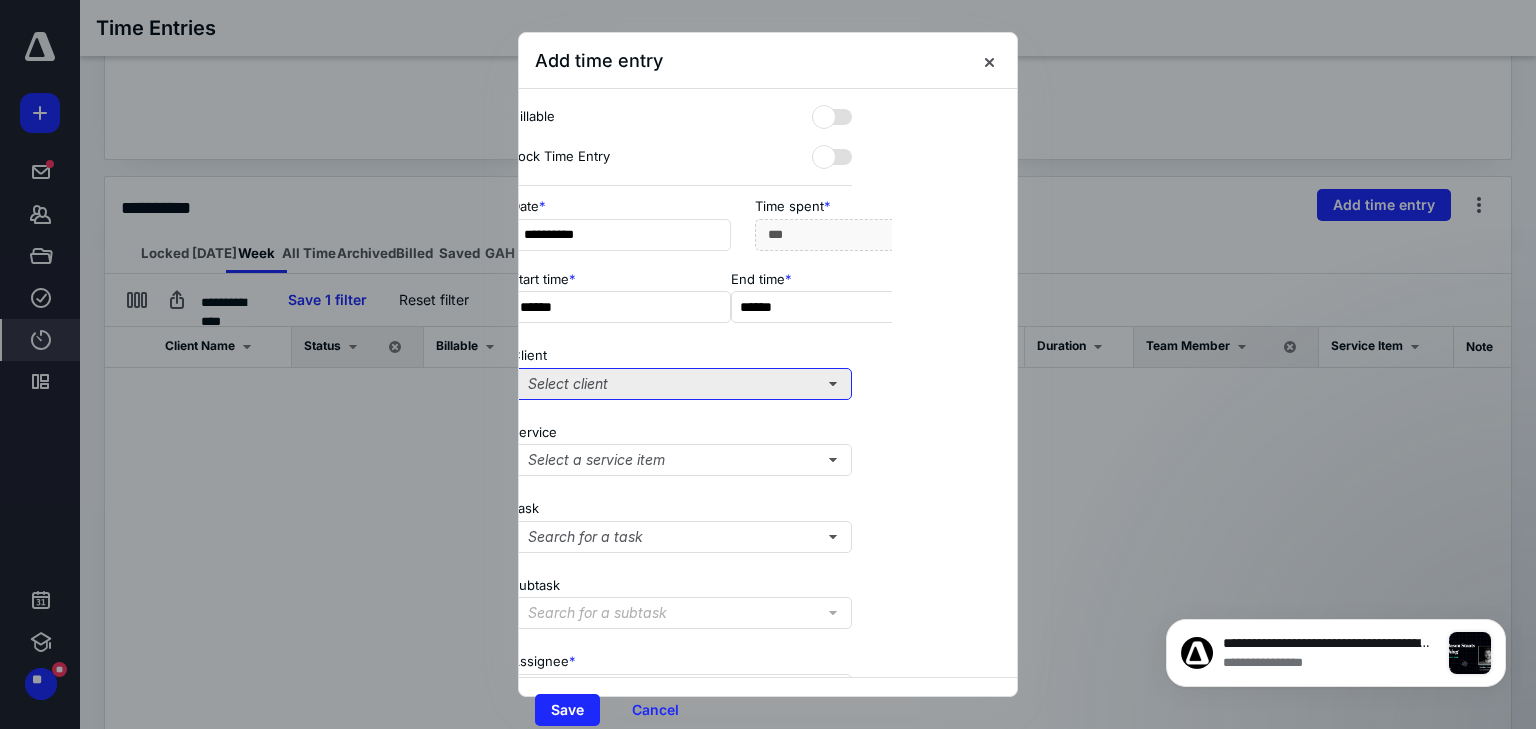 click on "Select client" at bounding box center (681, 384) 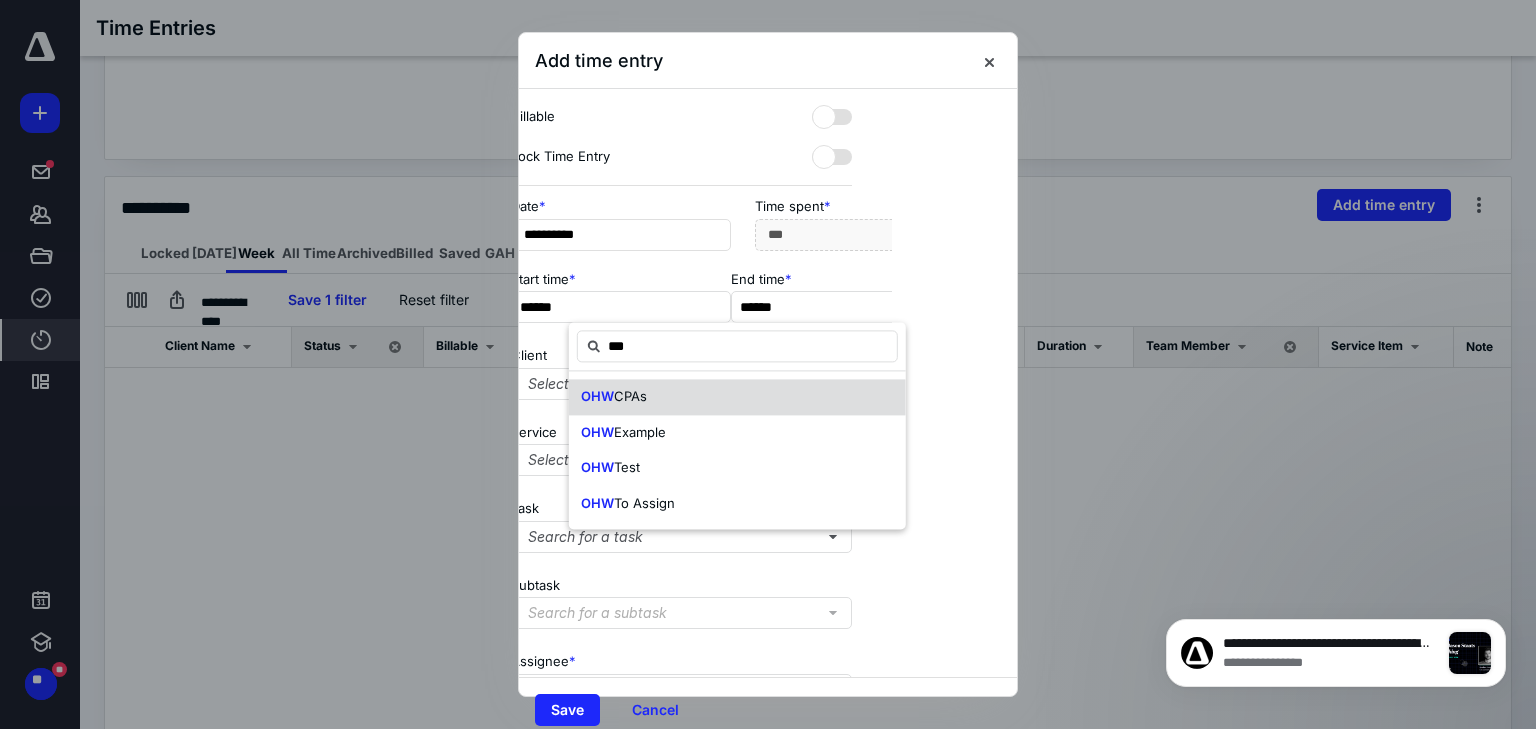click on "OHW  CPAs" at bounding box center [737, 397] 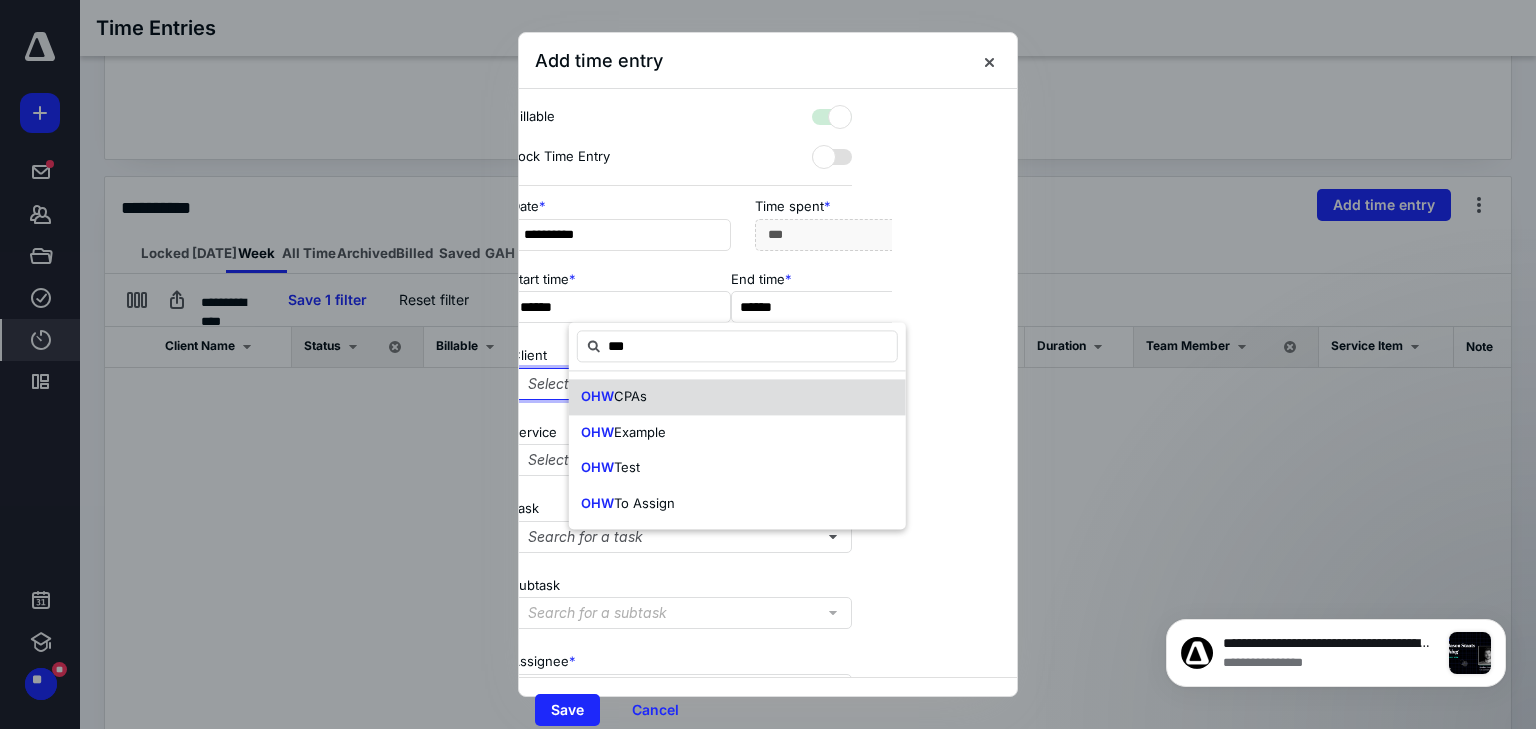checkbox on "true" 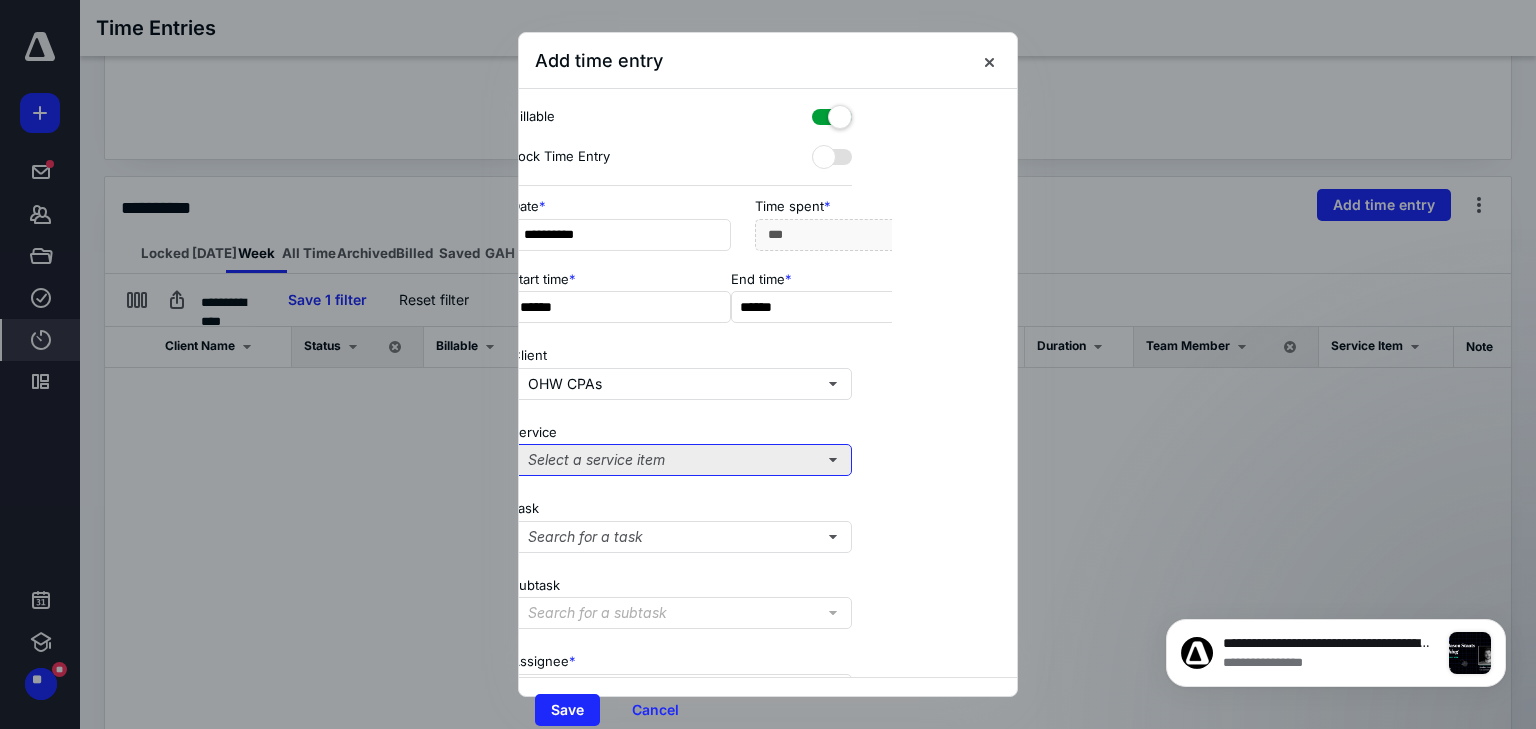 click on "Select a service item" at bounding box center [681, 460] 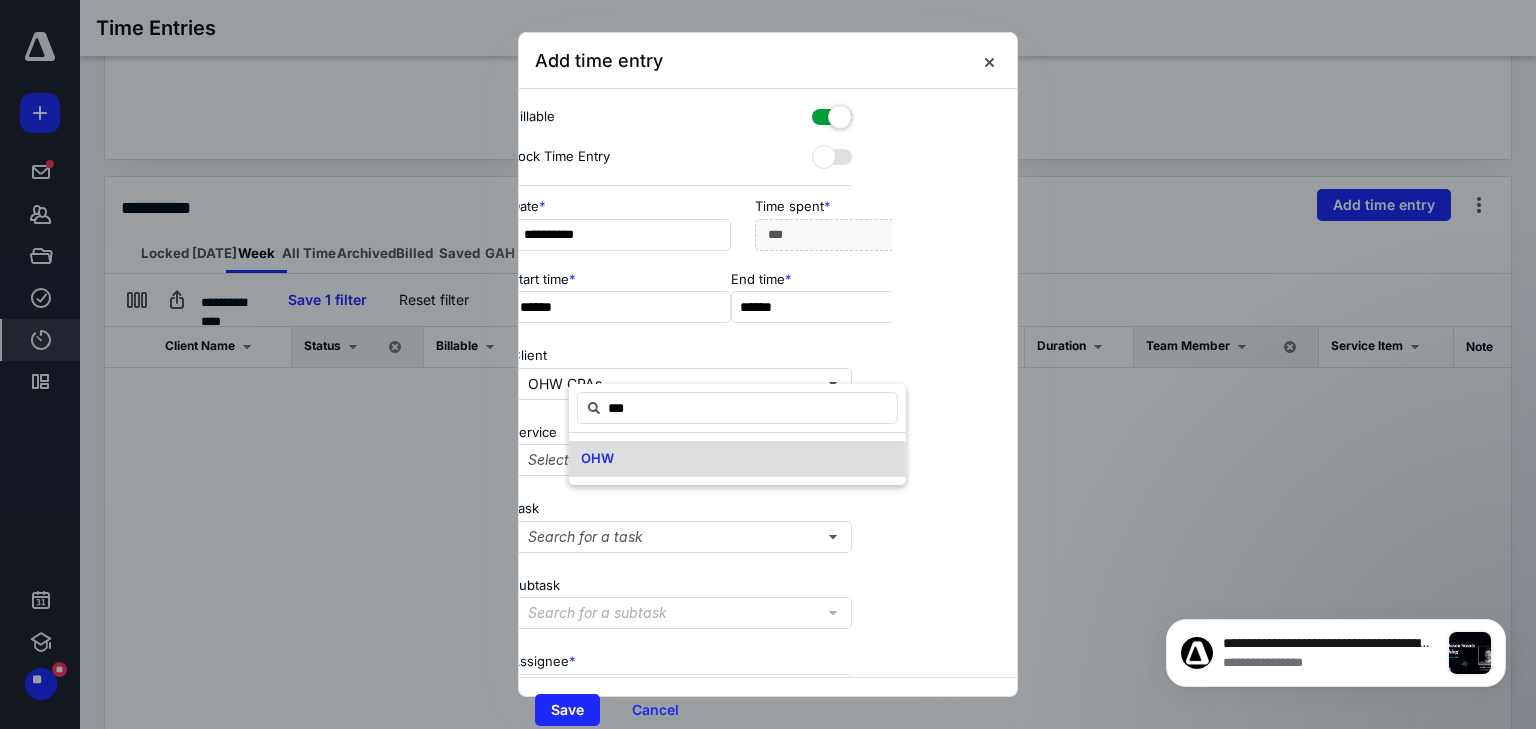 click on "OHW" at bounding box center (737, 459) 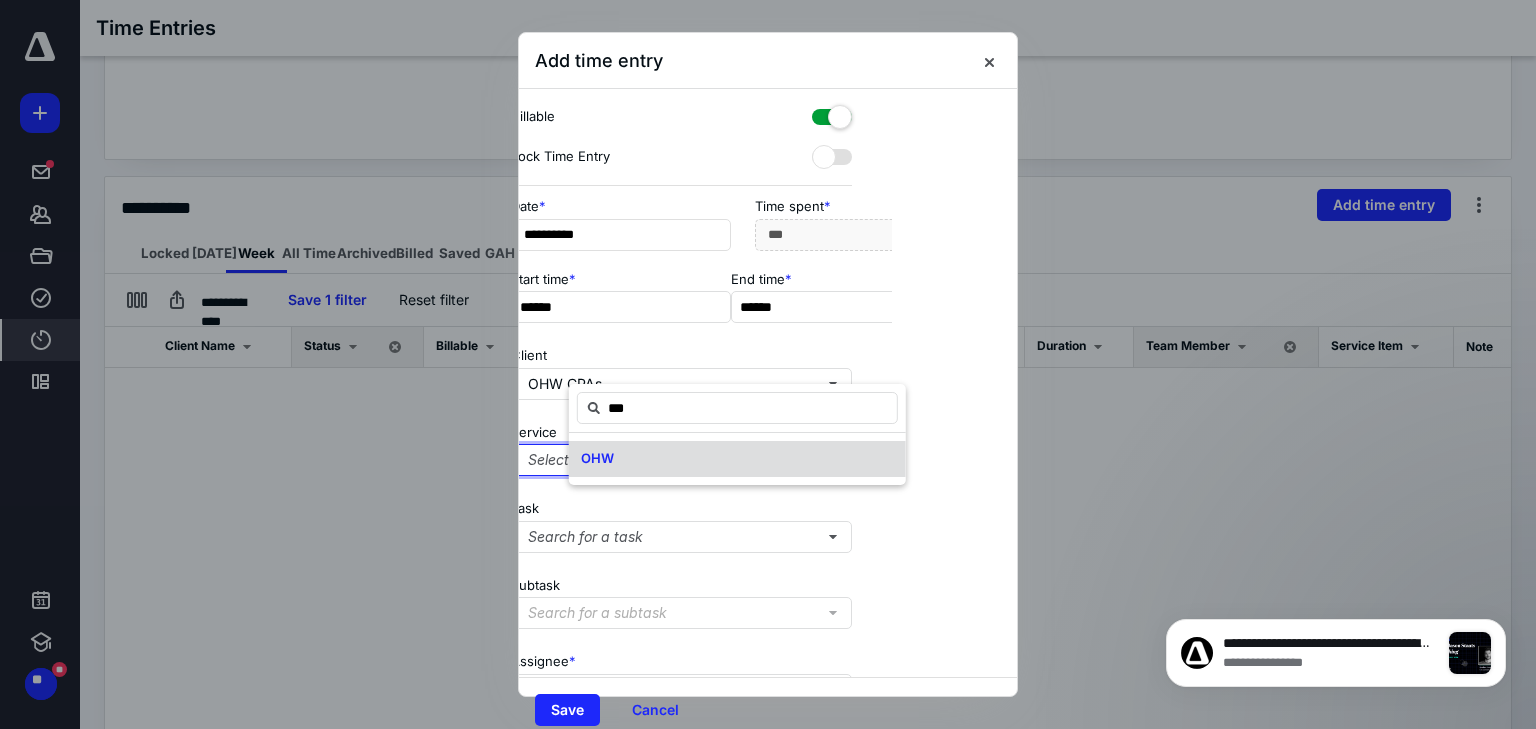 type 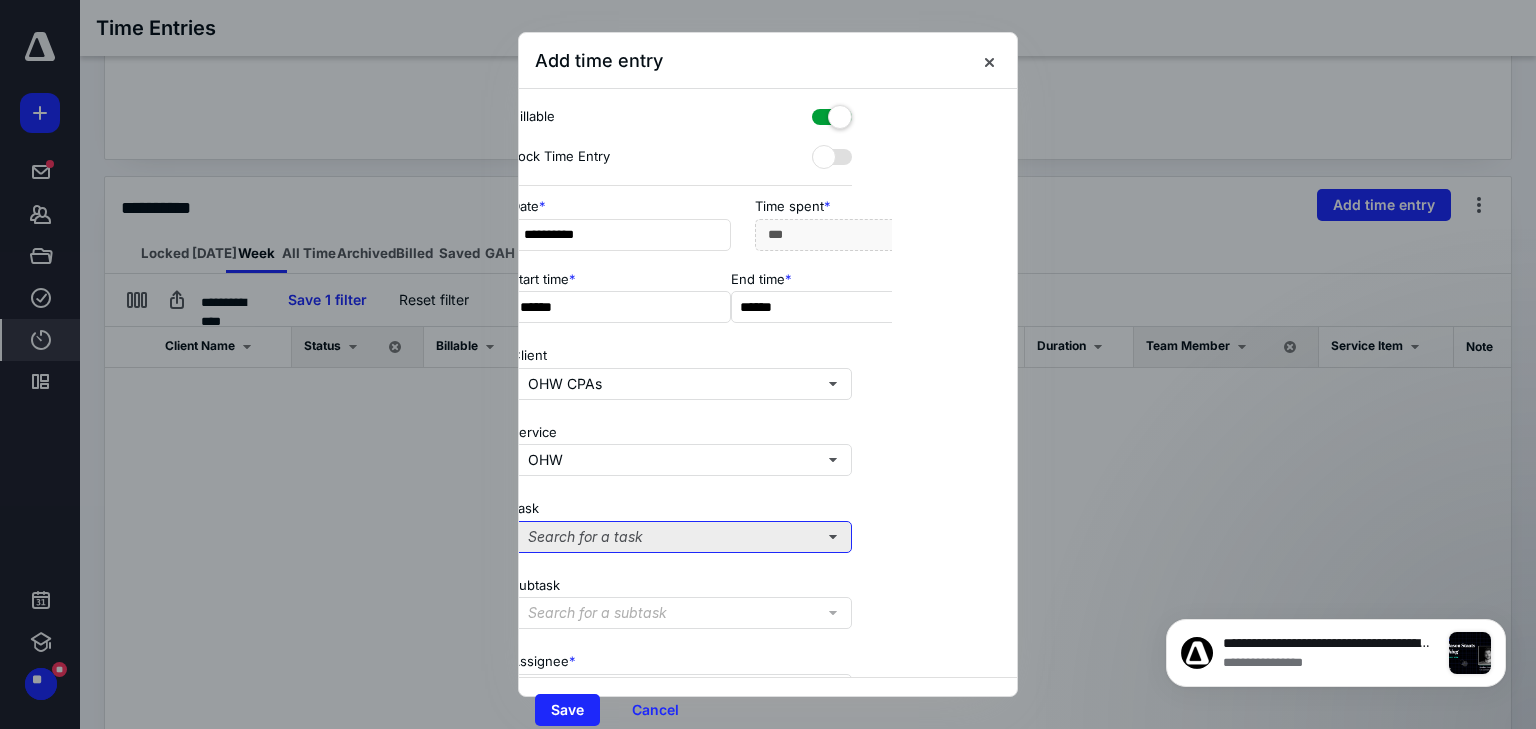 click on "Search for a task" at bounding box center (681, 537) 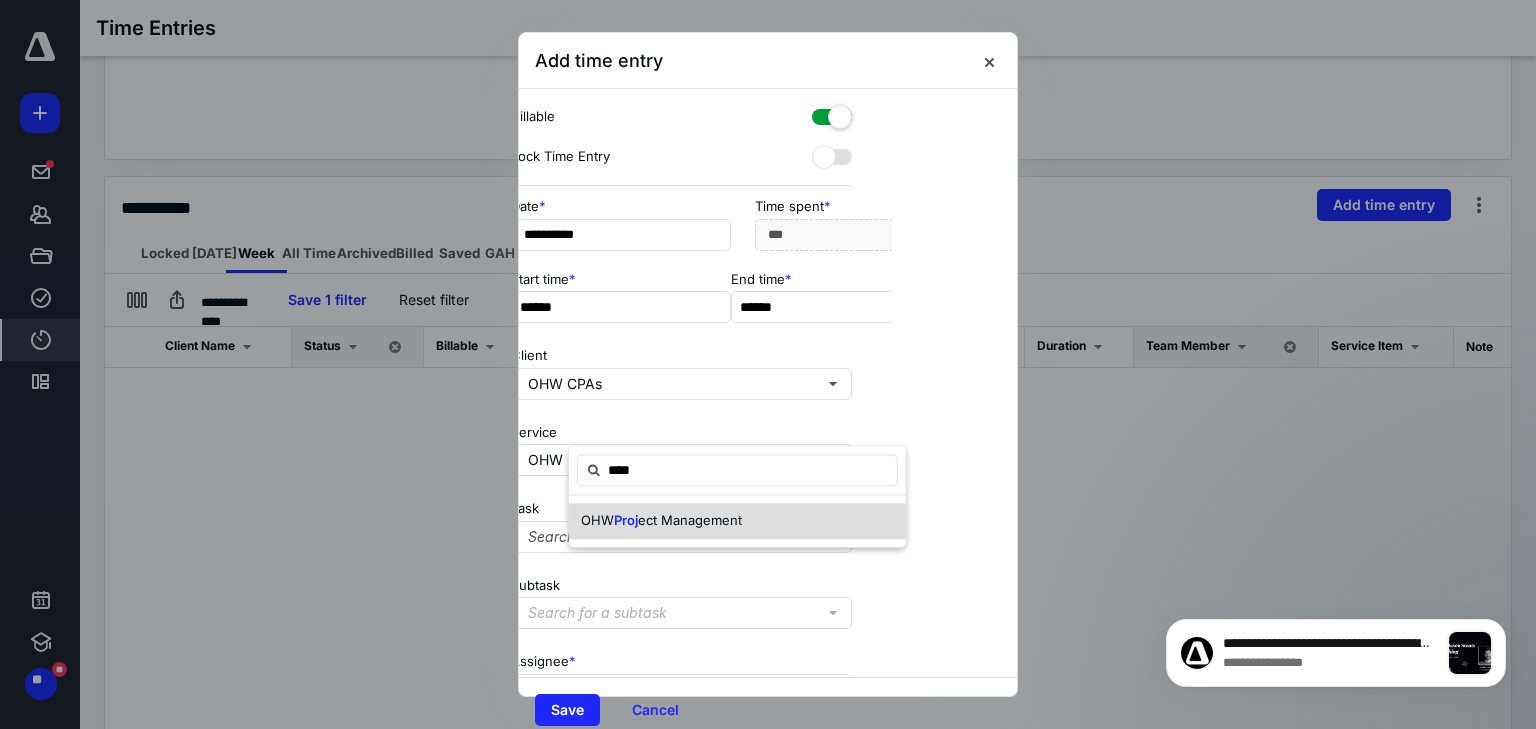 click on "OHW  Proj ect Management" at bounding box center [661, 521] 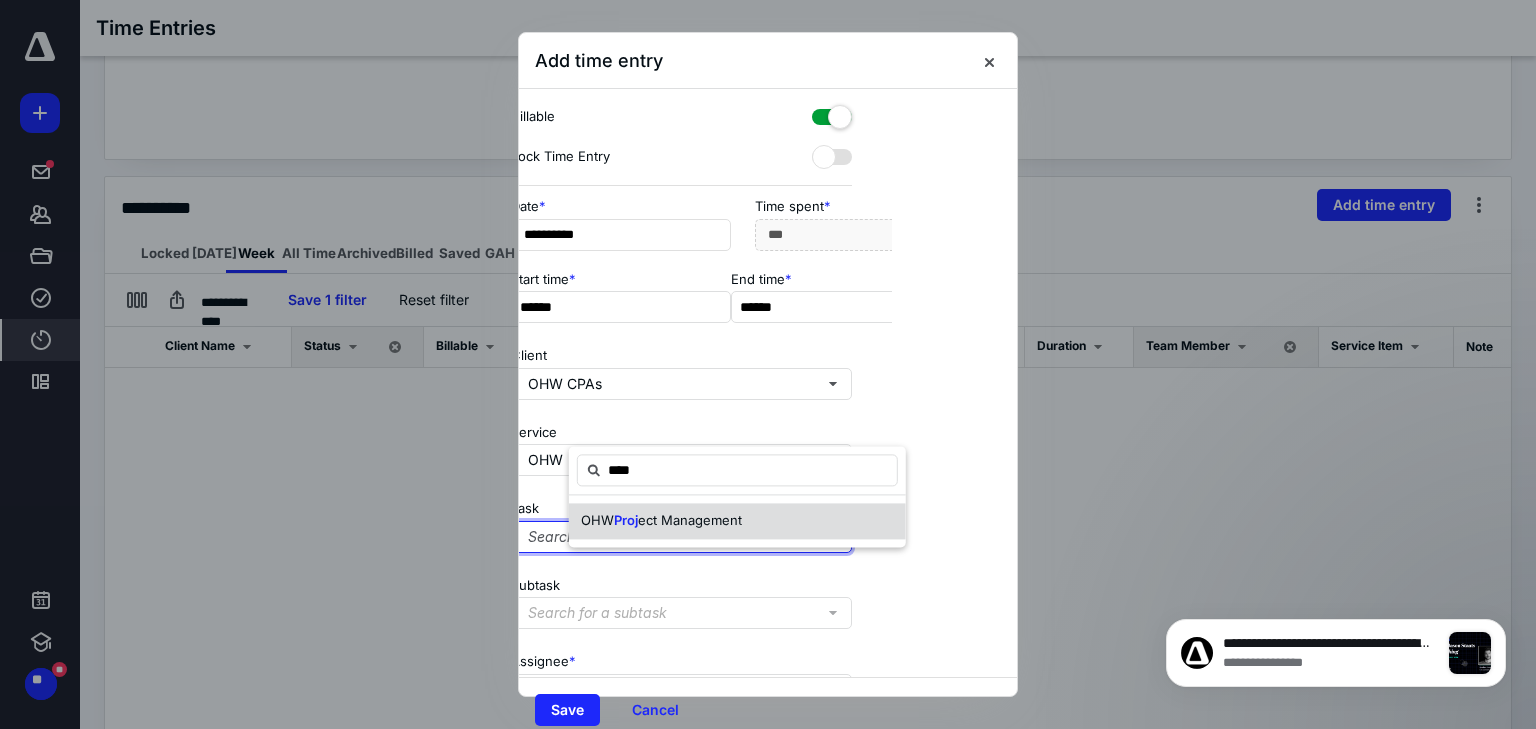 type 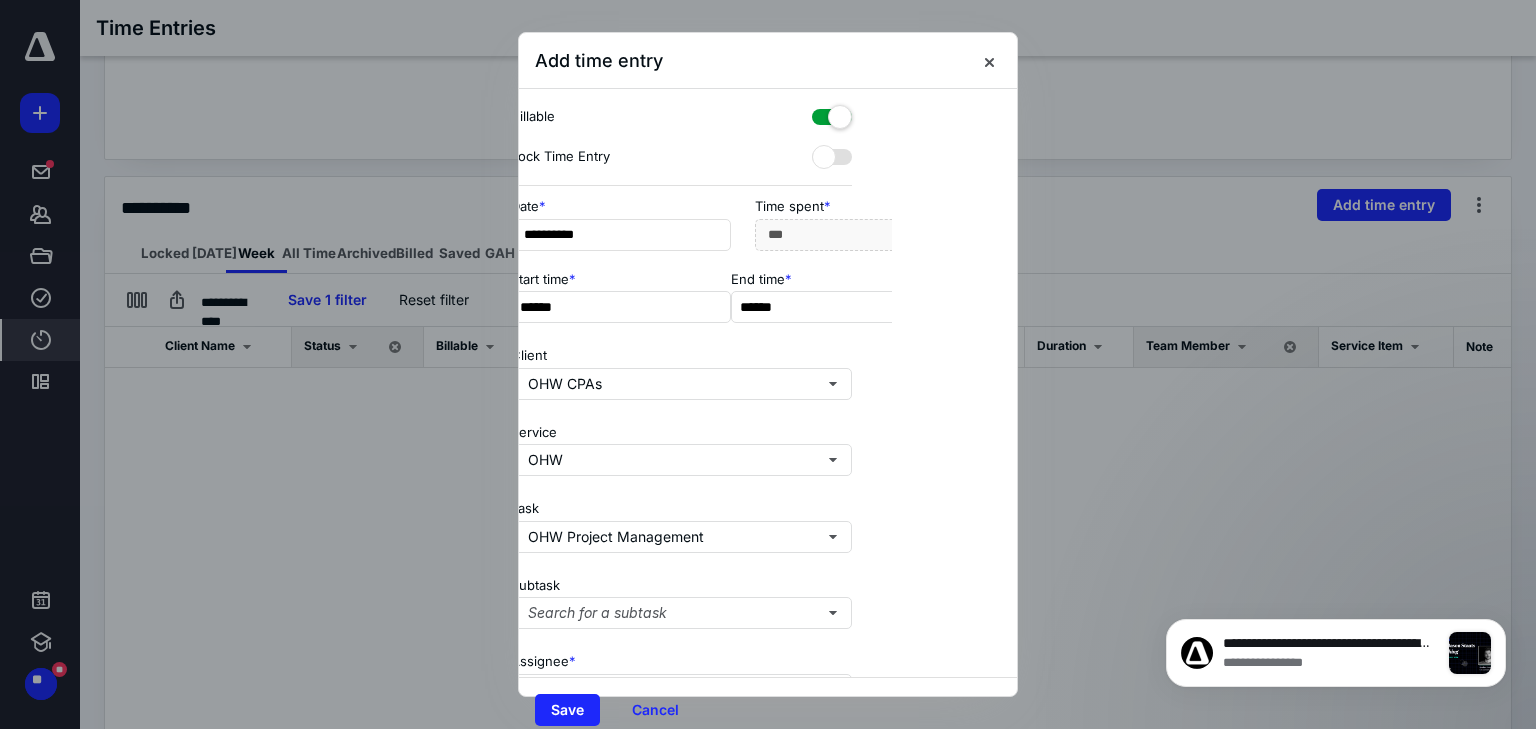 click at bounding box center [832, 113] 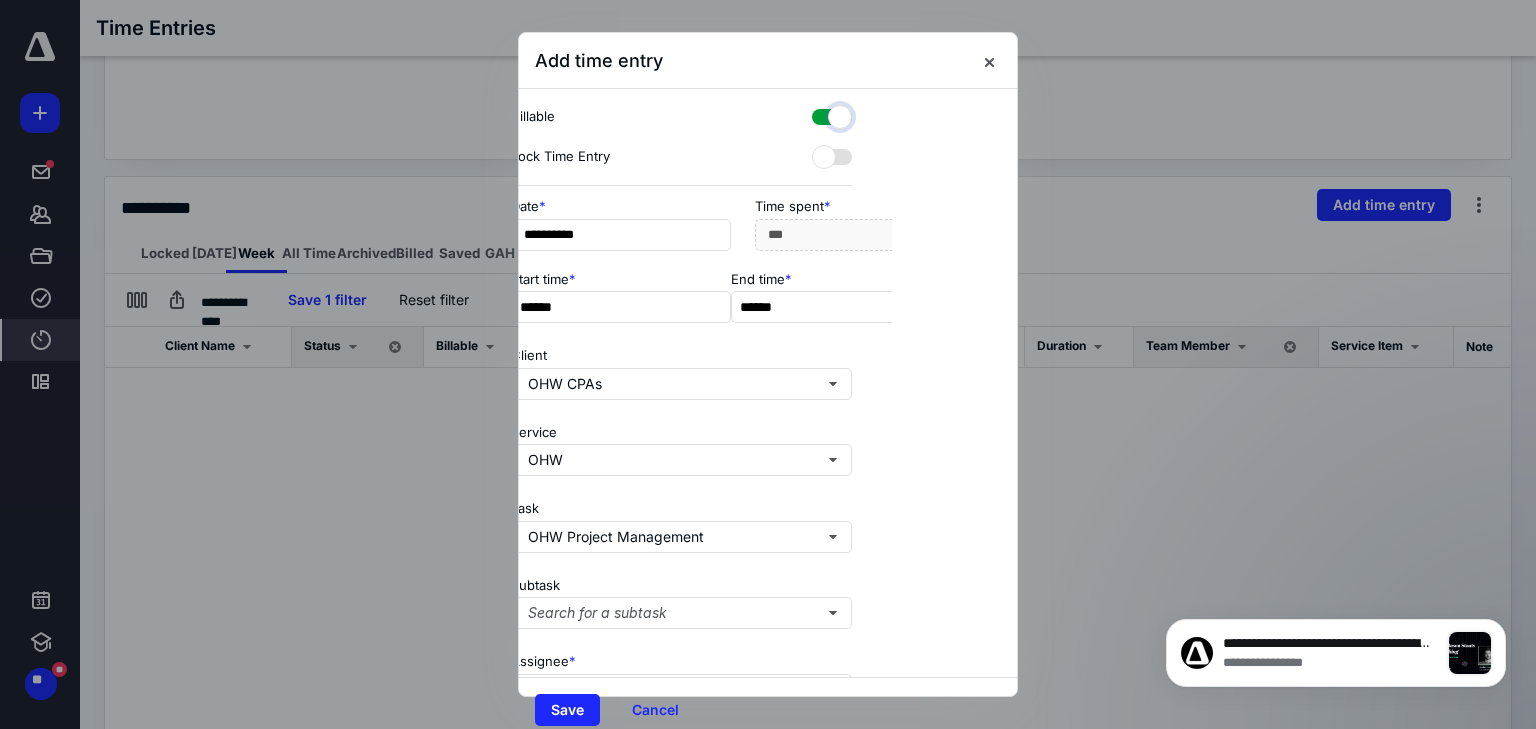click at bounding box center (822, 114) 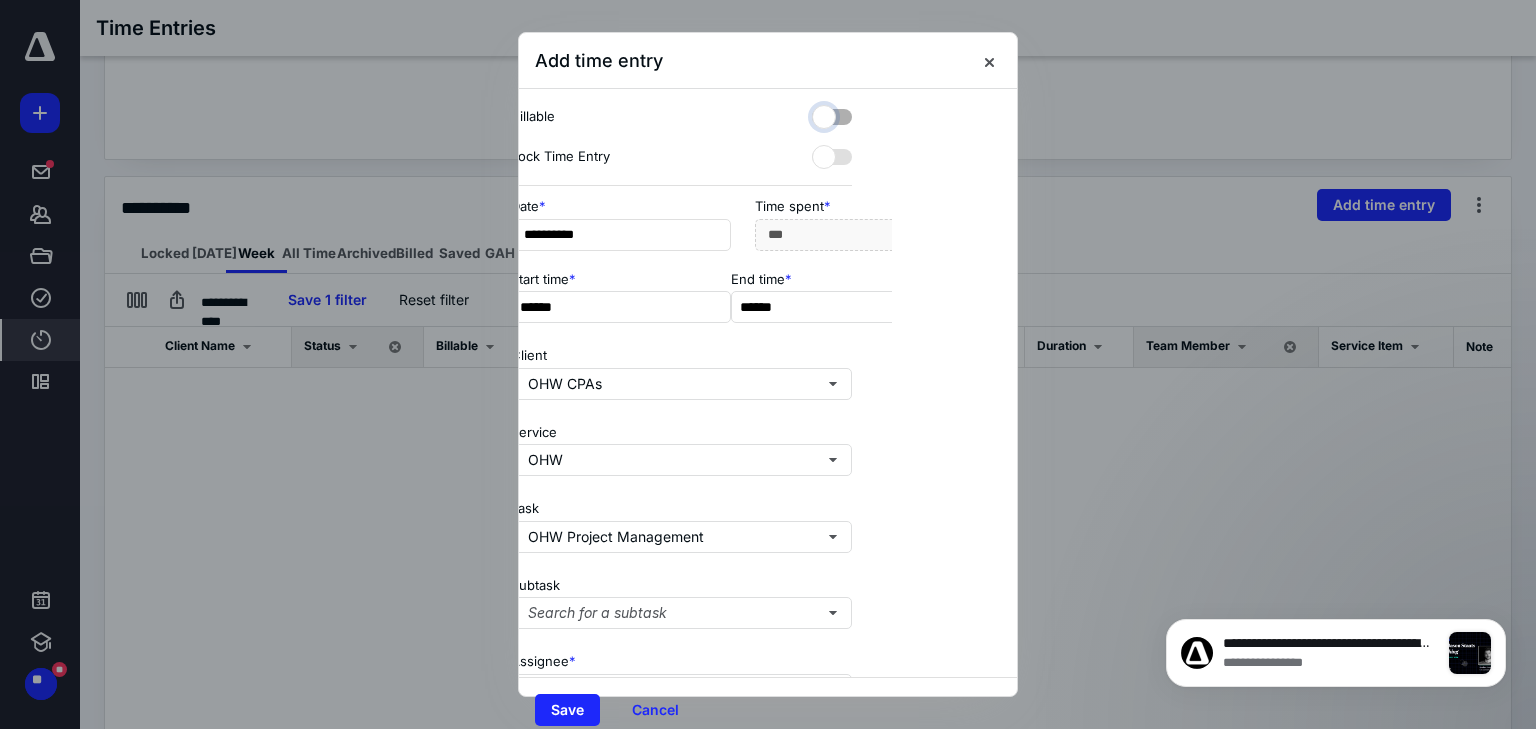 checkbox on "false" 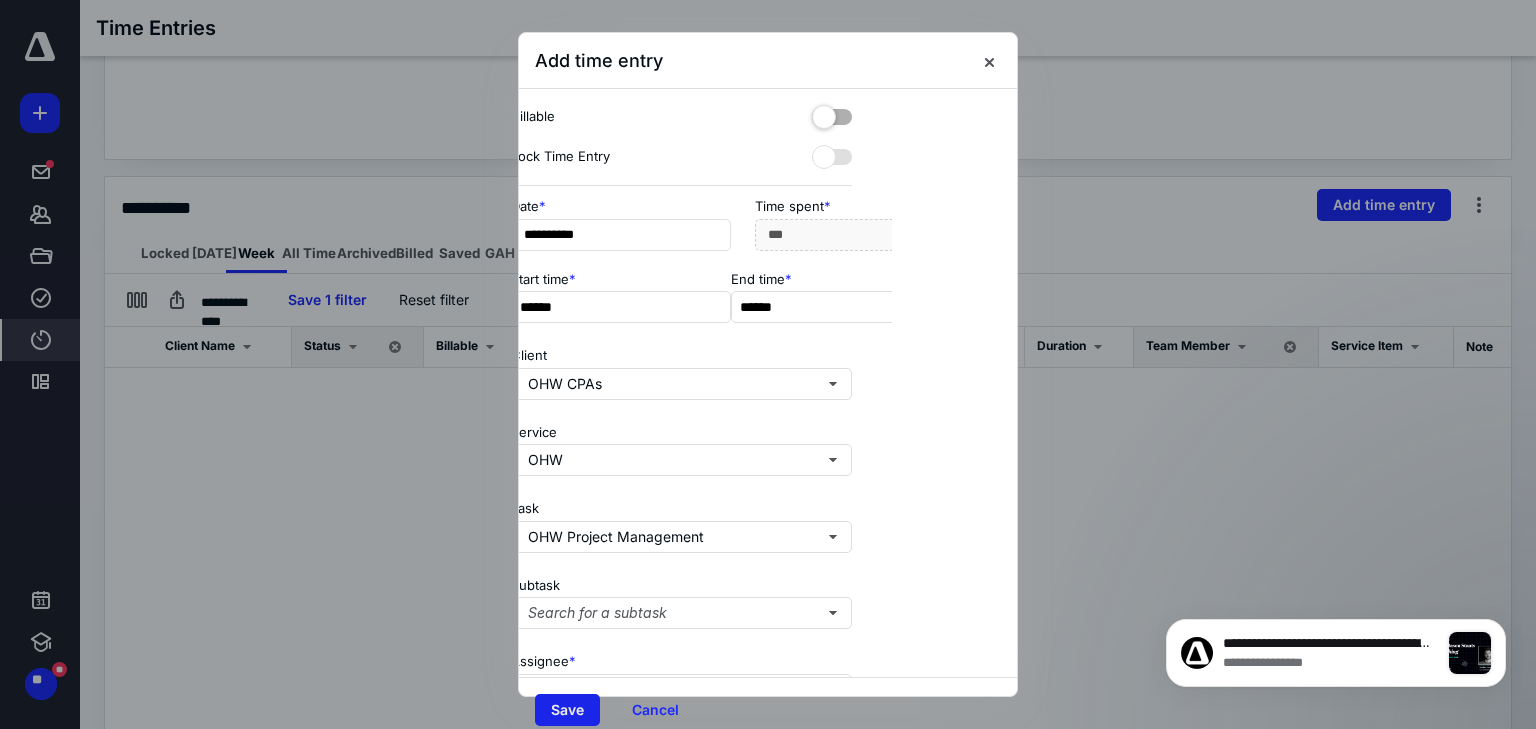 click on "Save" at bounding box center [567, 710] 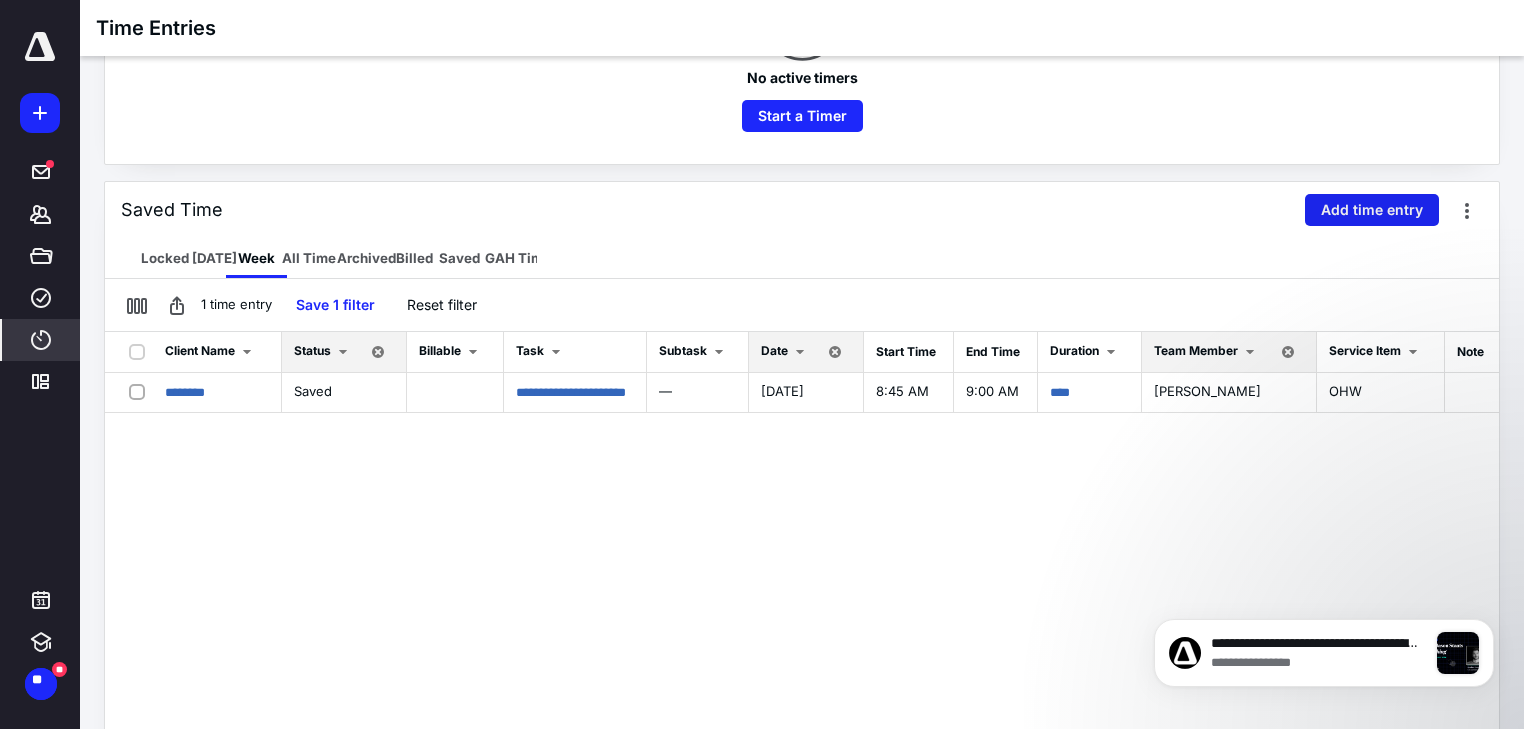 click on "Add time entry" at bounding box center [1372, 210] 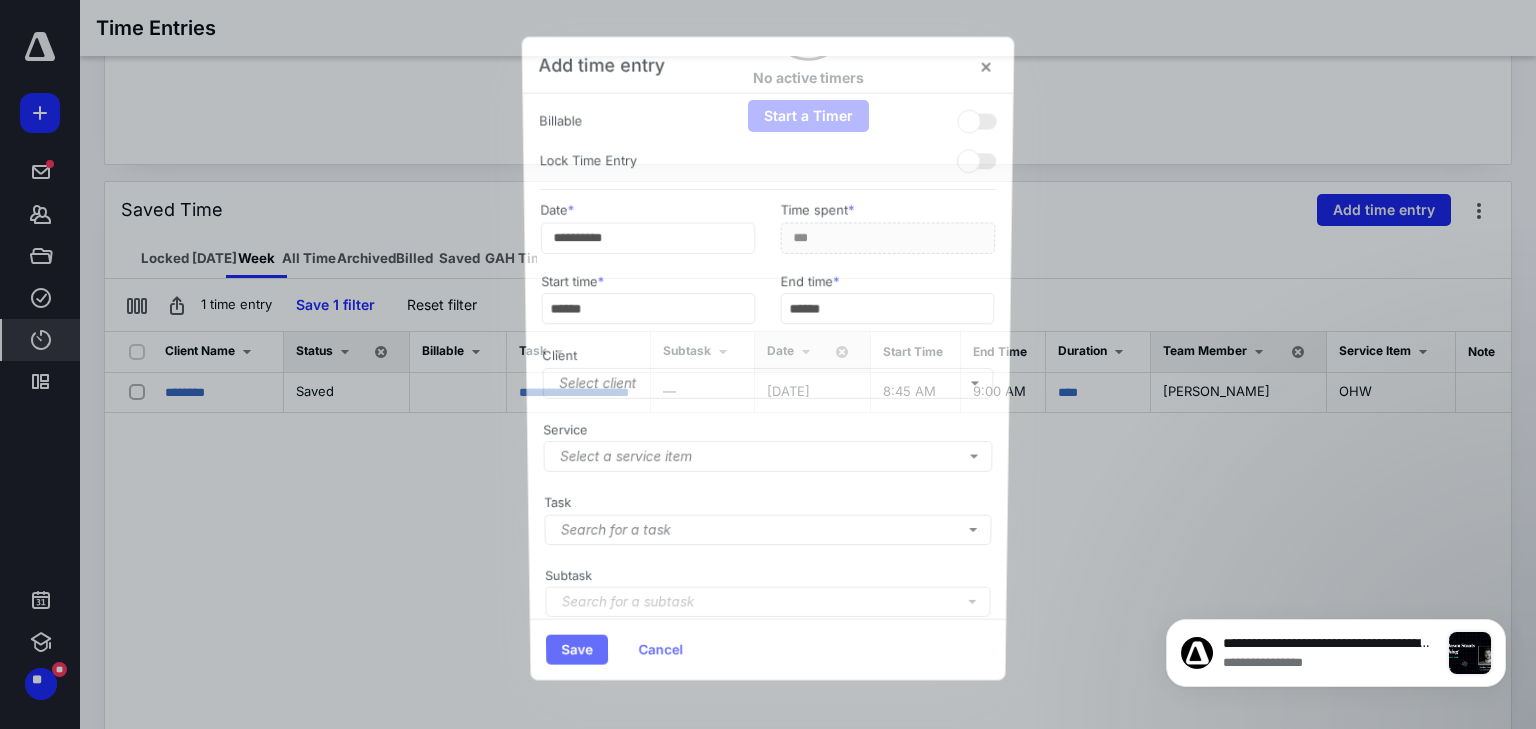 scroll, scrollTop: 0, scrollLeft: 92, axis: horizontal 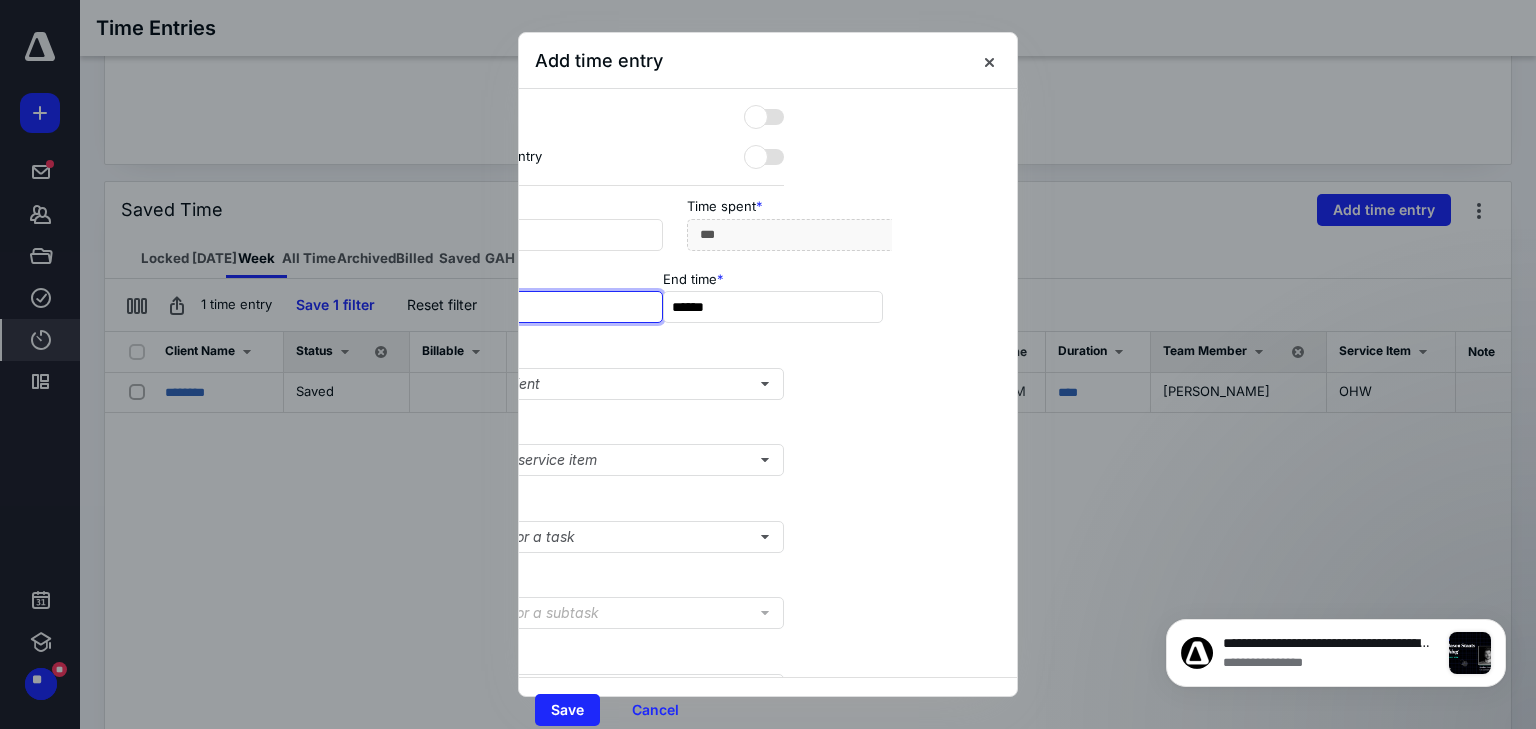 click on "******" at bounding box center (553, 307) 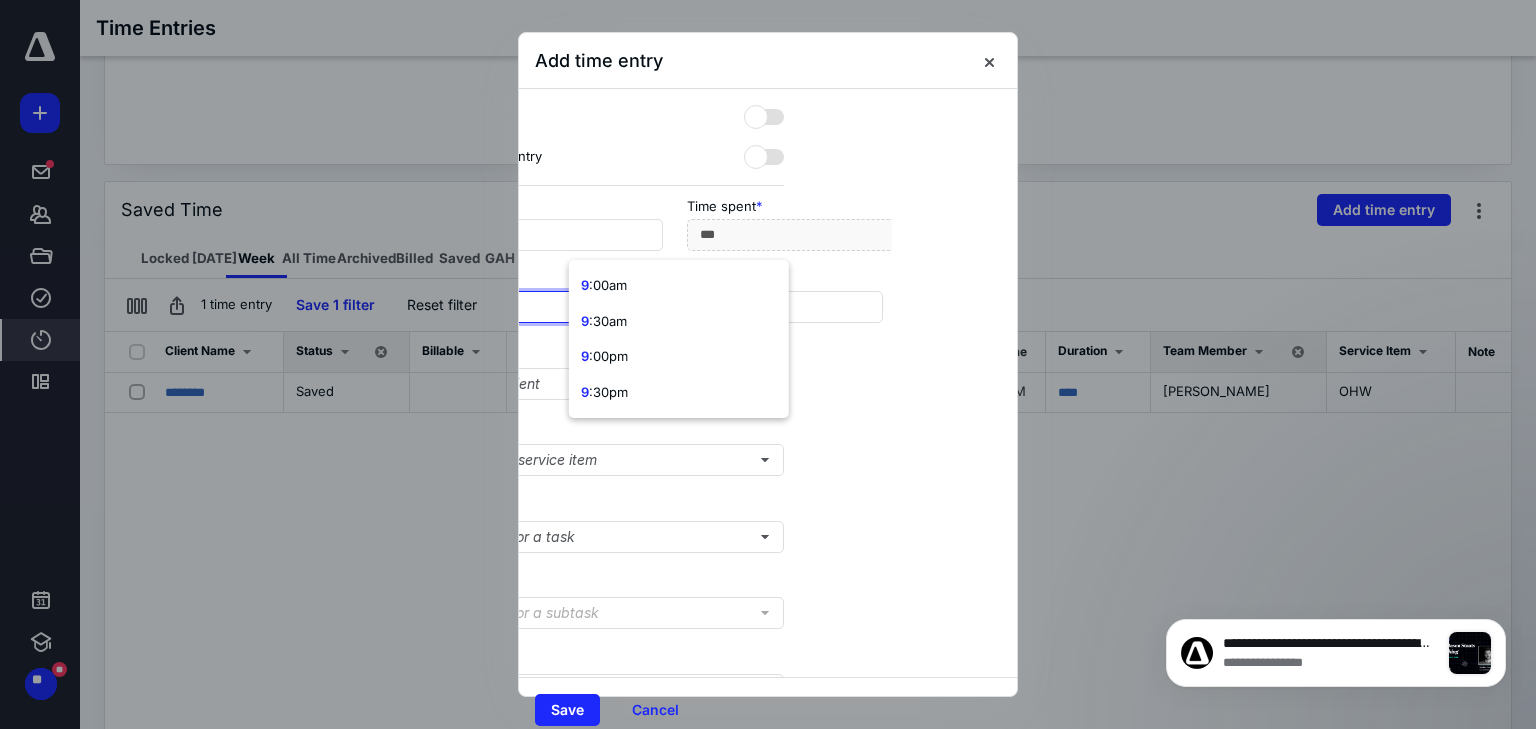 scroll, scrollTop: 0, scrollLeft: 24, axis: horizontal 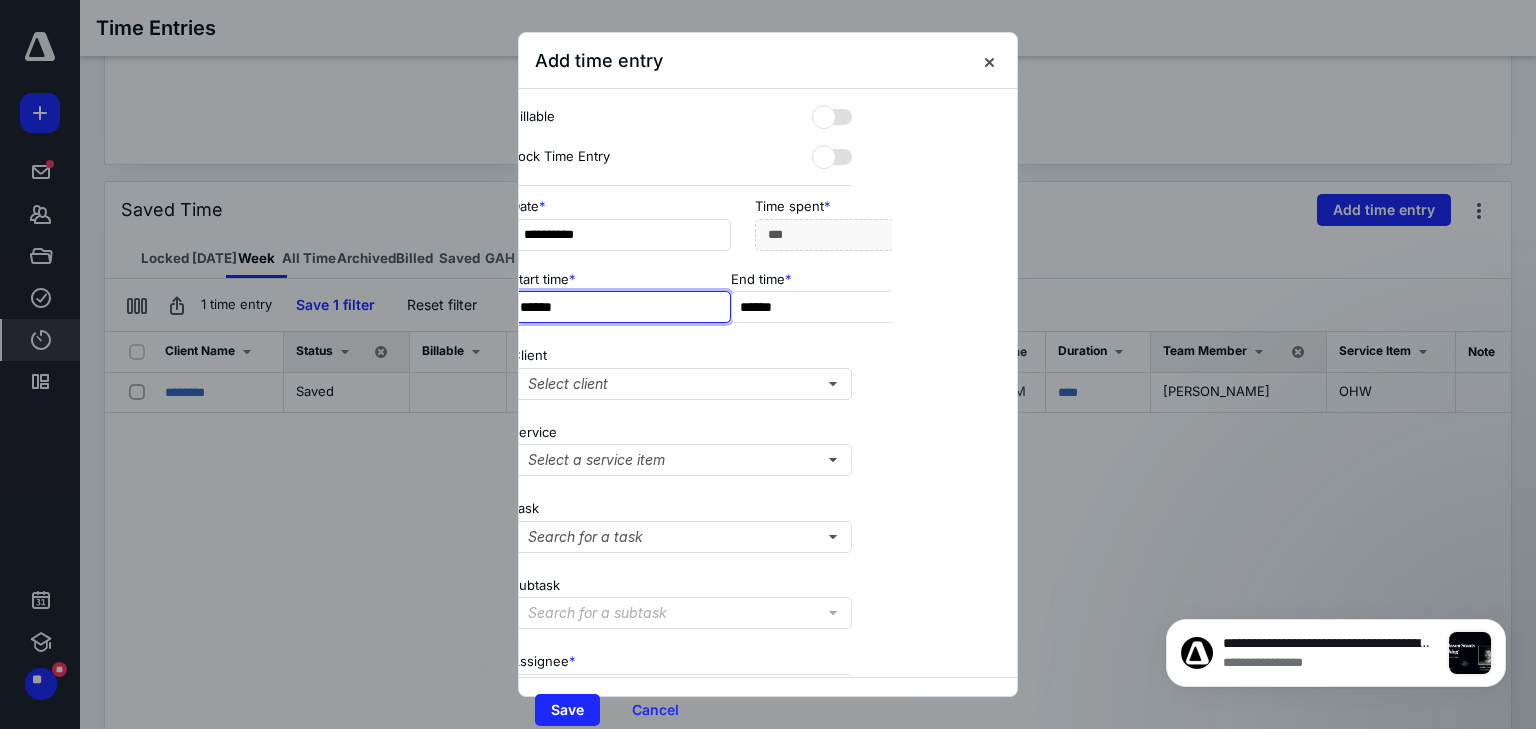 type on "******" 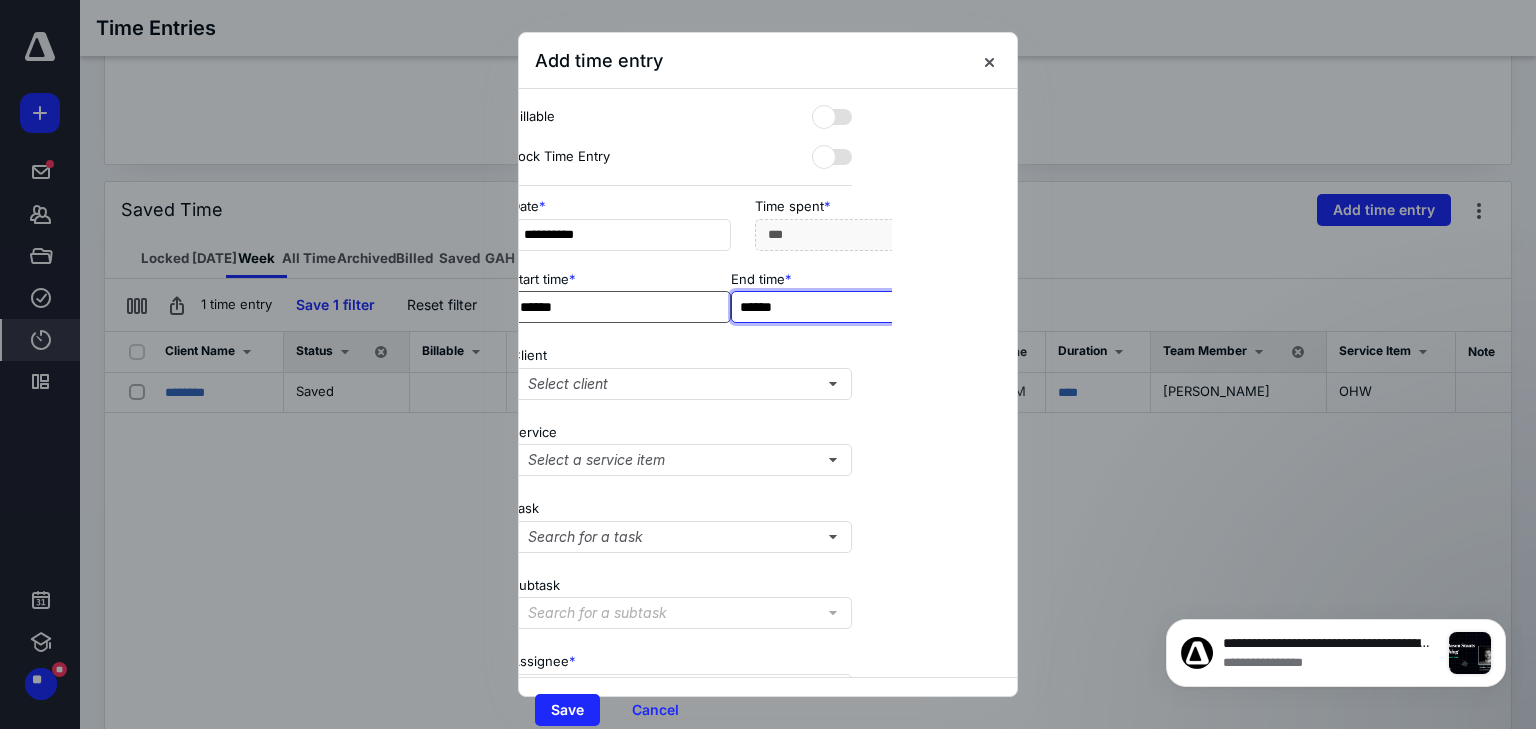 type on "**" 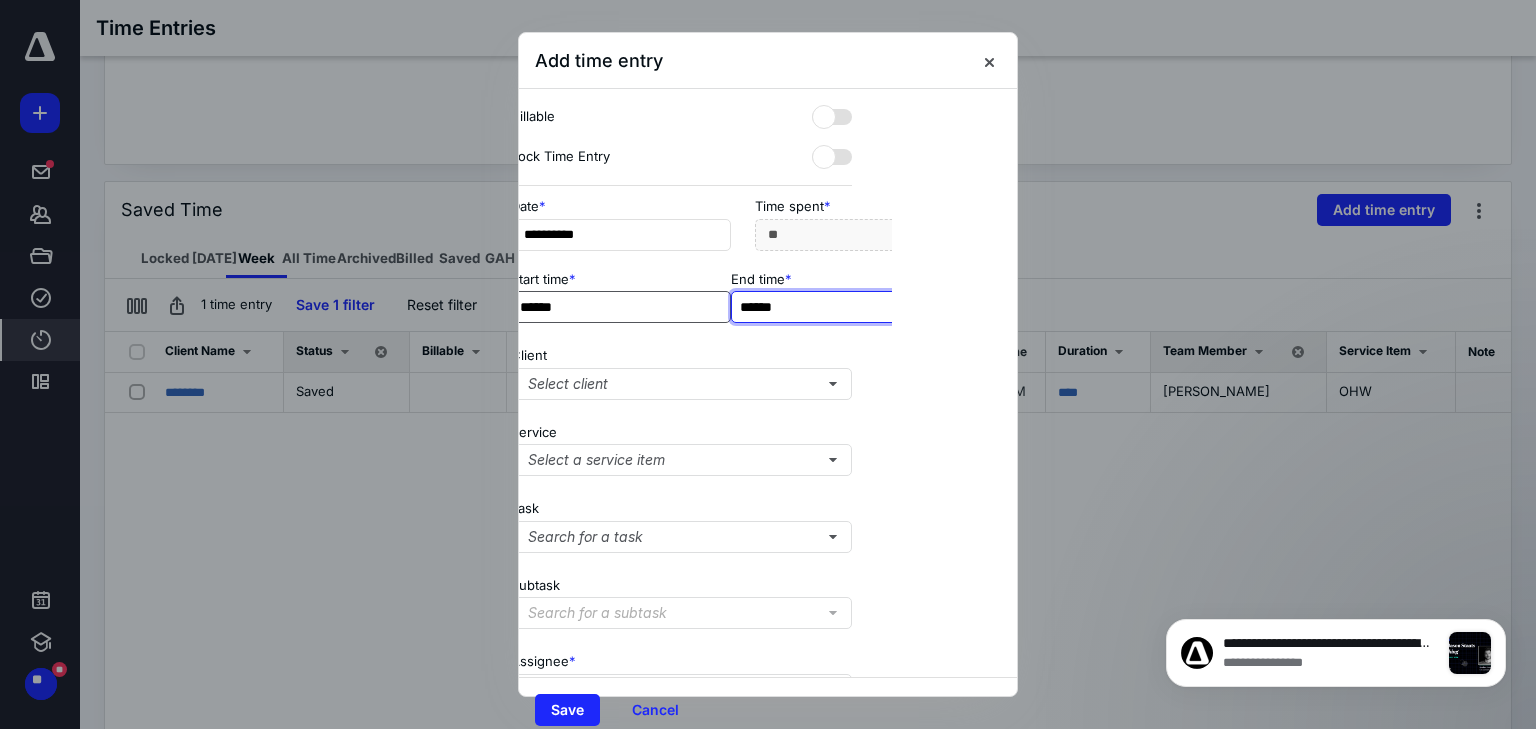 scroll, scrollTop: 0, scrollLeft: 90, axis: horizontal 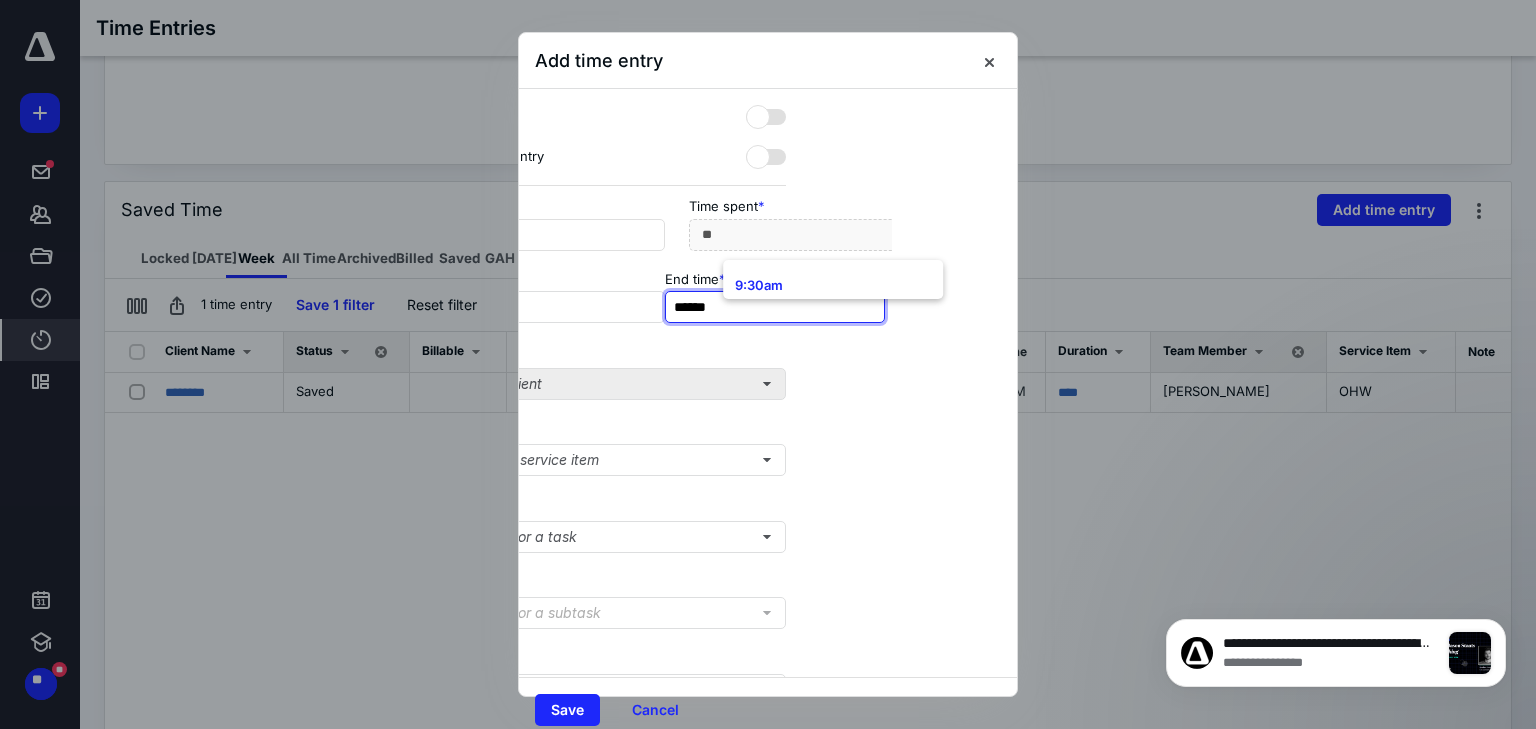 type on "******" 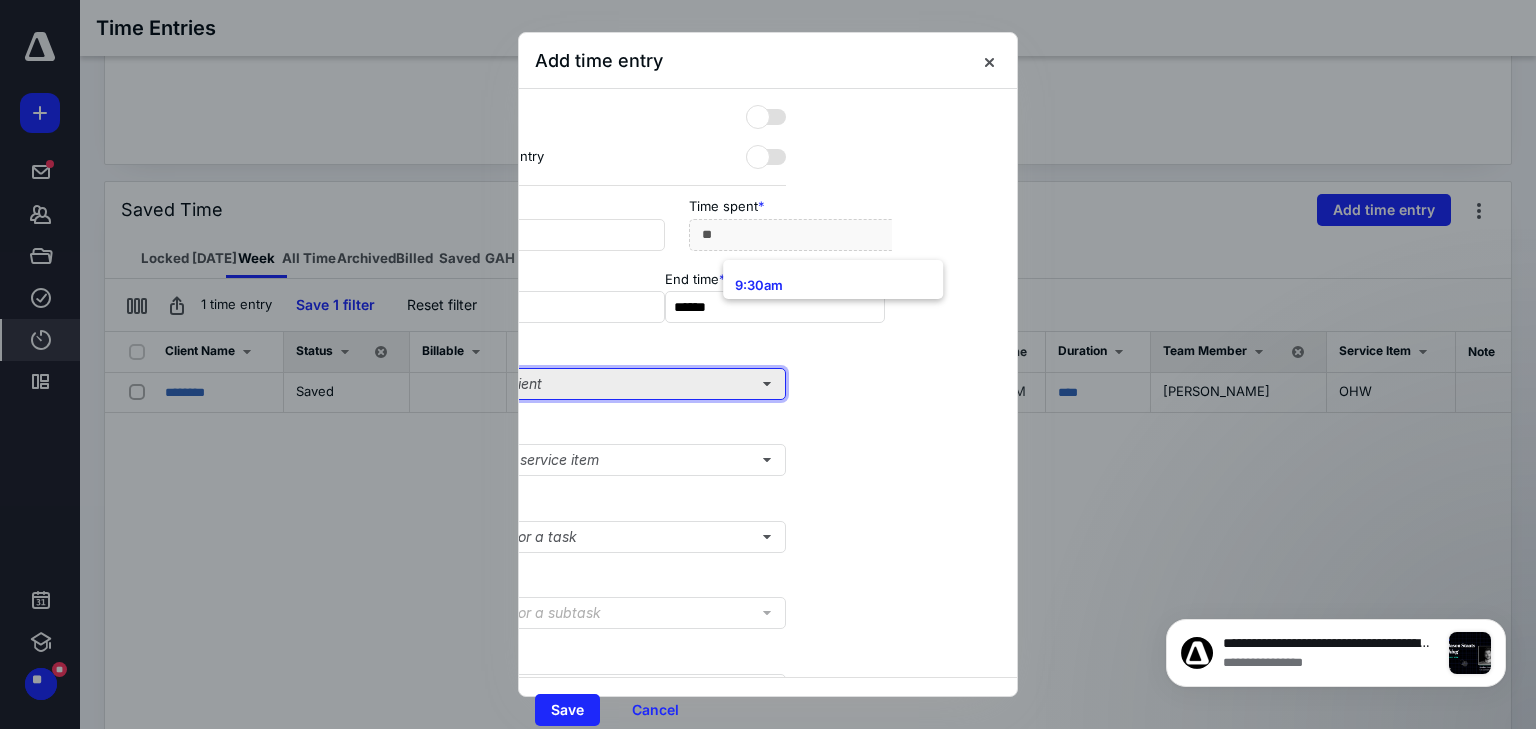 type on "***" 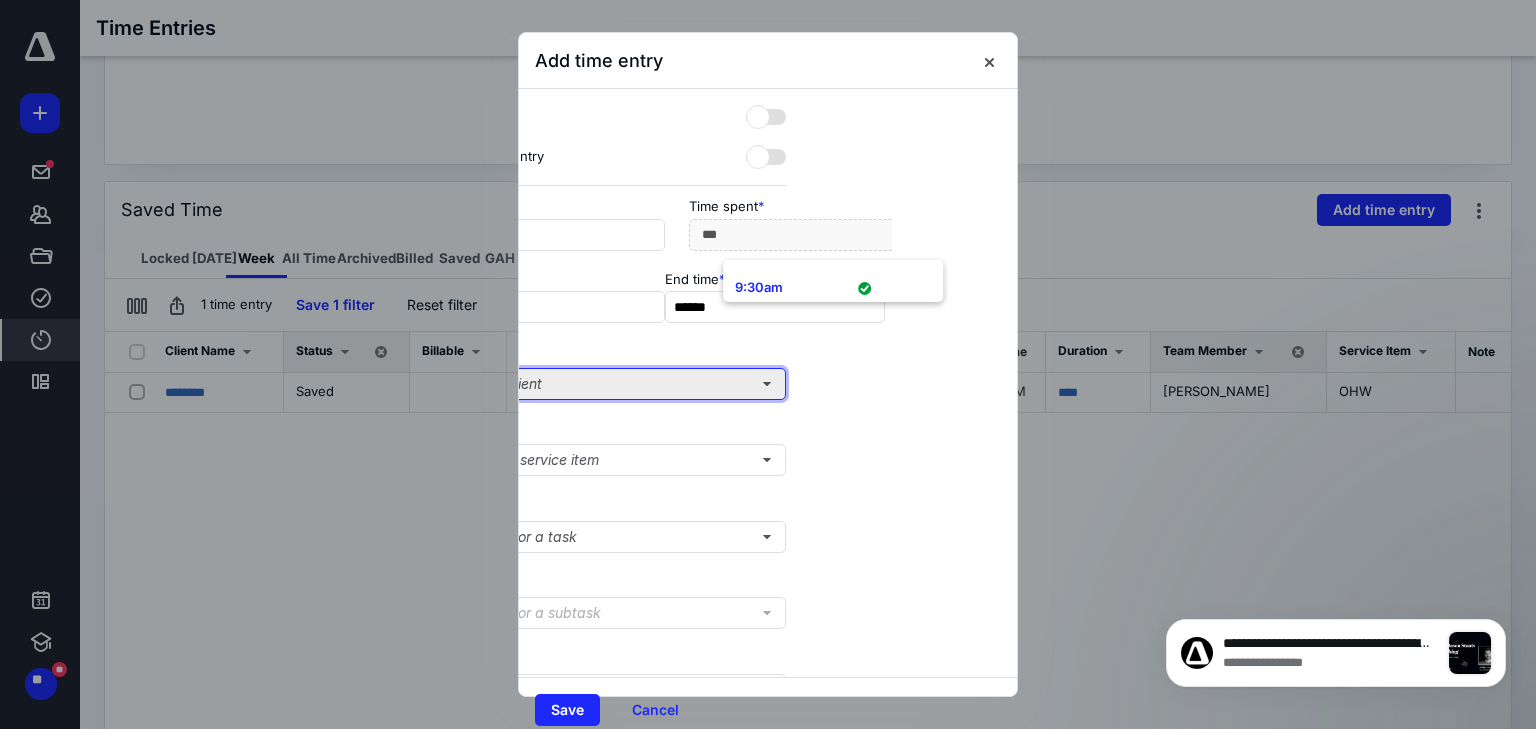 click on "Select client" at bounding box center (615, 384) 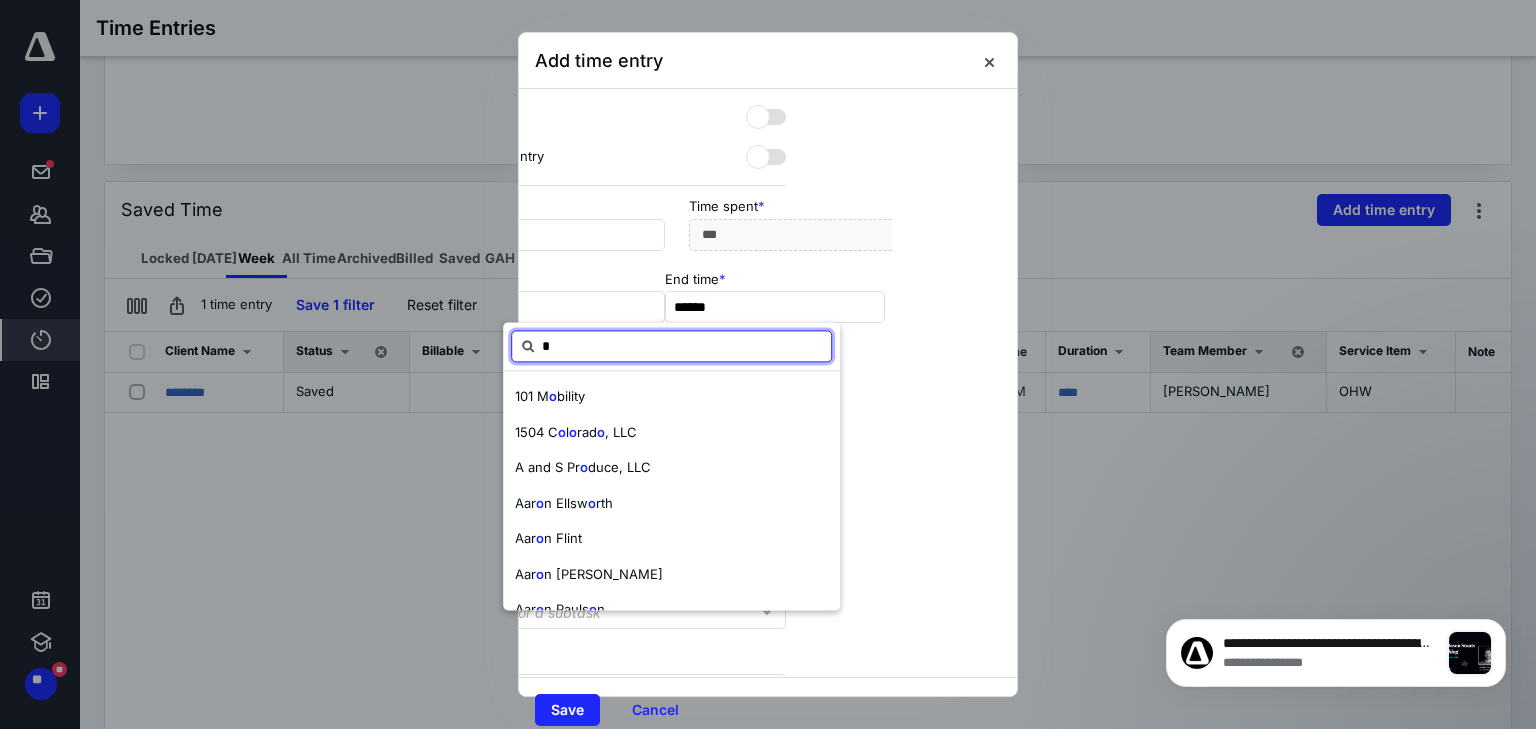 click on "*" at bounding box center (671, 346) 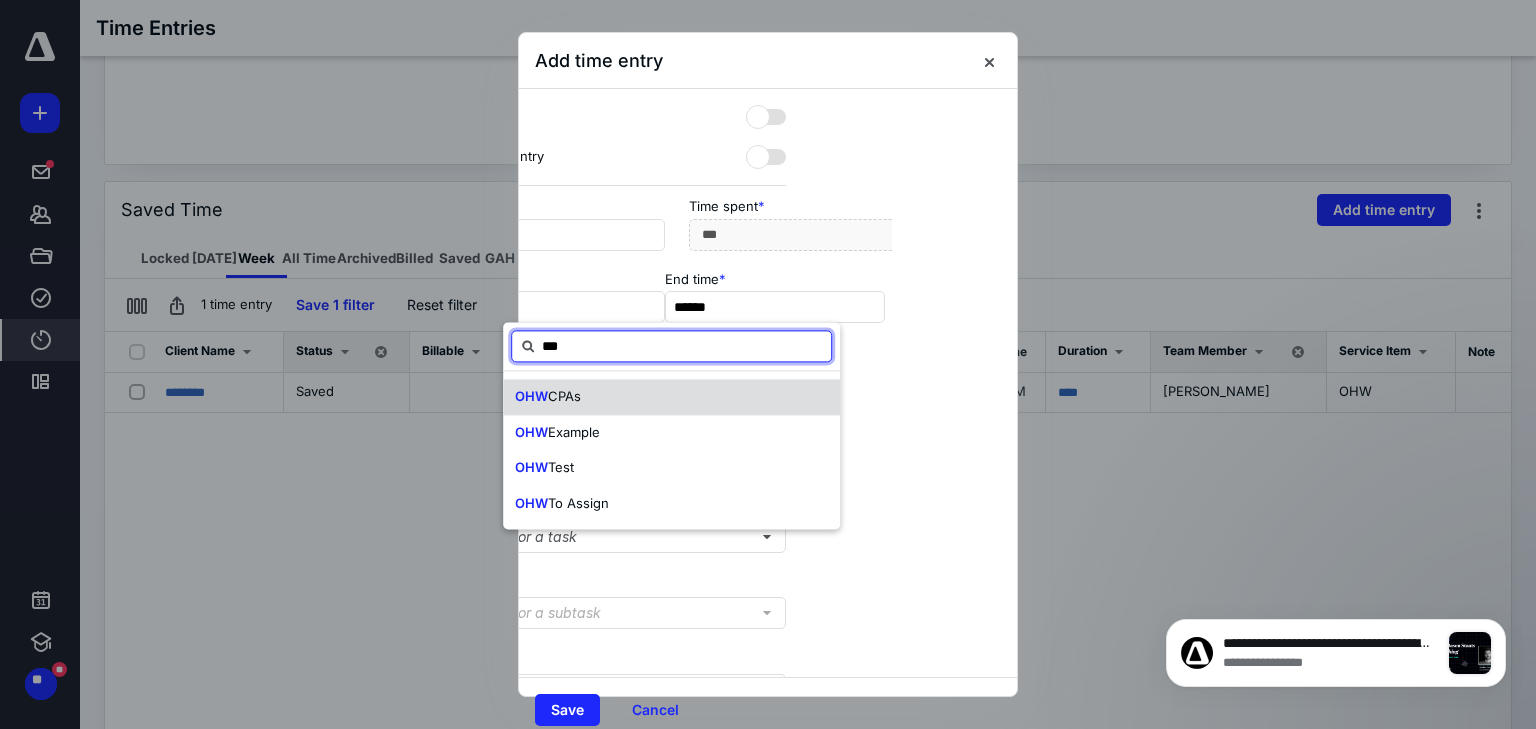 click on "OHW  CPAs" at bounding box center [671, 397] 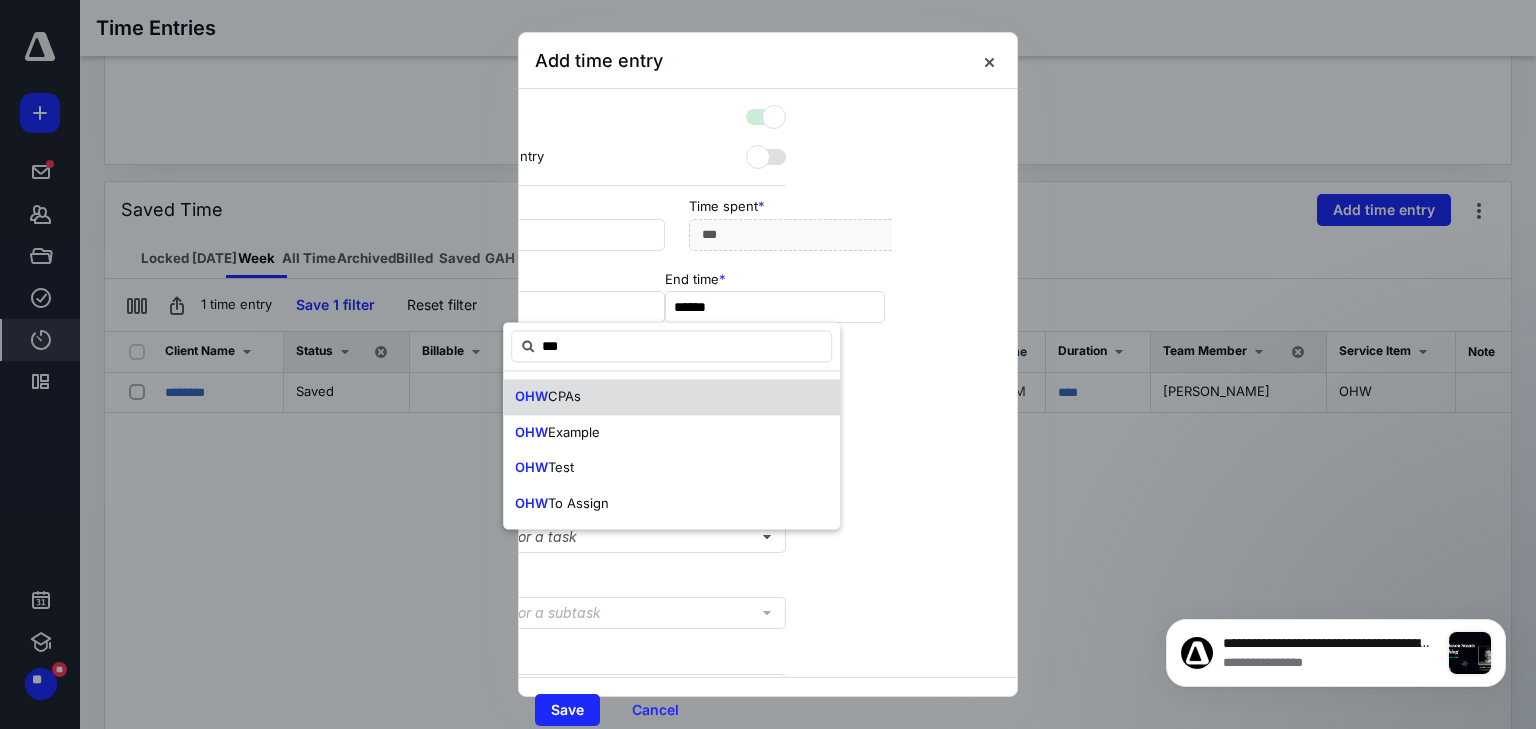 checkbox on "true" 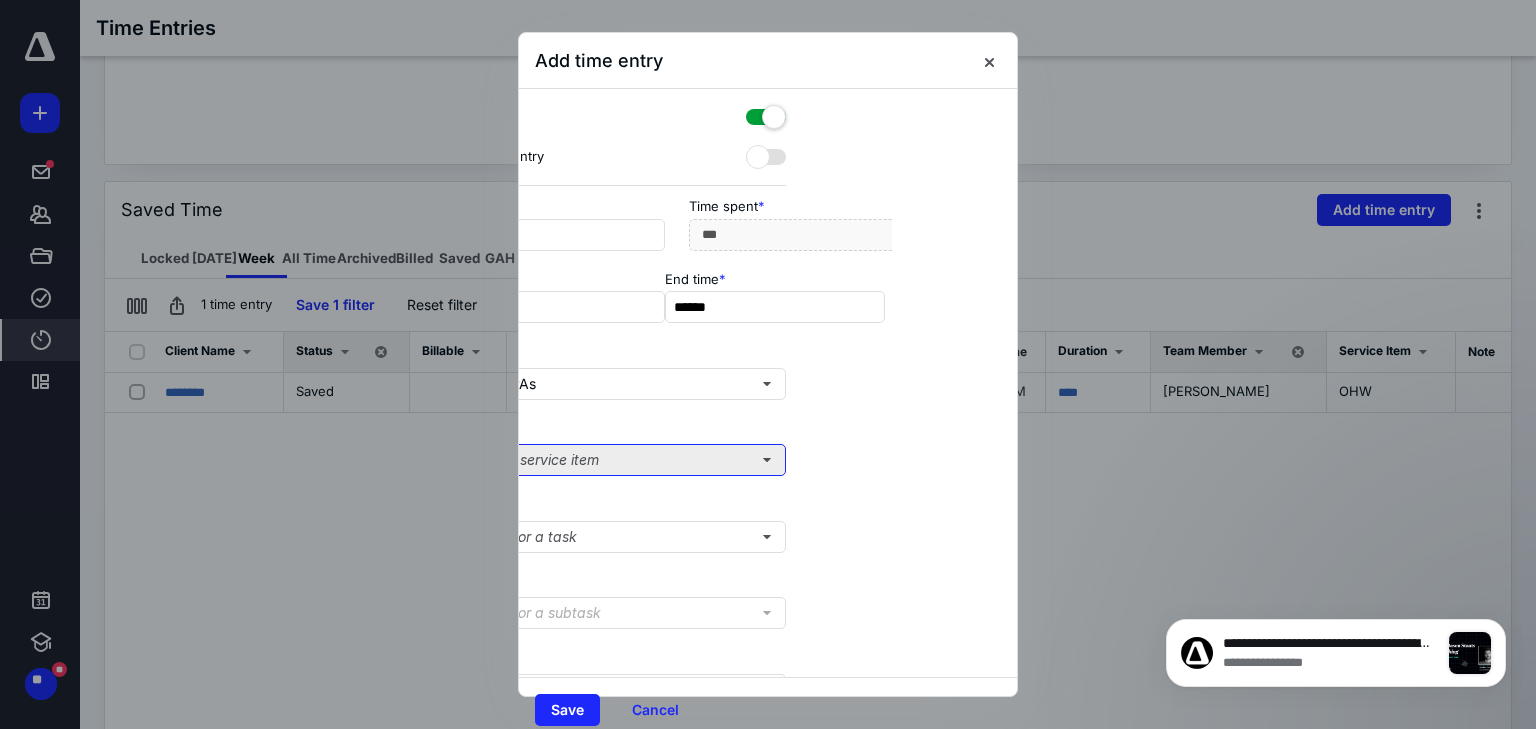 click on "Select a service item" at bounding box center [615, 460] 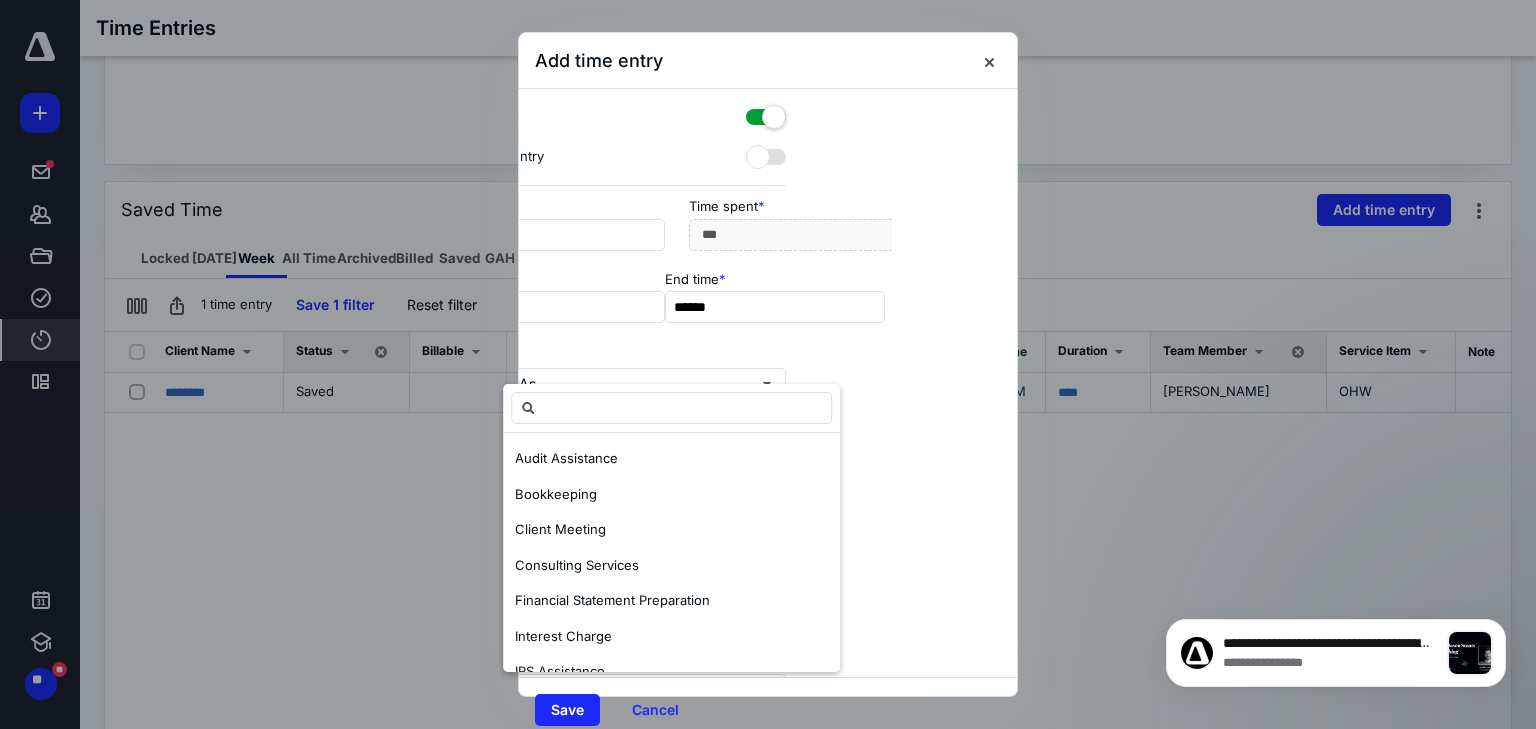 drag, startPoint x: 1171, startPoint y: 508, endPoint x: 936, endPoint y: 402, distance: 257.80032 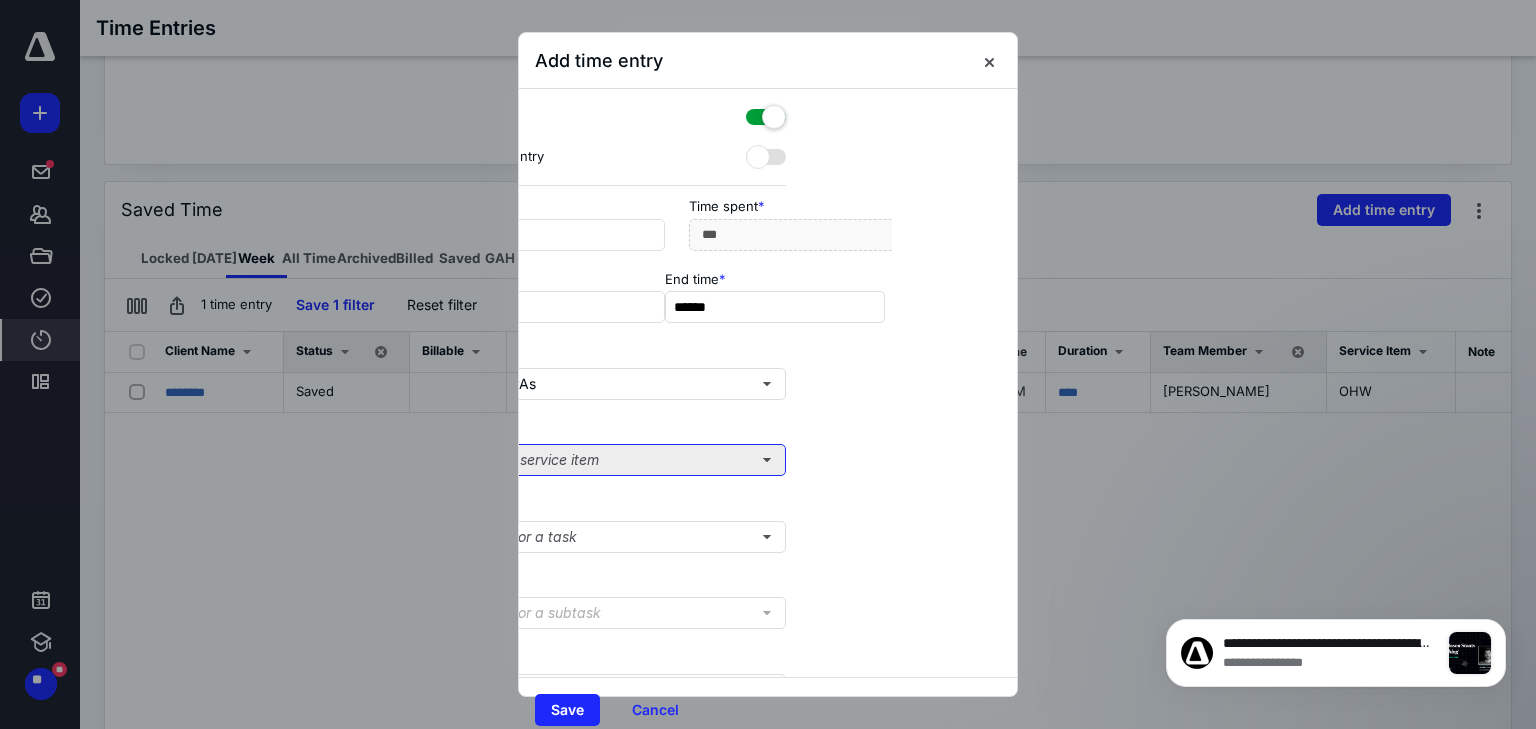 click on "Select a service item" at bounding box center (615, 460) 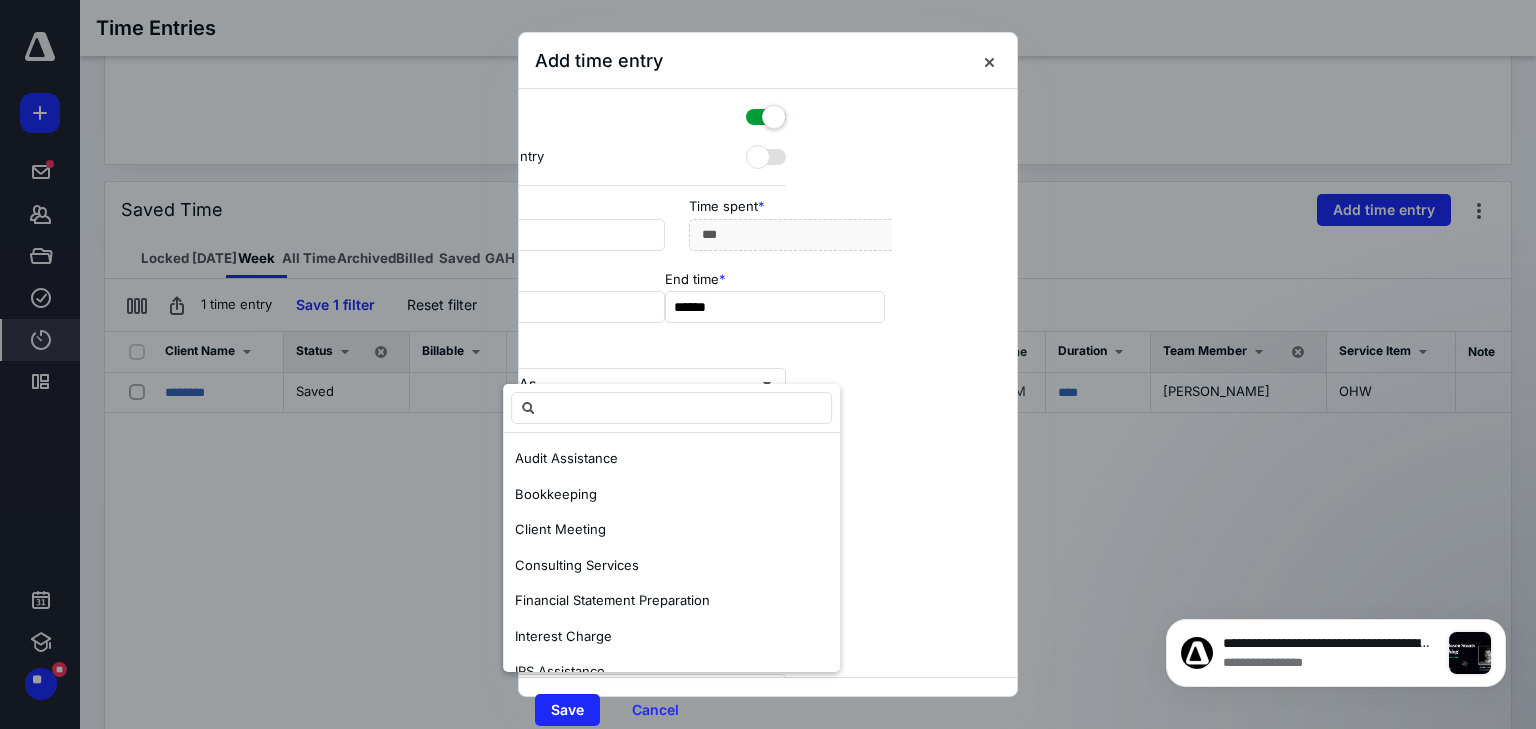 scroll, scrollTop: 0, scrollLeft: 0, axis: both 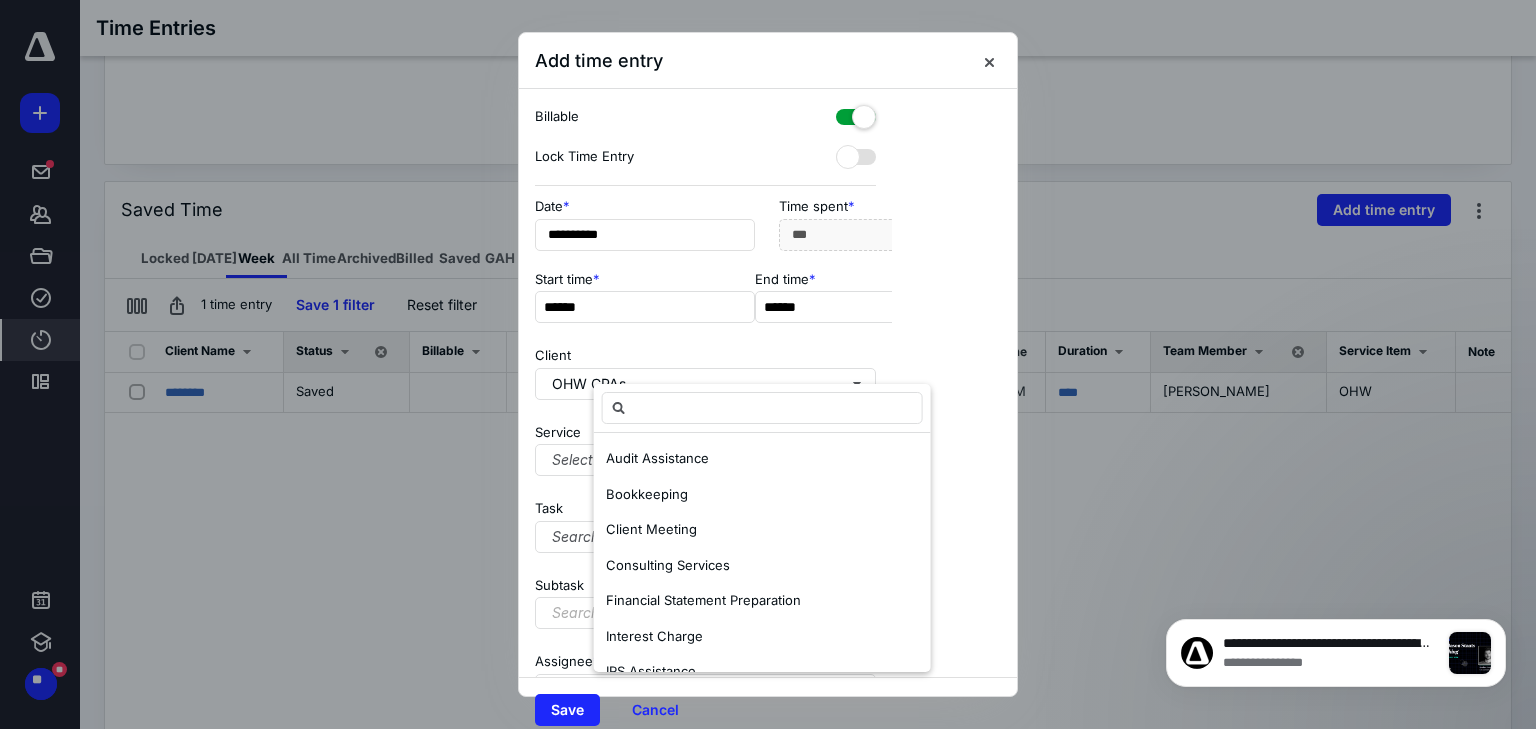 click at bounding box center (762, 408) 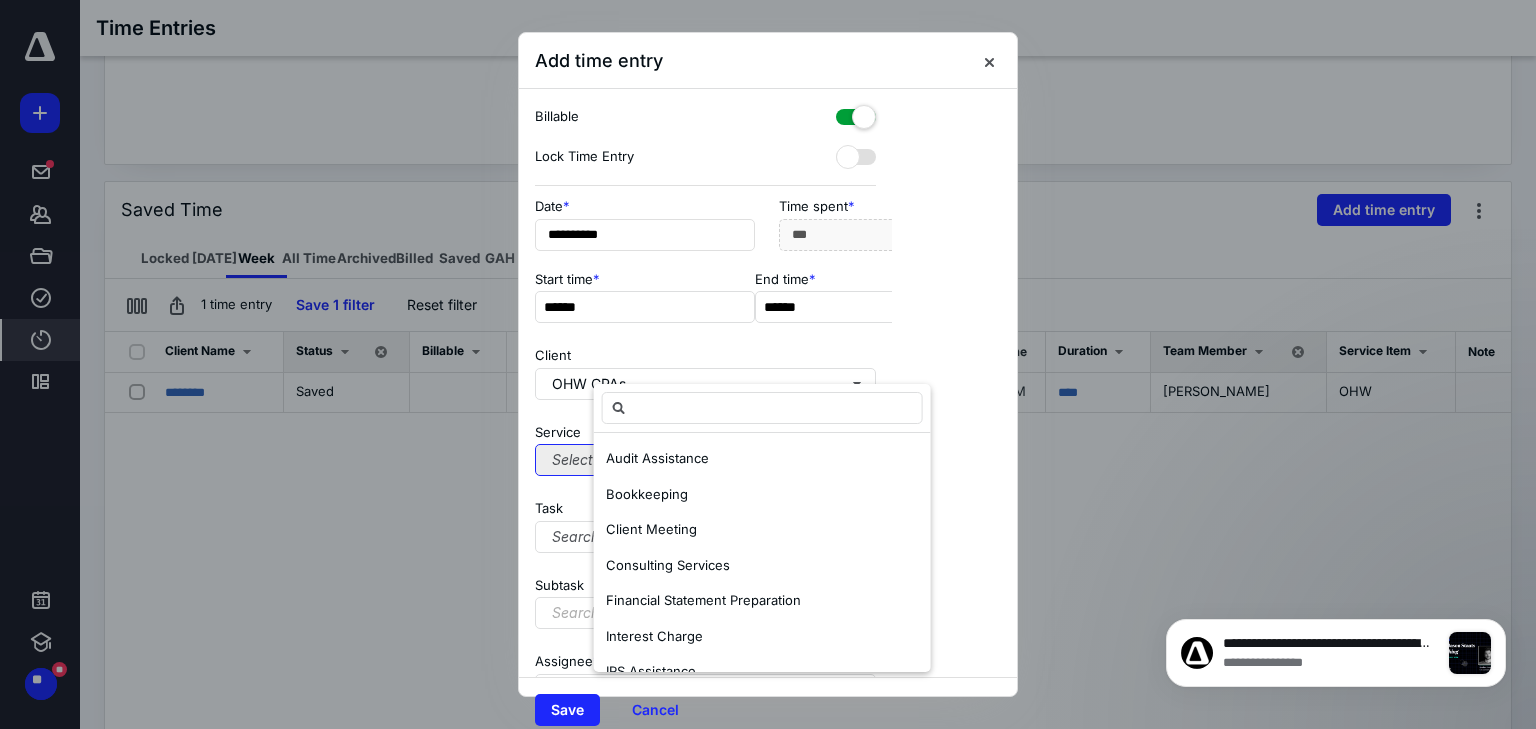click on "Select a service item" at bounding box center [705, 460] 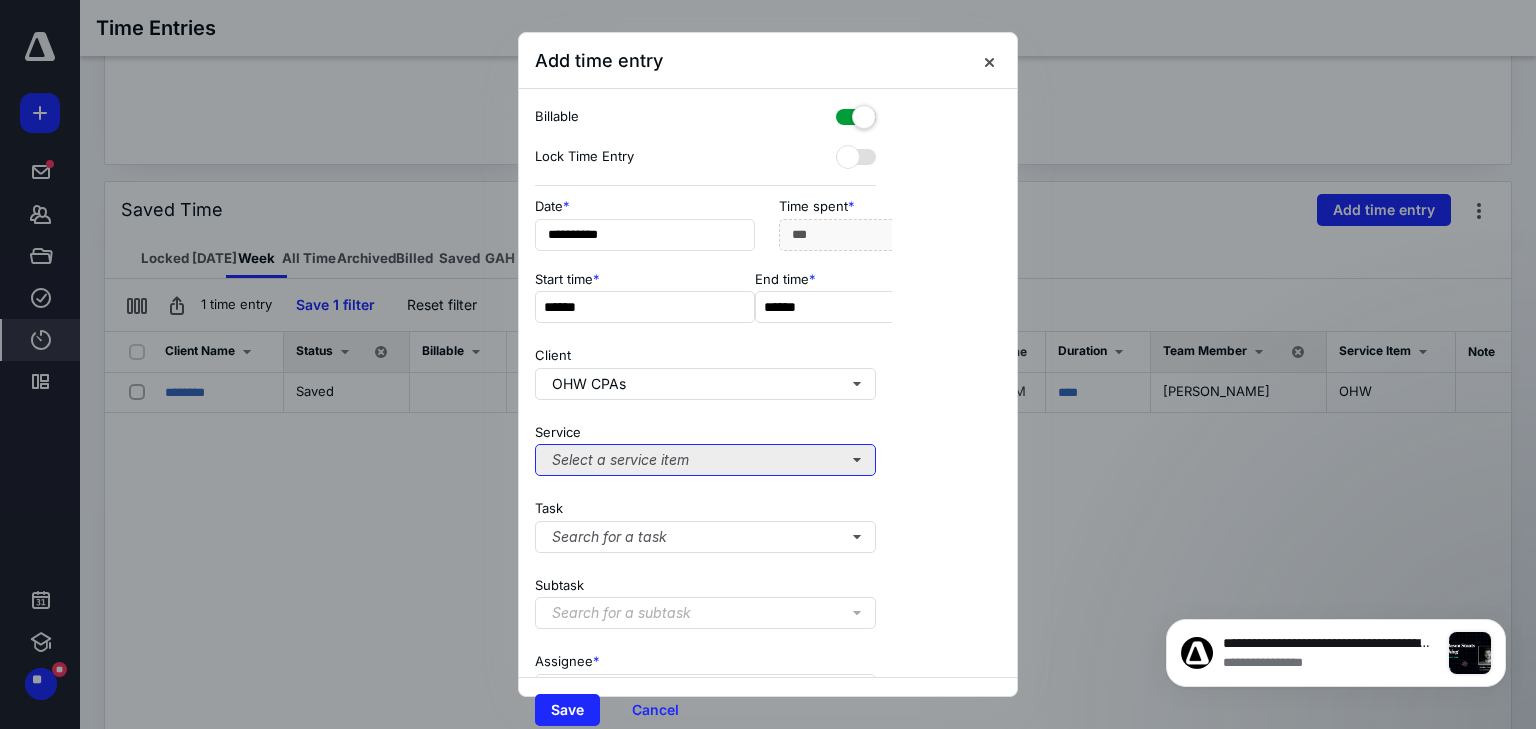 type 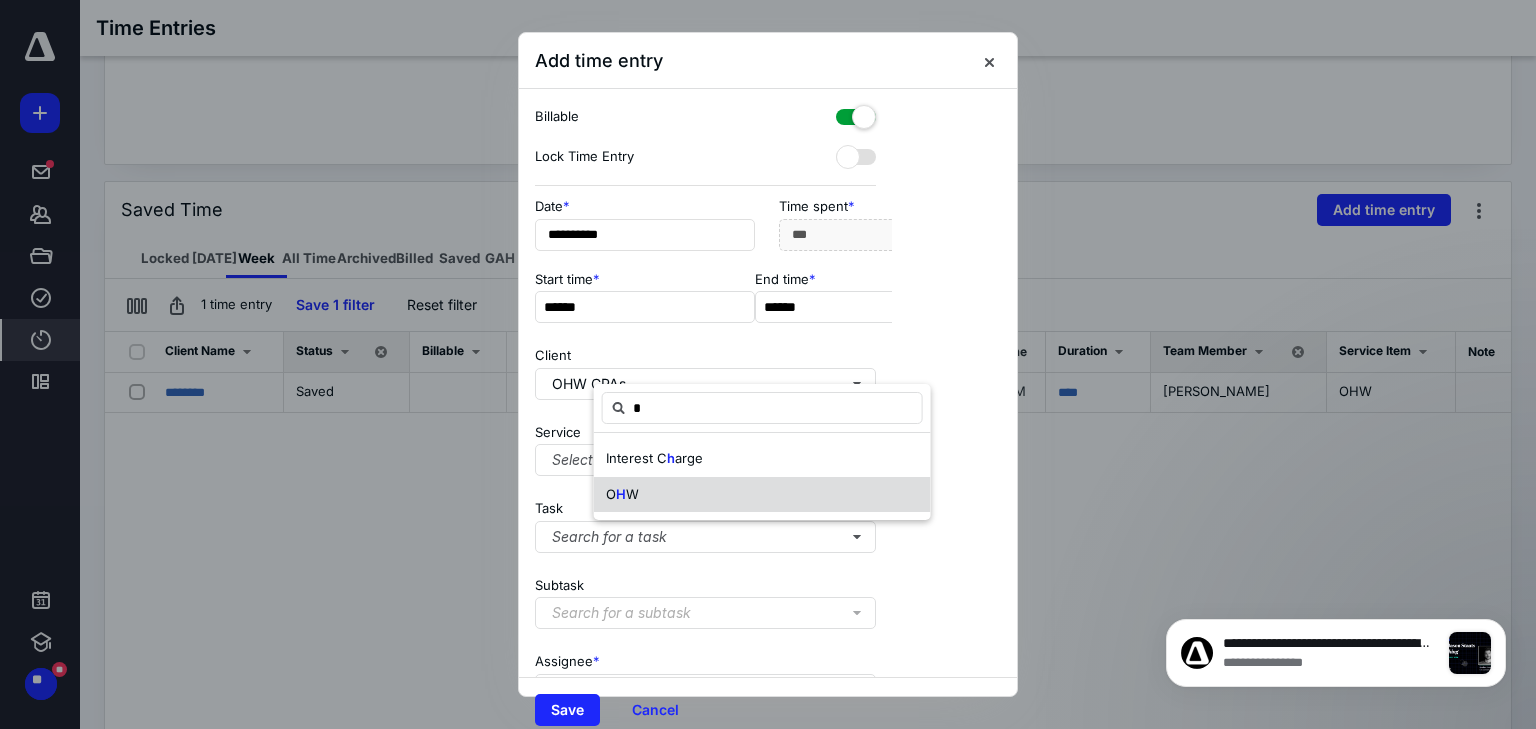 click on "O H W" at bounding box center (762, 495) 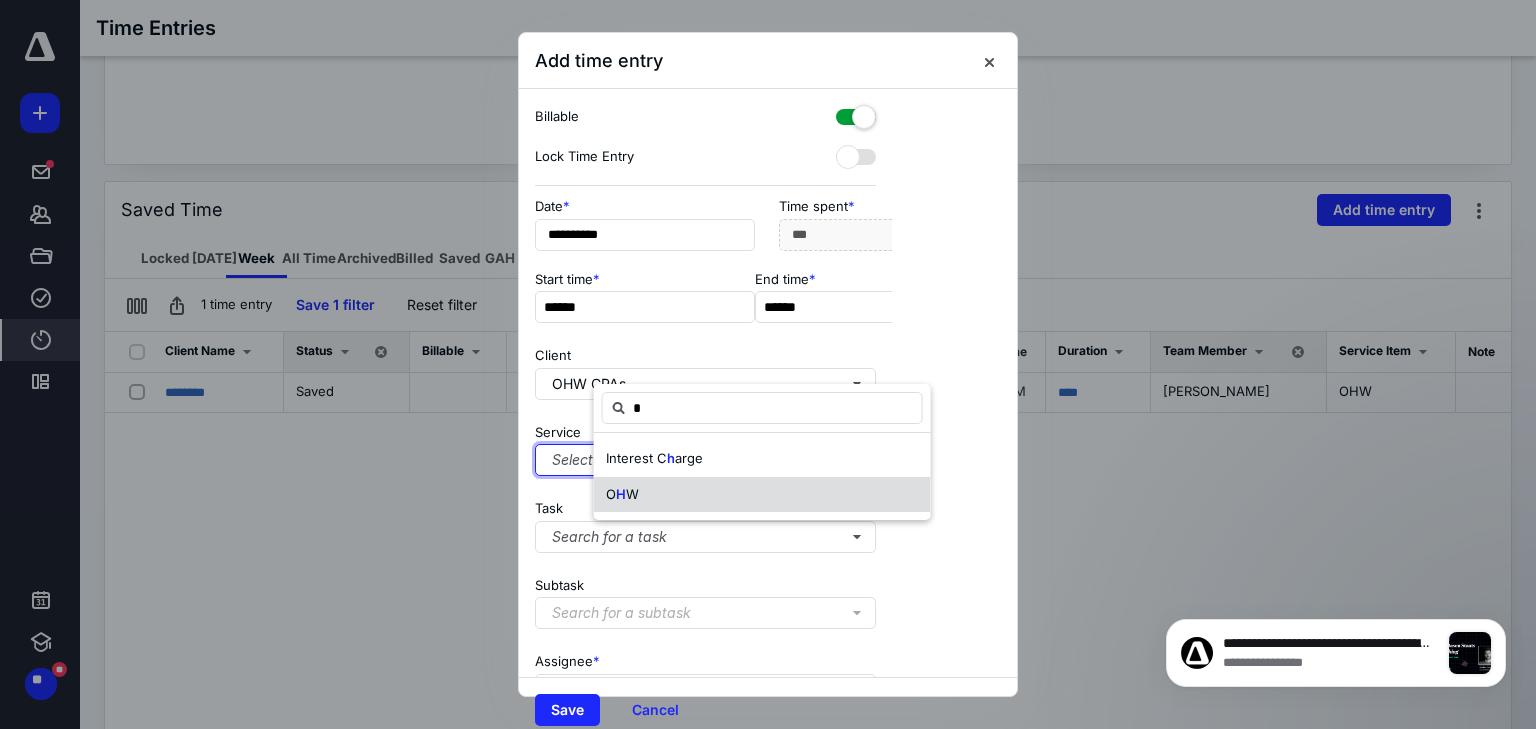 type 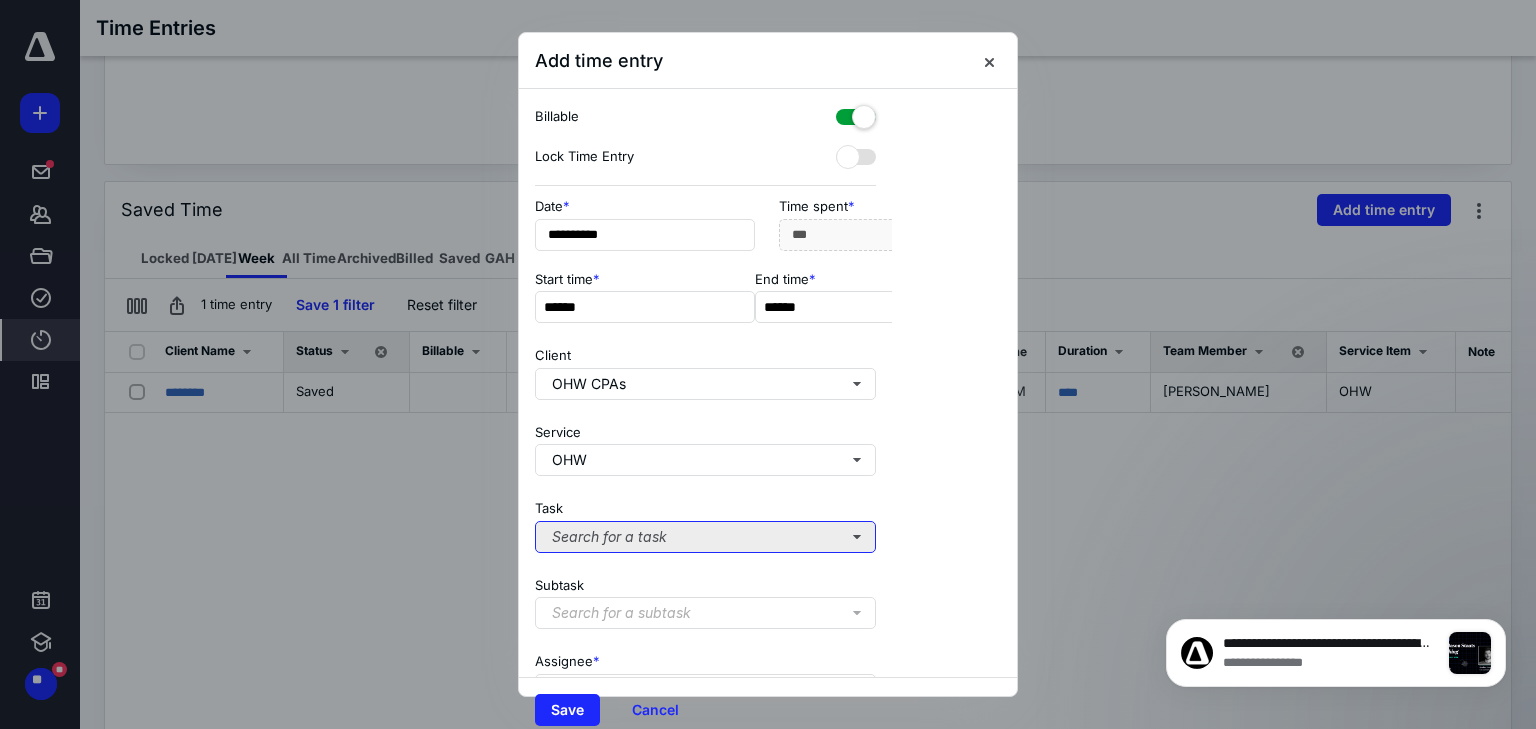 click on "Search for a task" at bounding box center [705, 537] 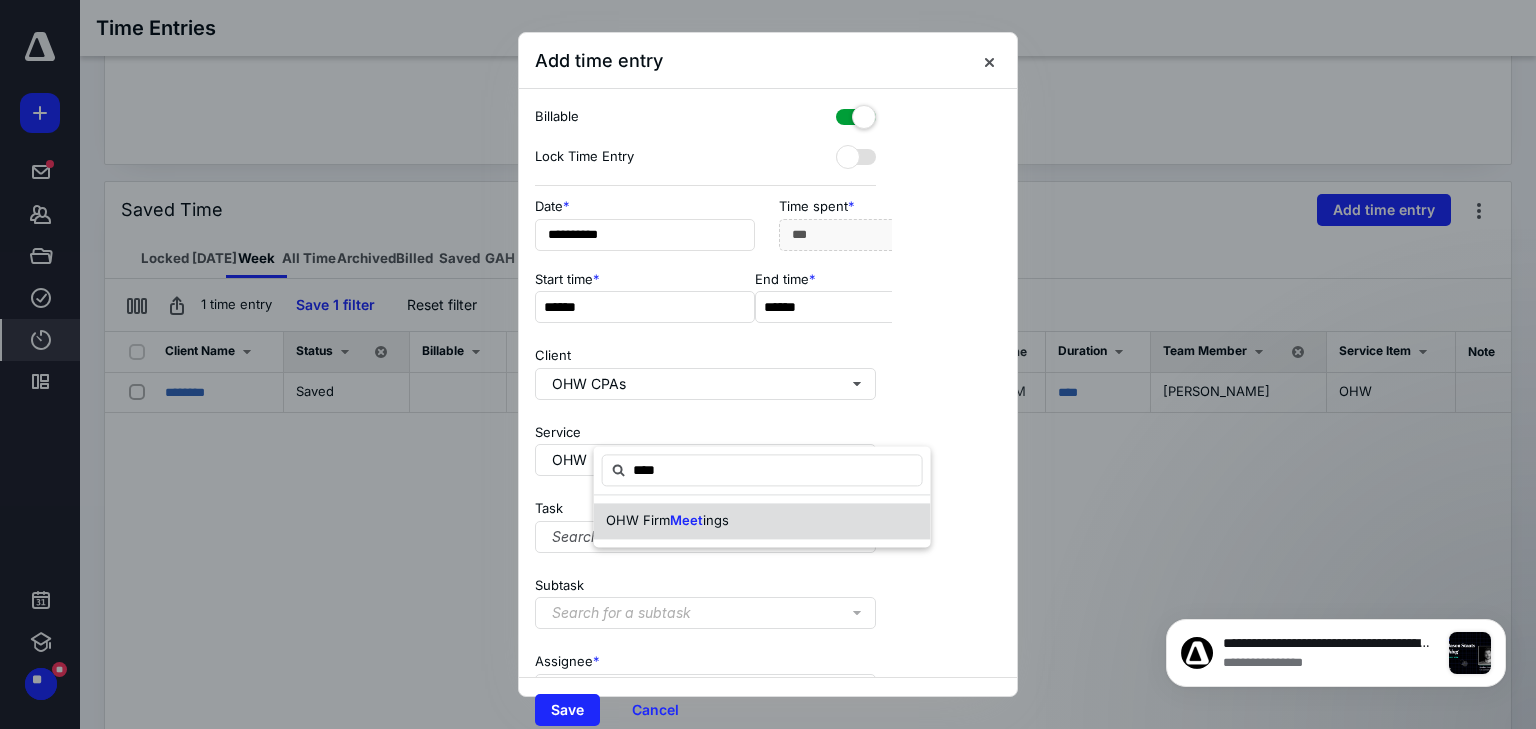click on "OHW Firm  Meet ings" at bounding box center [762, 521] 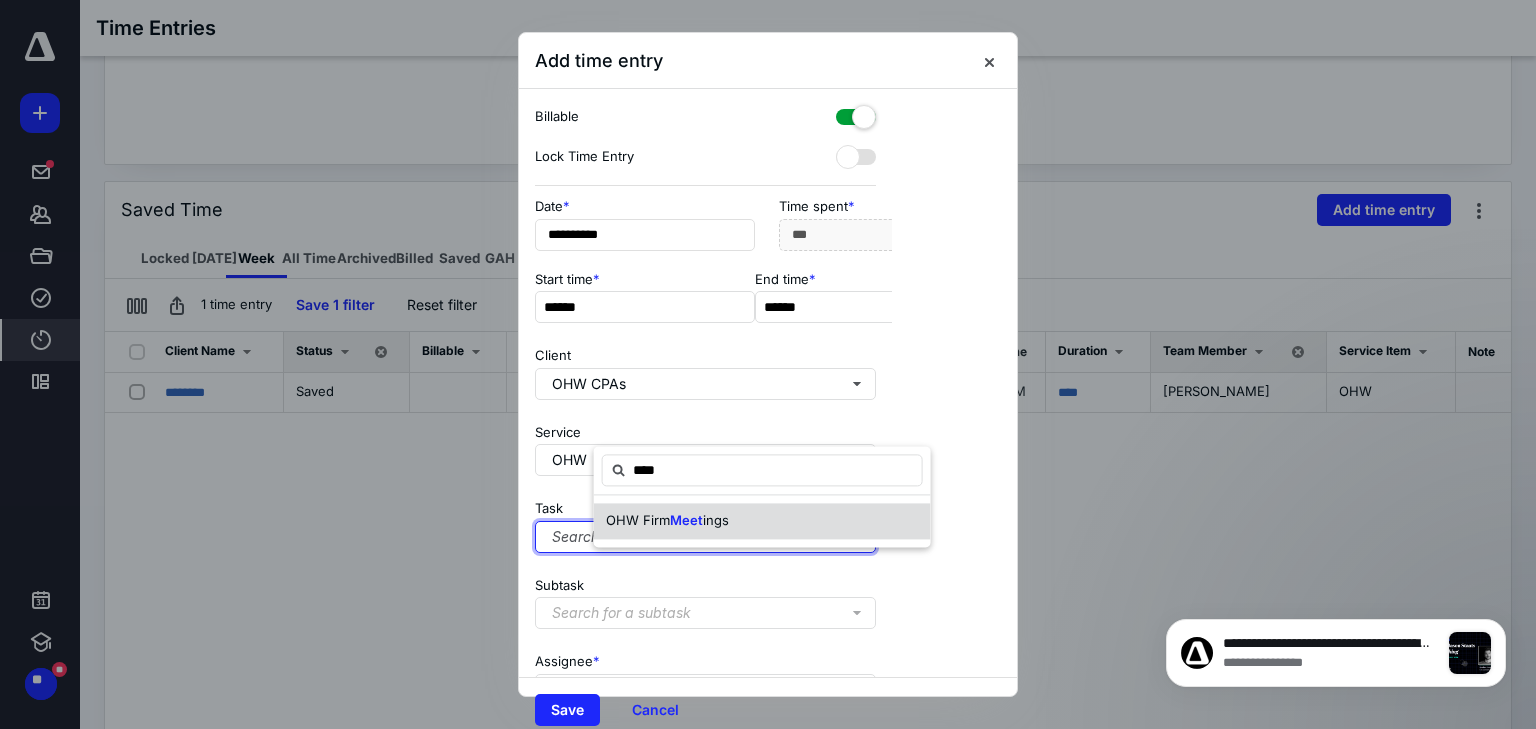 type 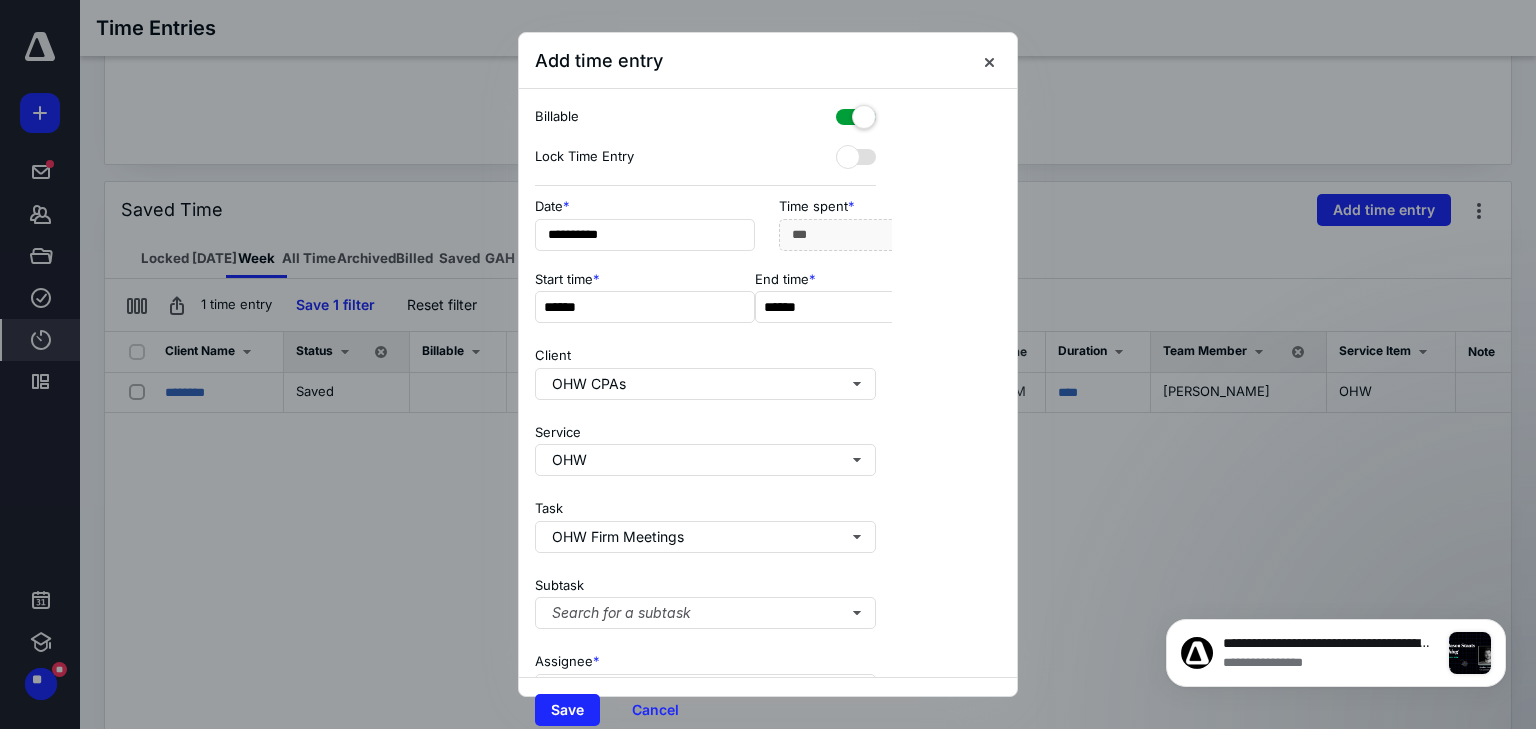 click at bounding box center [856, 113] 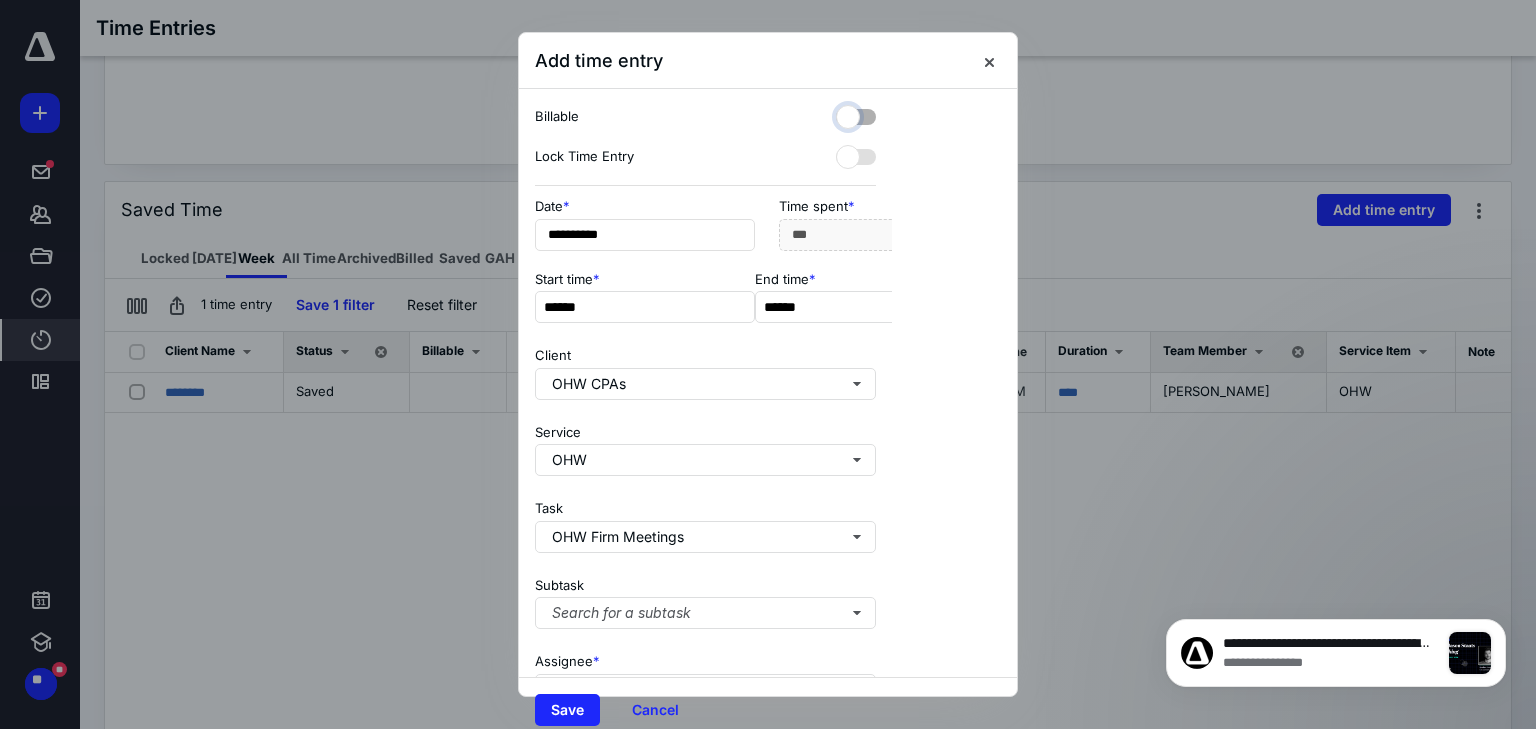 checkbox on "false" 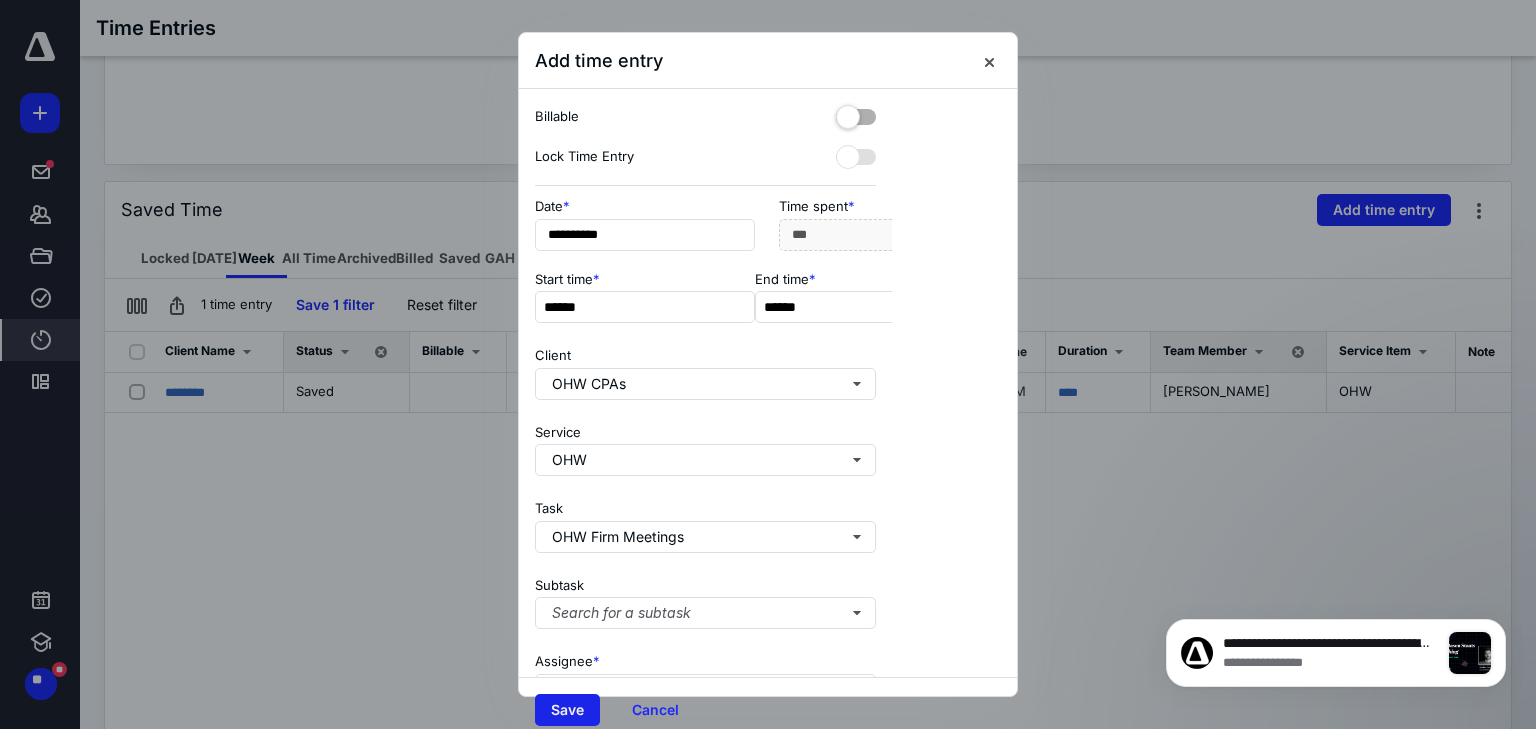 click on "Save" at bounding box center (567, 710) 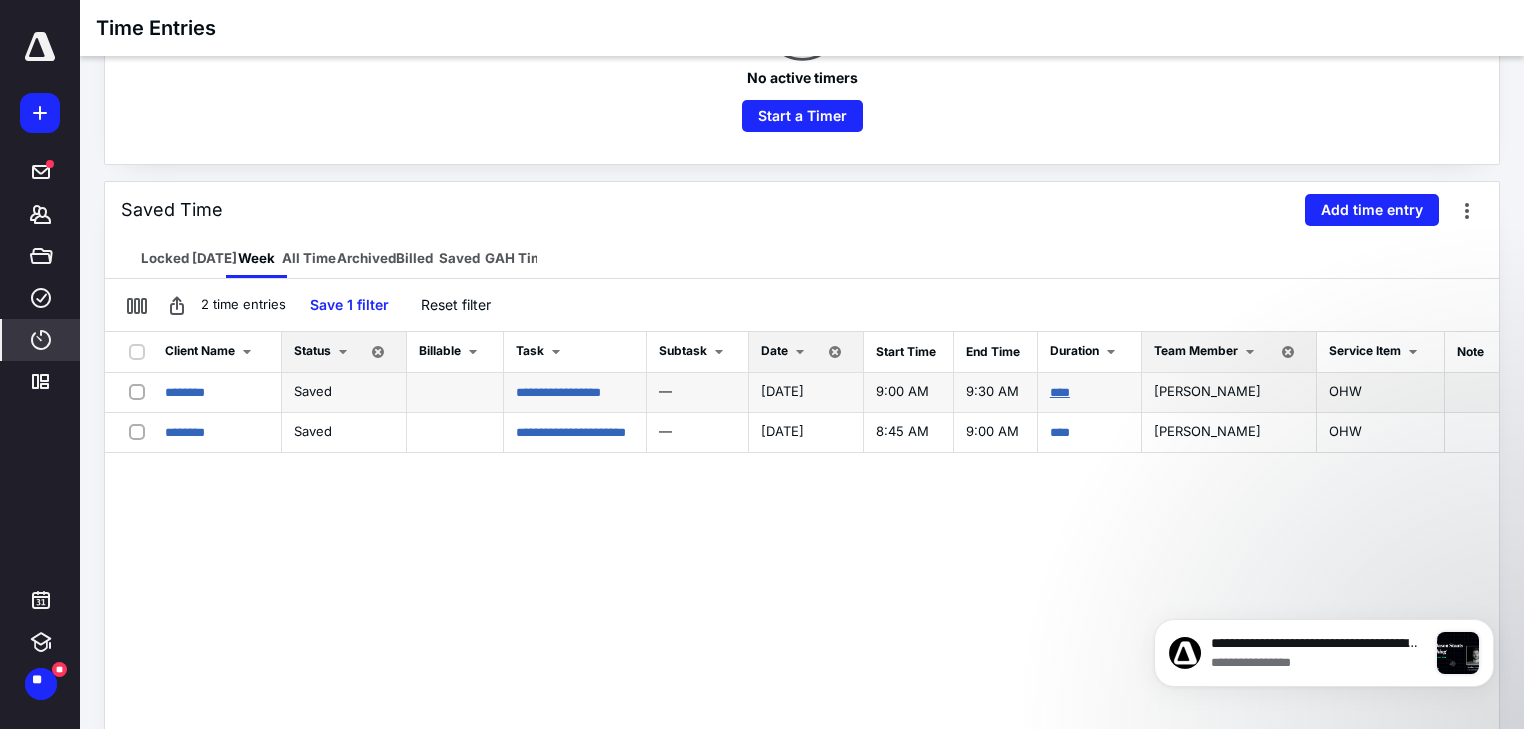 click on "****" at bounding box center [1060, 392] 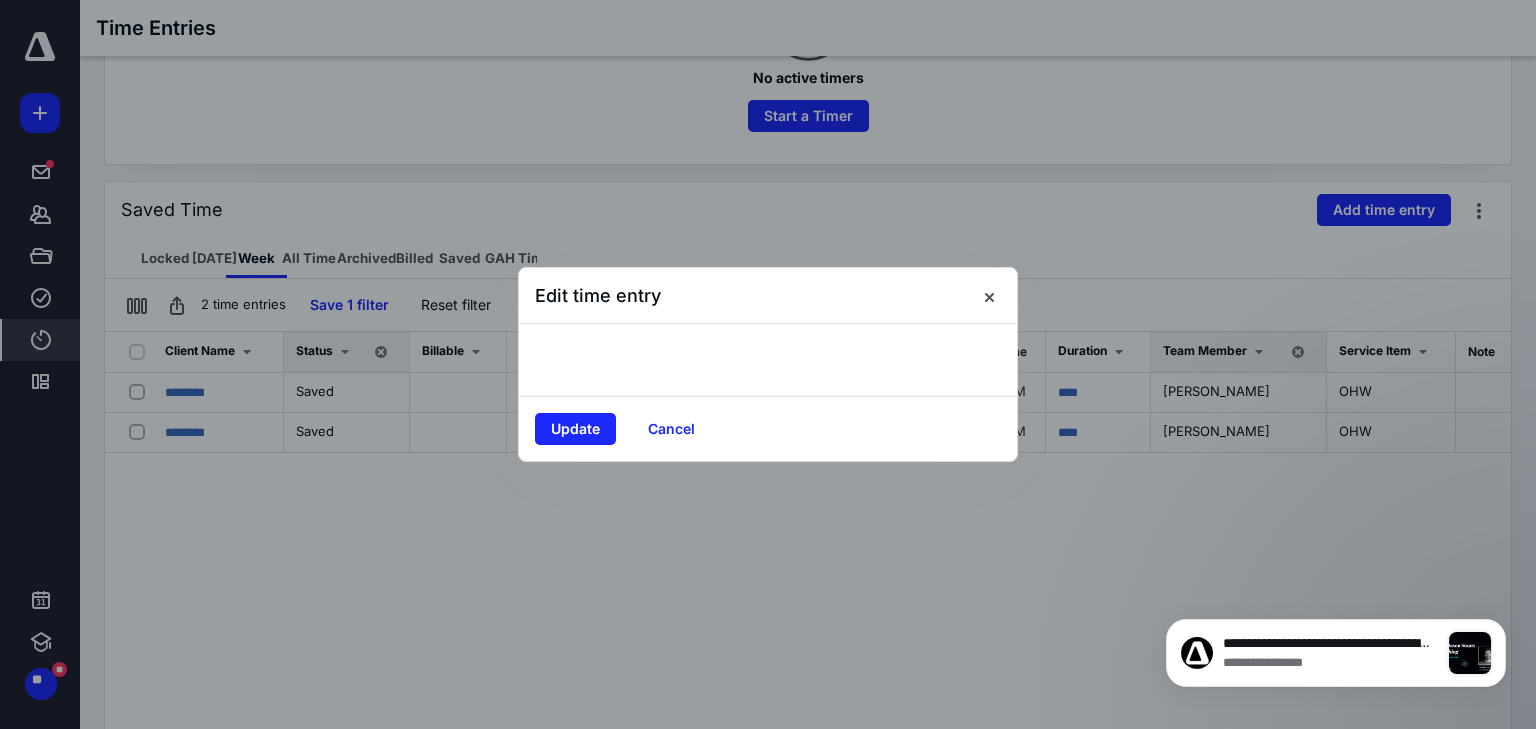 scroll, scrollTop: 0, scrollLeft: 90, axis: horizontal 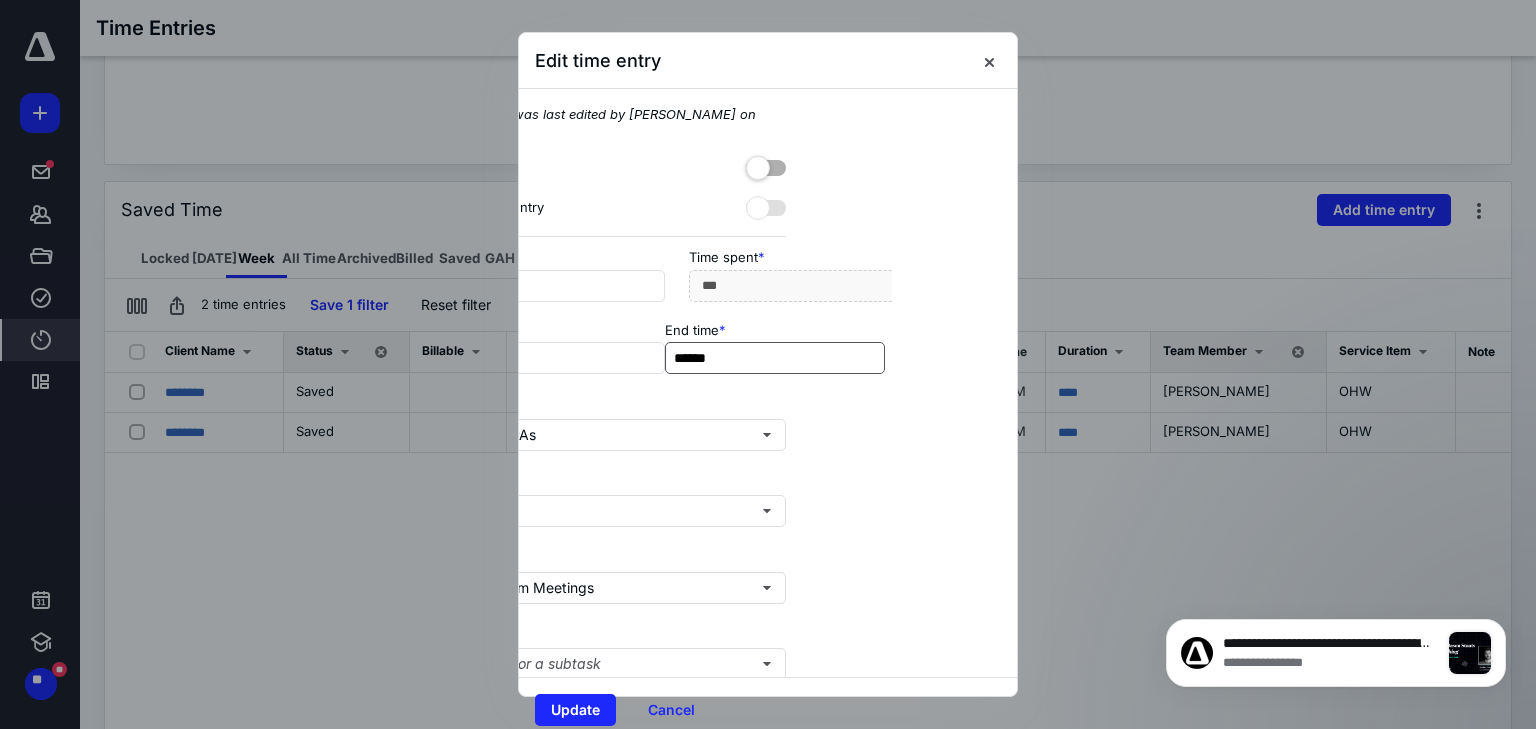 drag, startPoint x: 737, startPoint y: 276, endPoint x: 750, endPoint y: 276, distance: 13 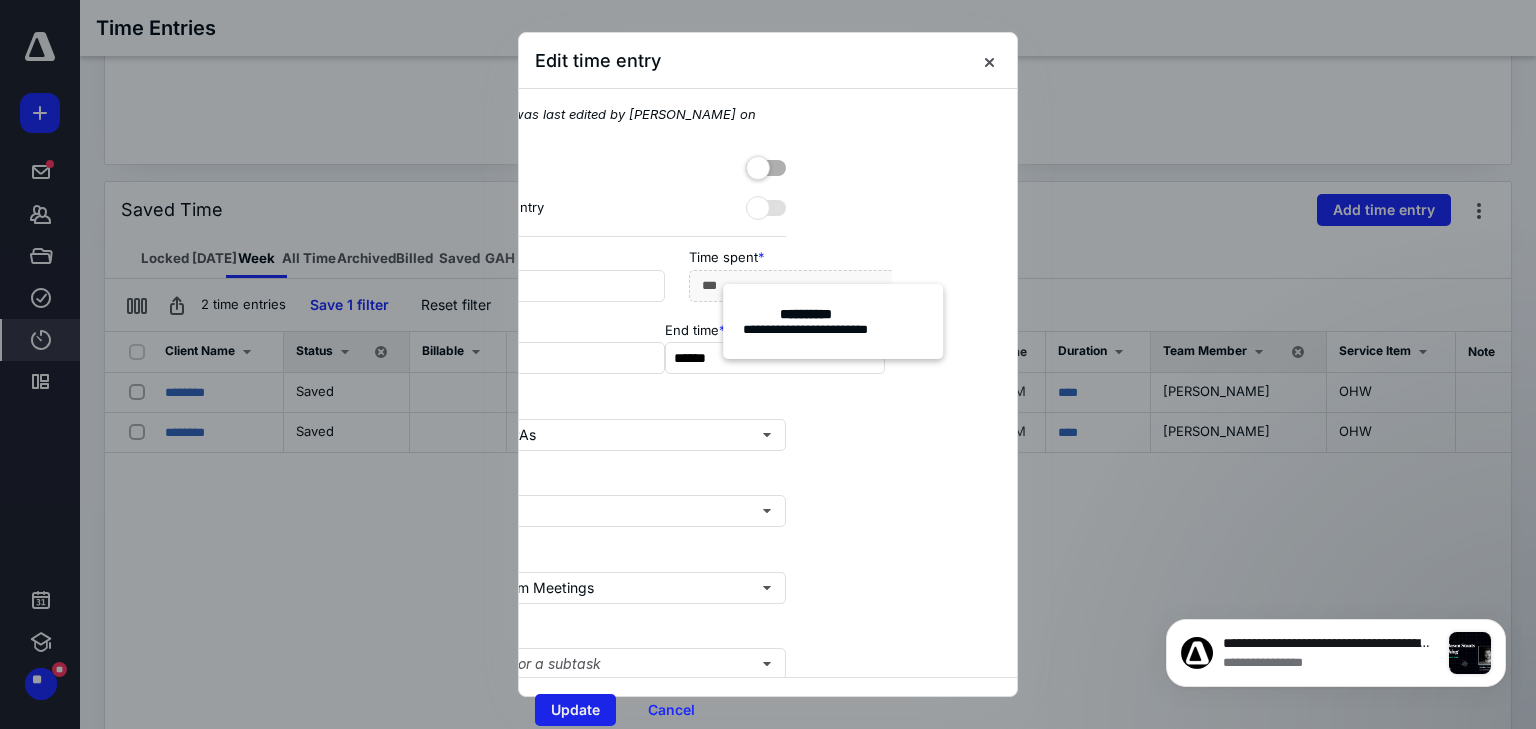 type on "******" 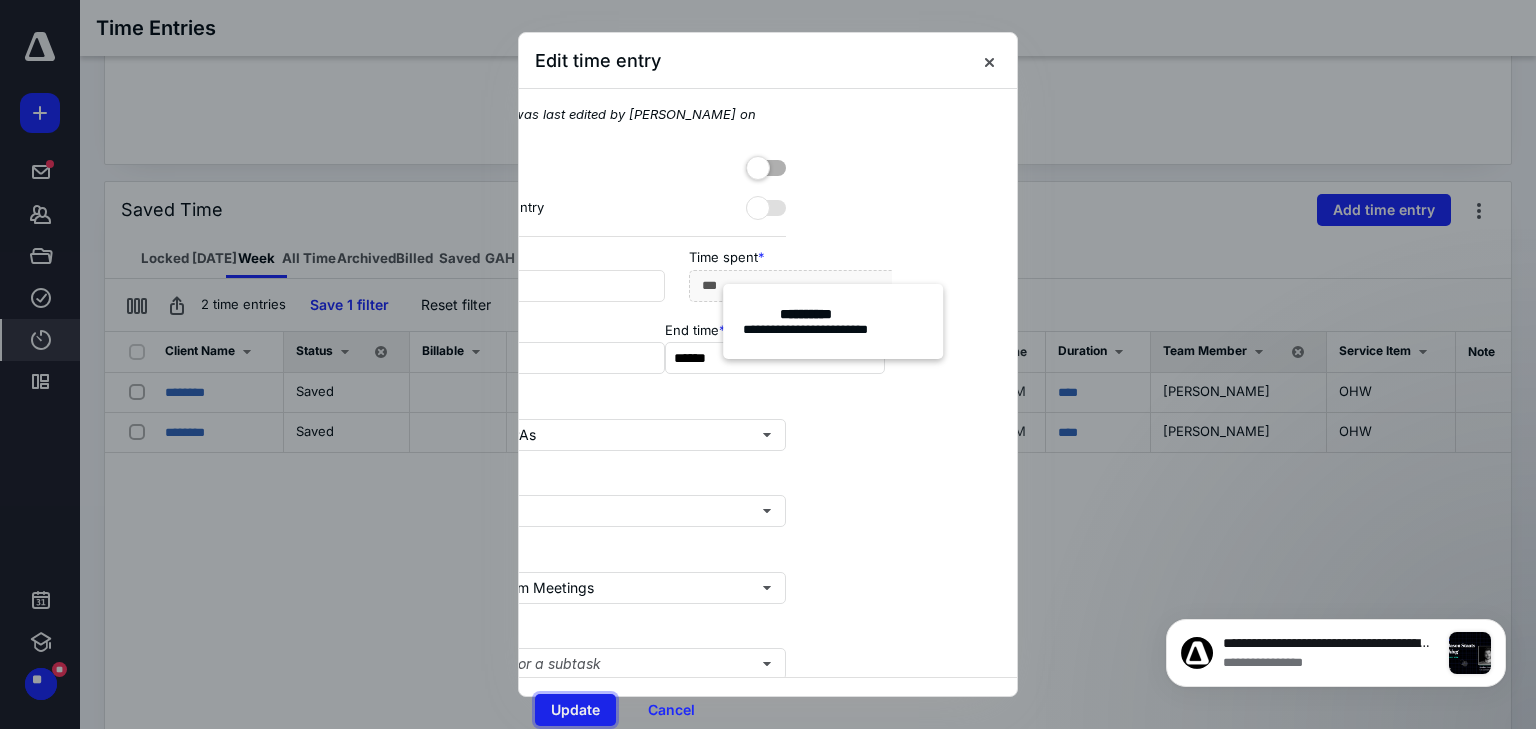 type on "***" 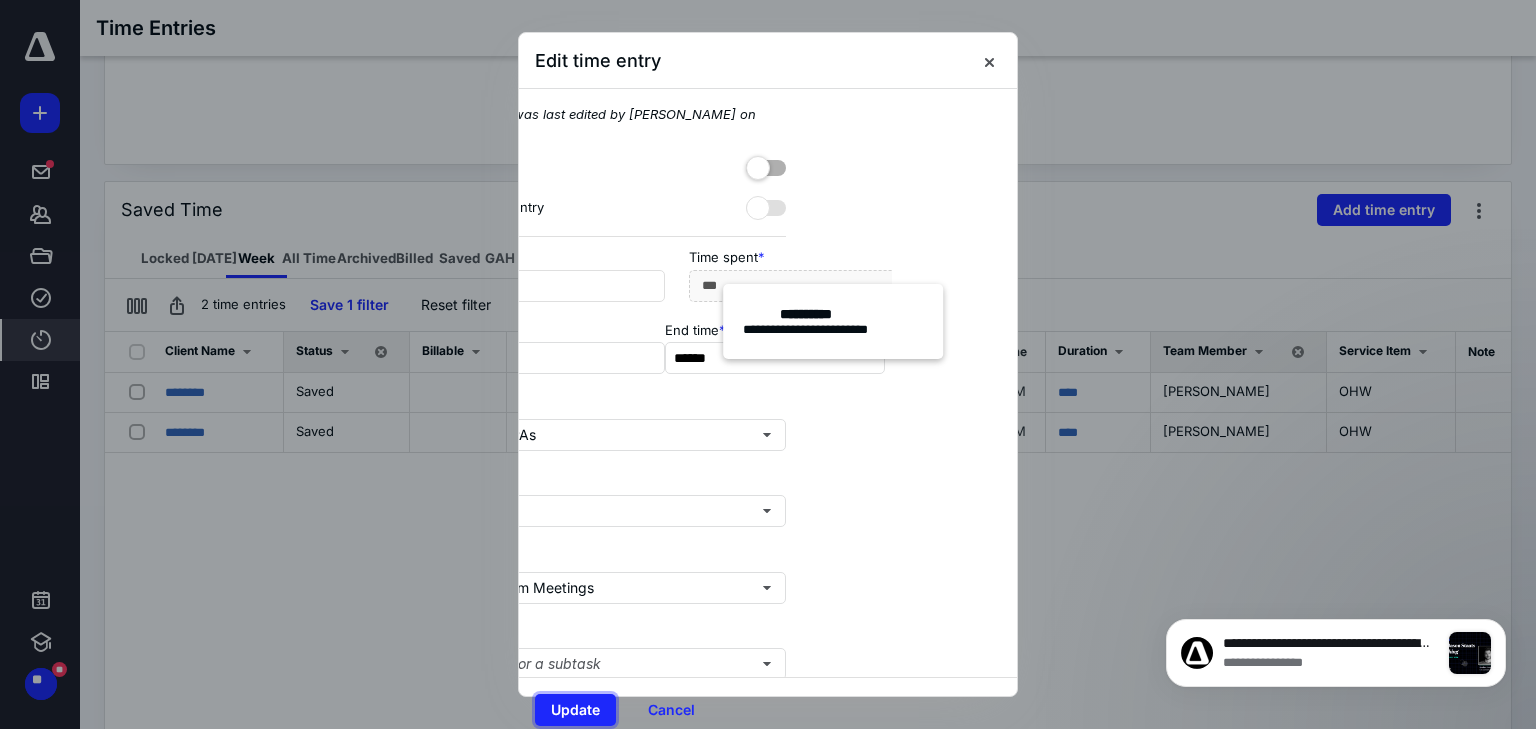 click on "Update Cancel" at bounding box center [768, 709] 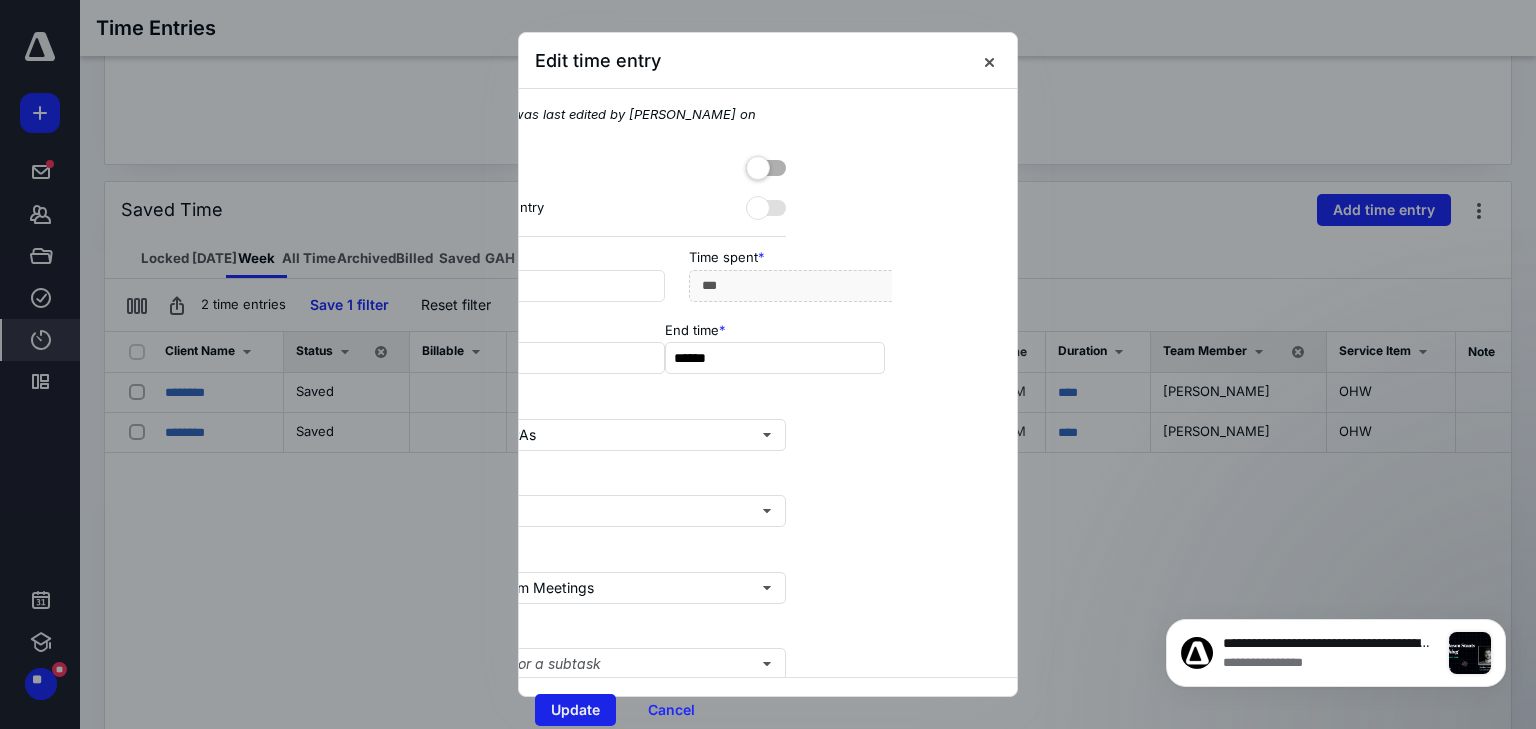 click on "Update" at bounding box center (575, 710) 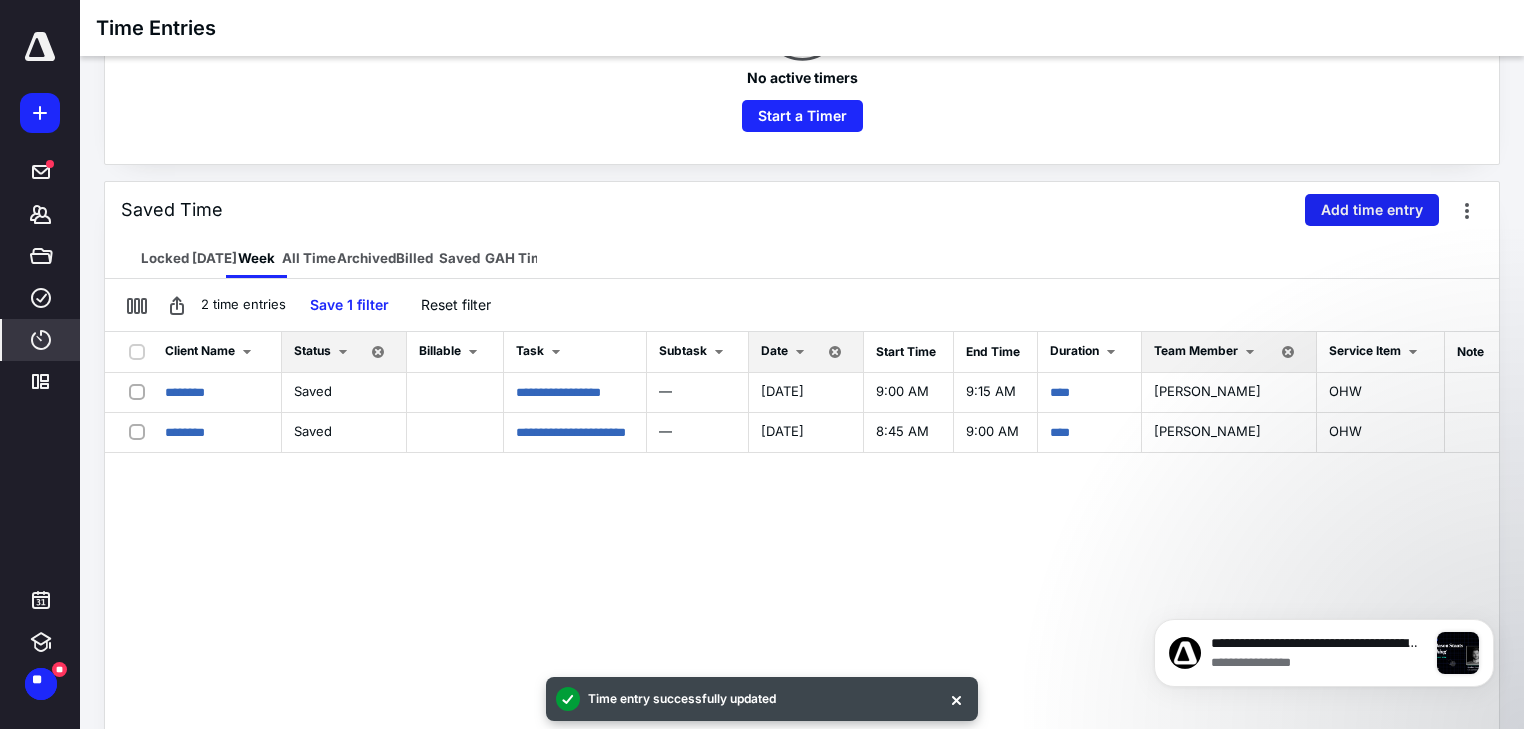 click on "Add time entry" at bounding box center [1372, 210] 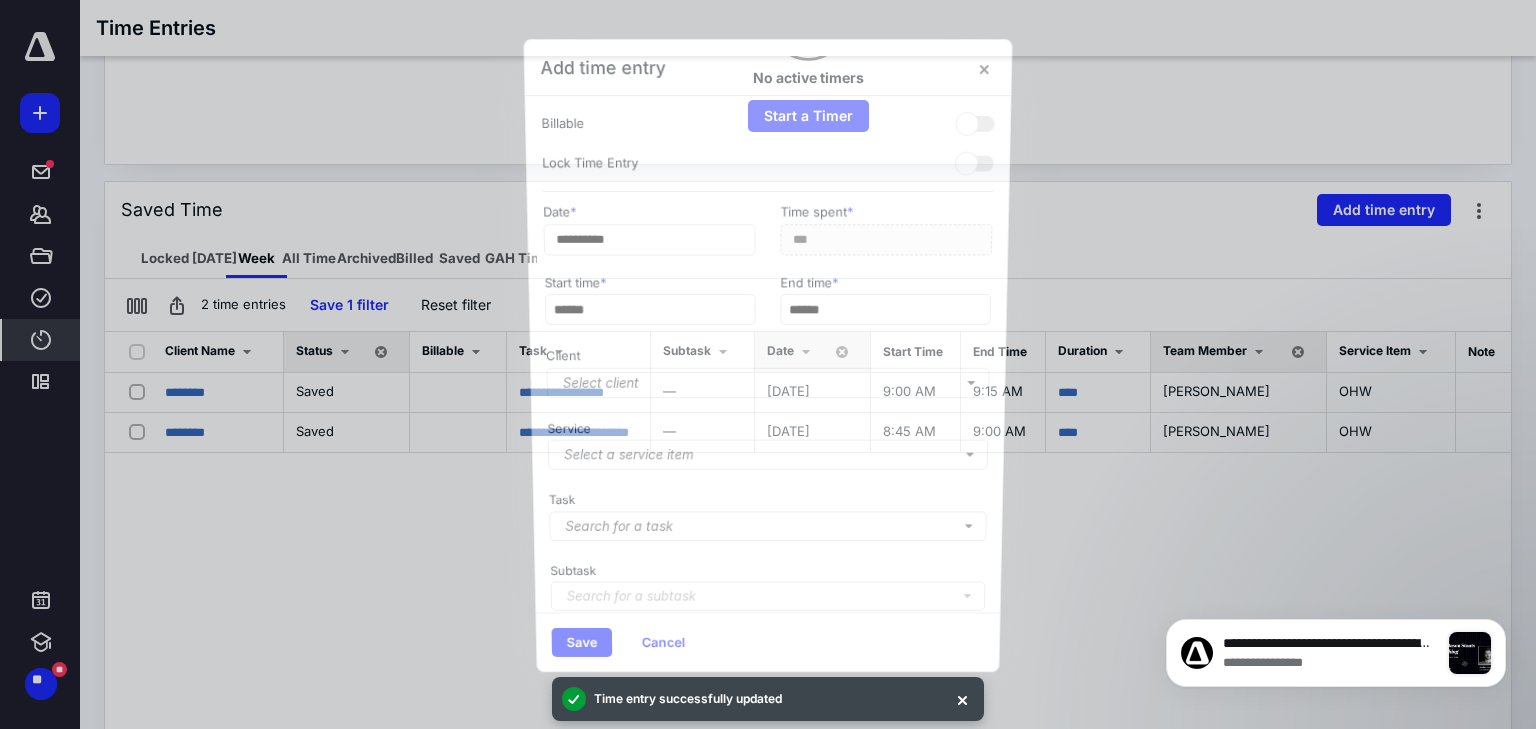 scroll, scrollTop: 0, scrollLeft: 92, axis: horizontal 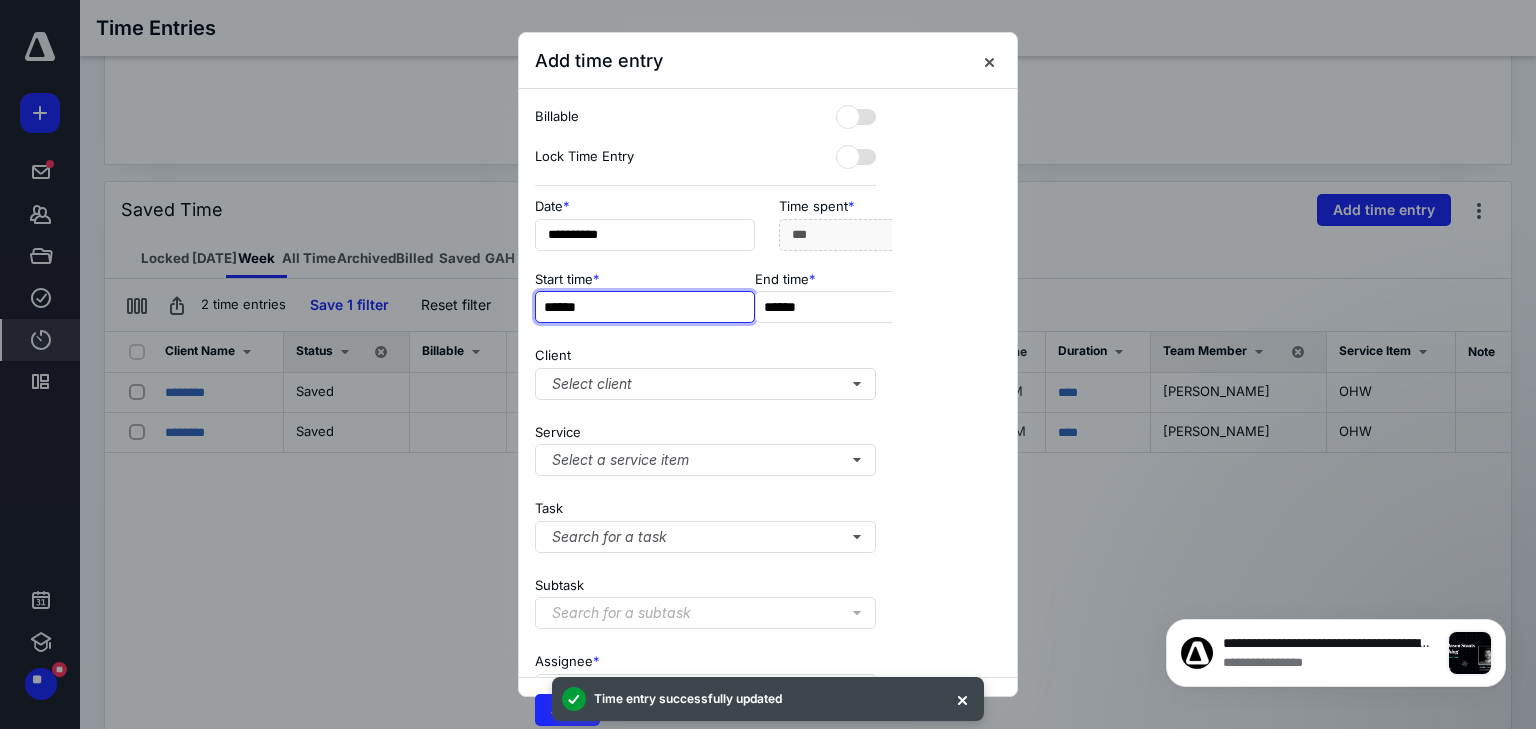 click on "******" at bounding box center (645, 307) 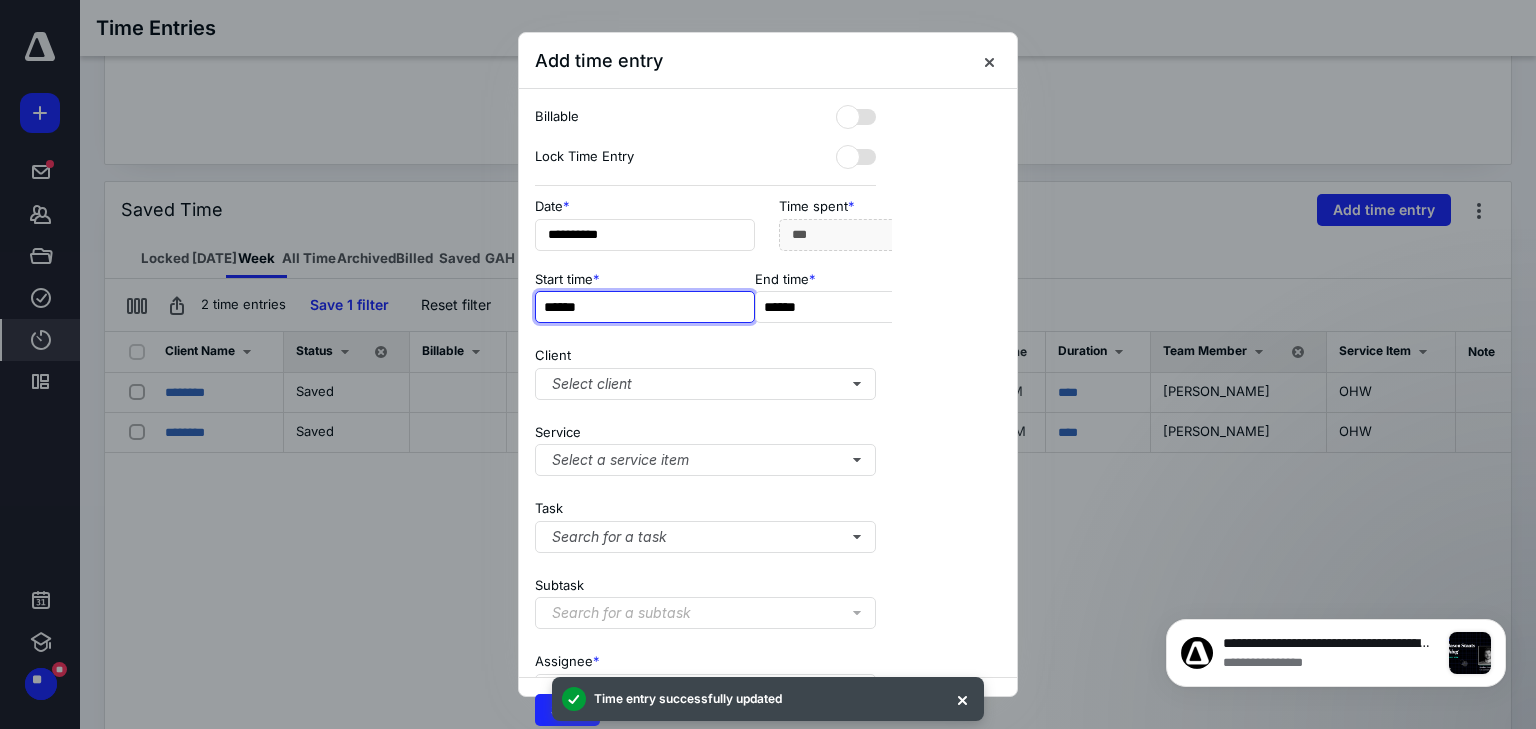 type on "******" 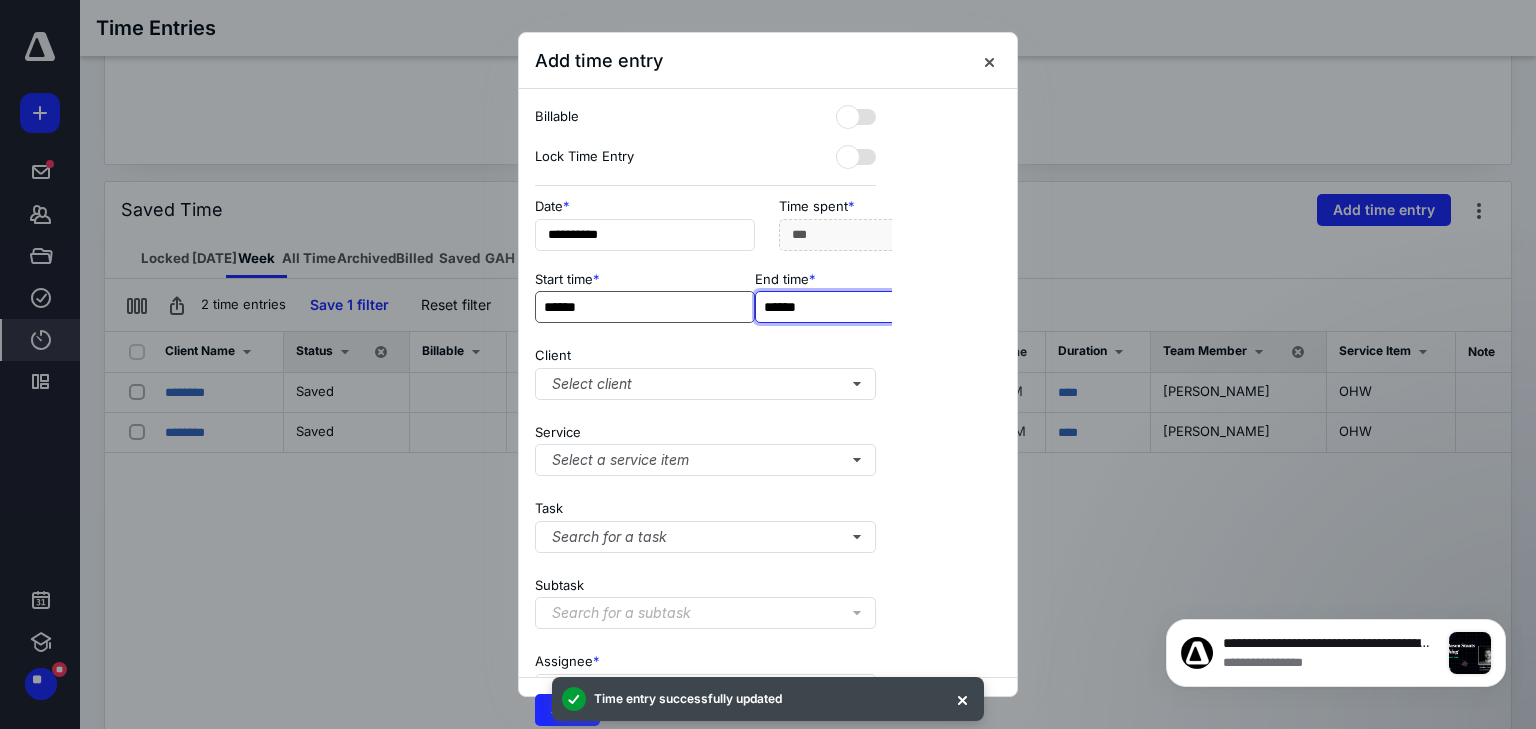 type on "*******" 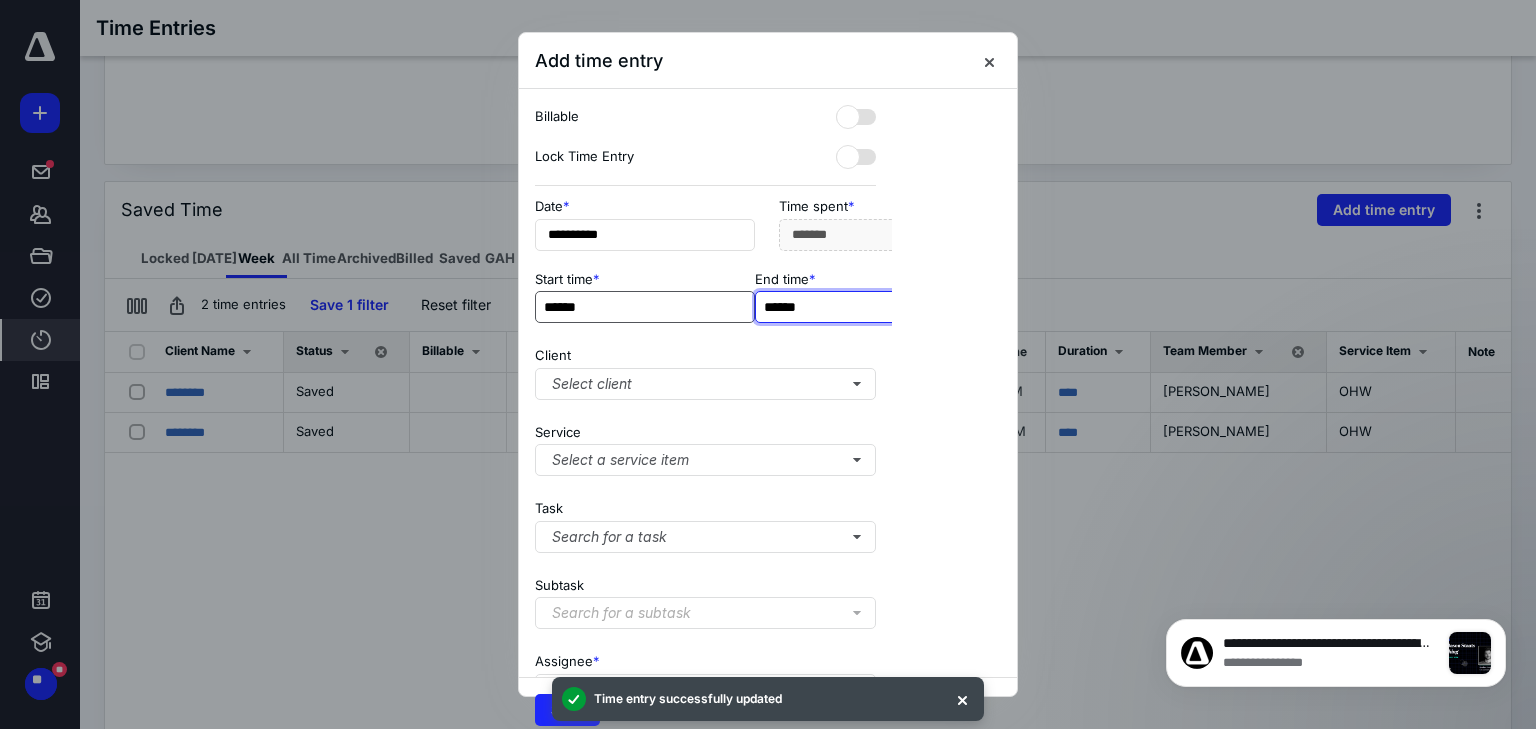 scroll, scrollTop: 0, scrollLeft: 90, axis: horizontal 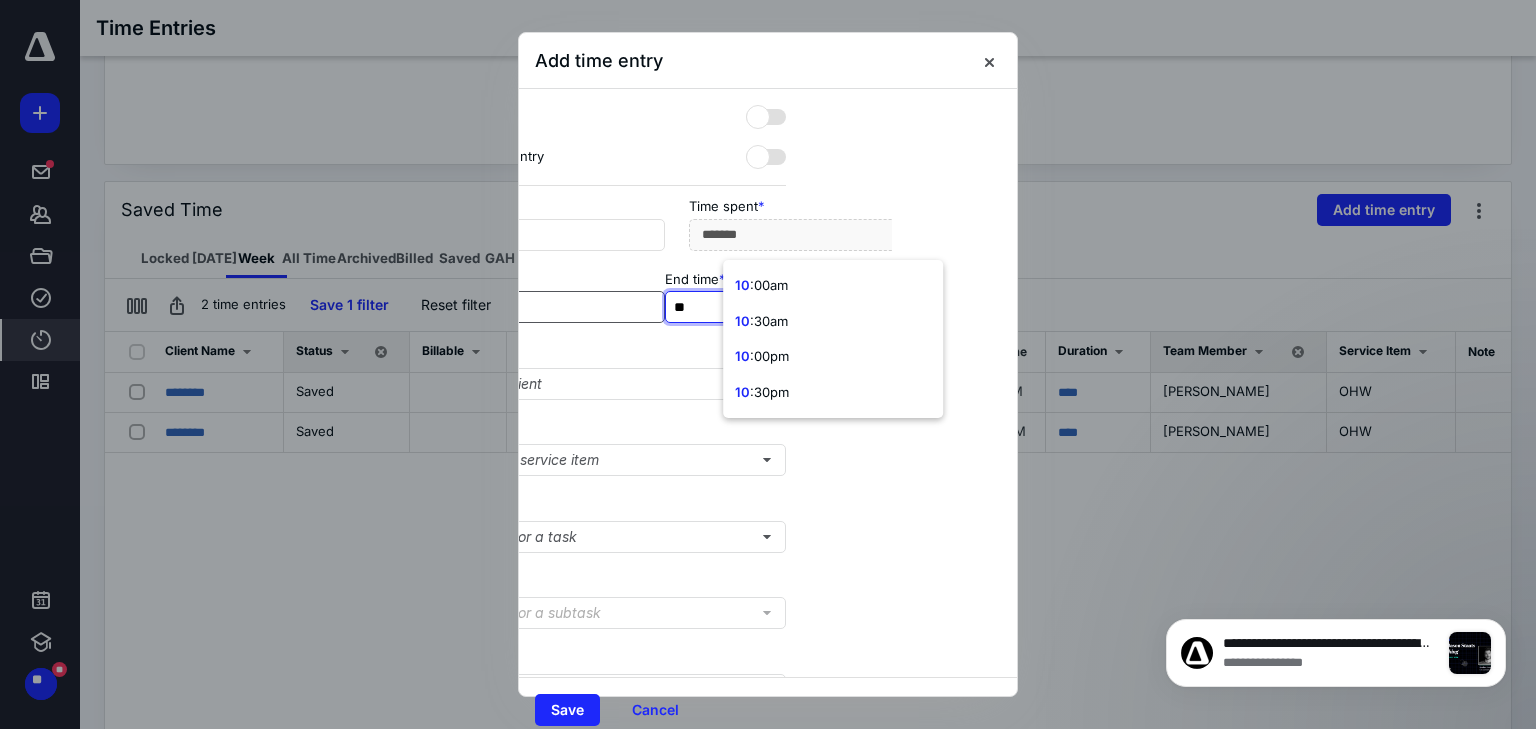 type on "*" 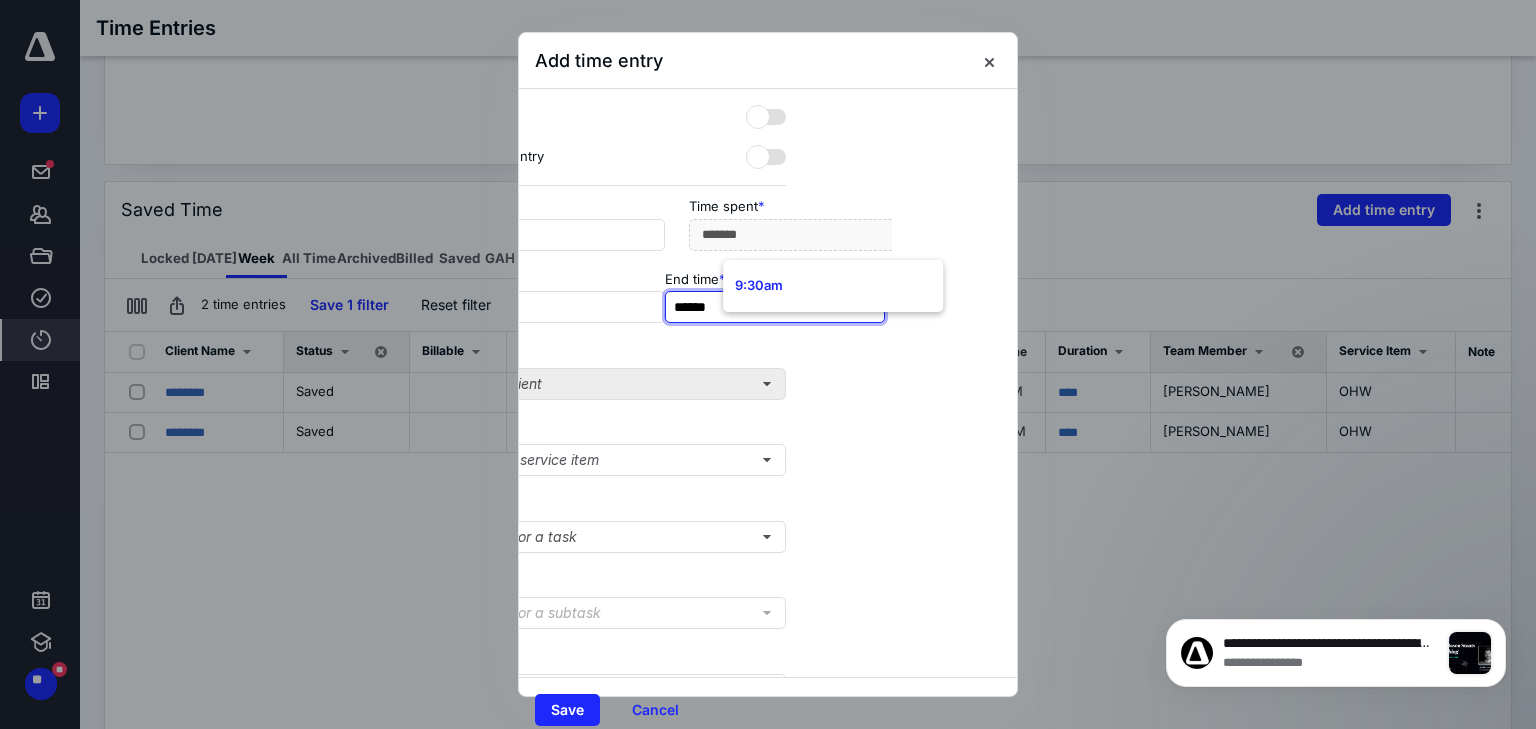 type on "******" 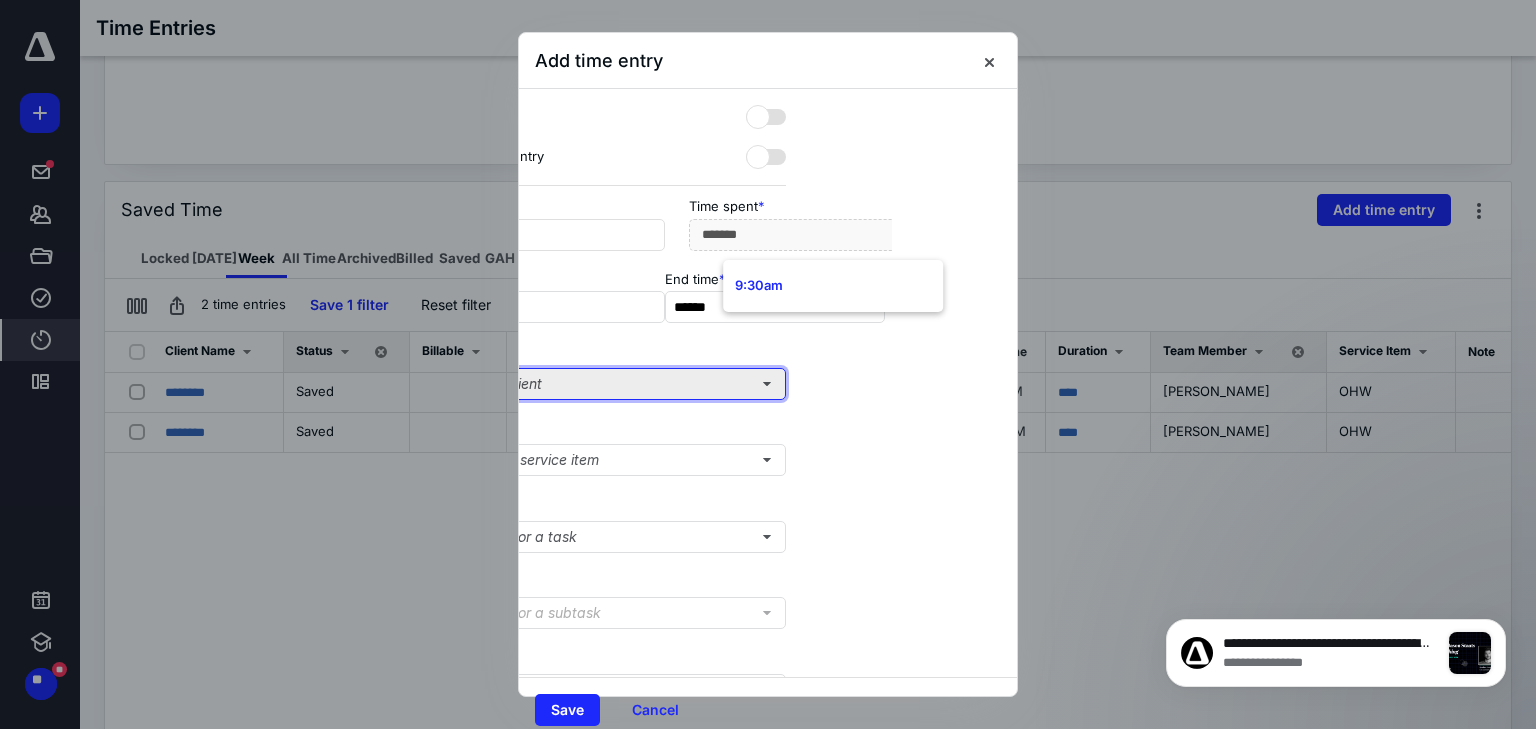 type on "***" 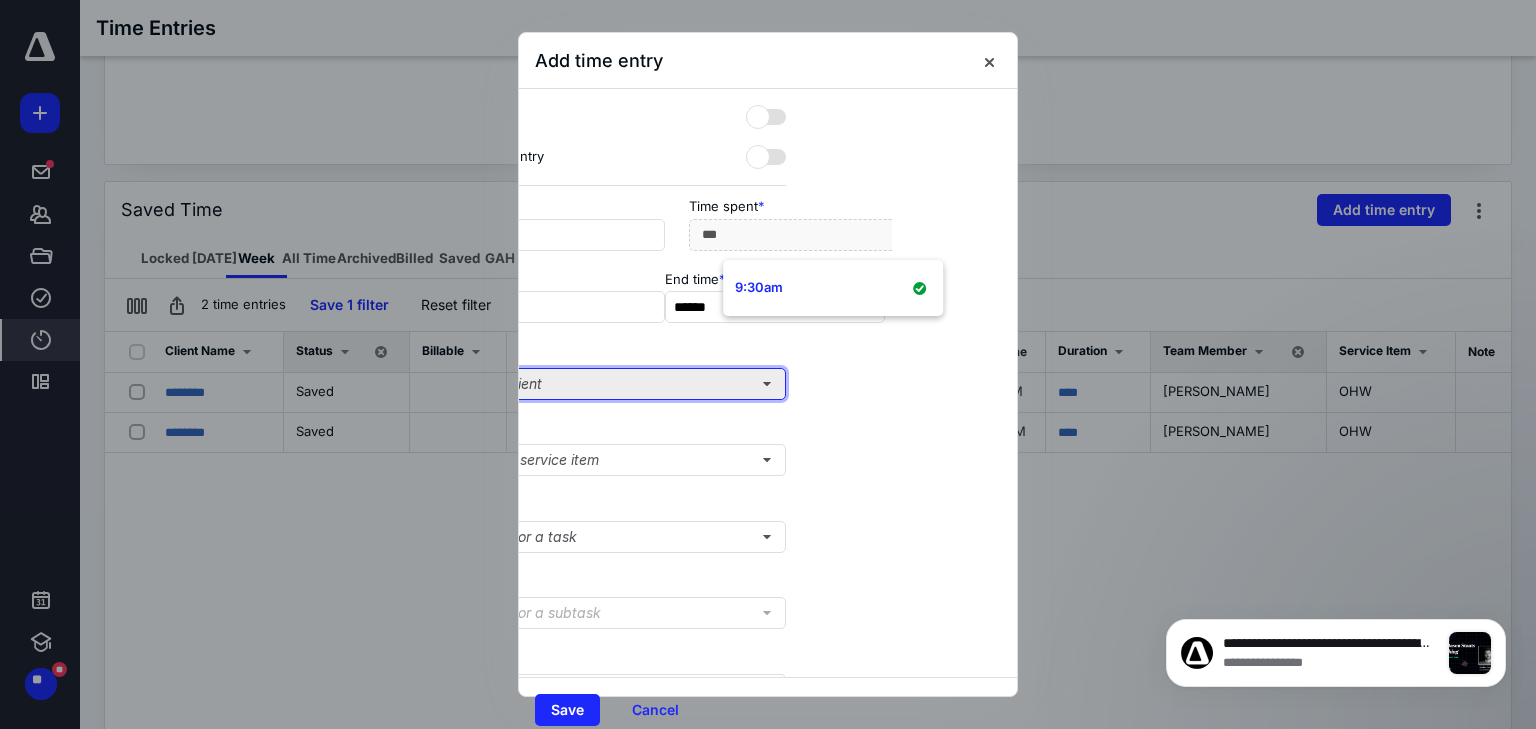 click on "Select client" at bounding box center (615, 384) 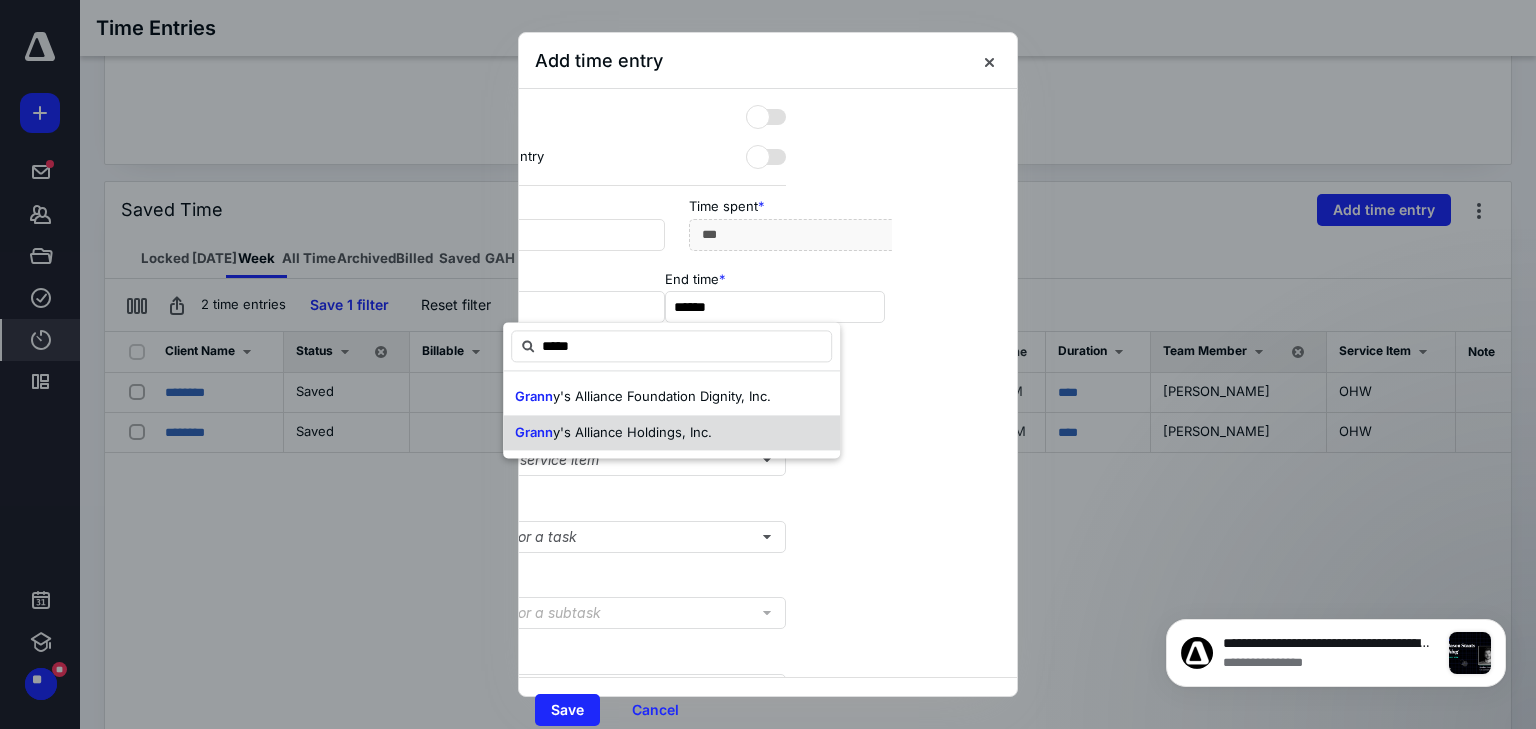 click on "y's Alliance Holdings, Inc." at bounding box center (632, 432) 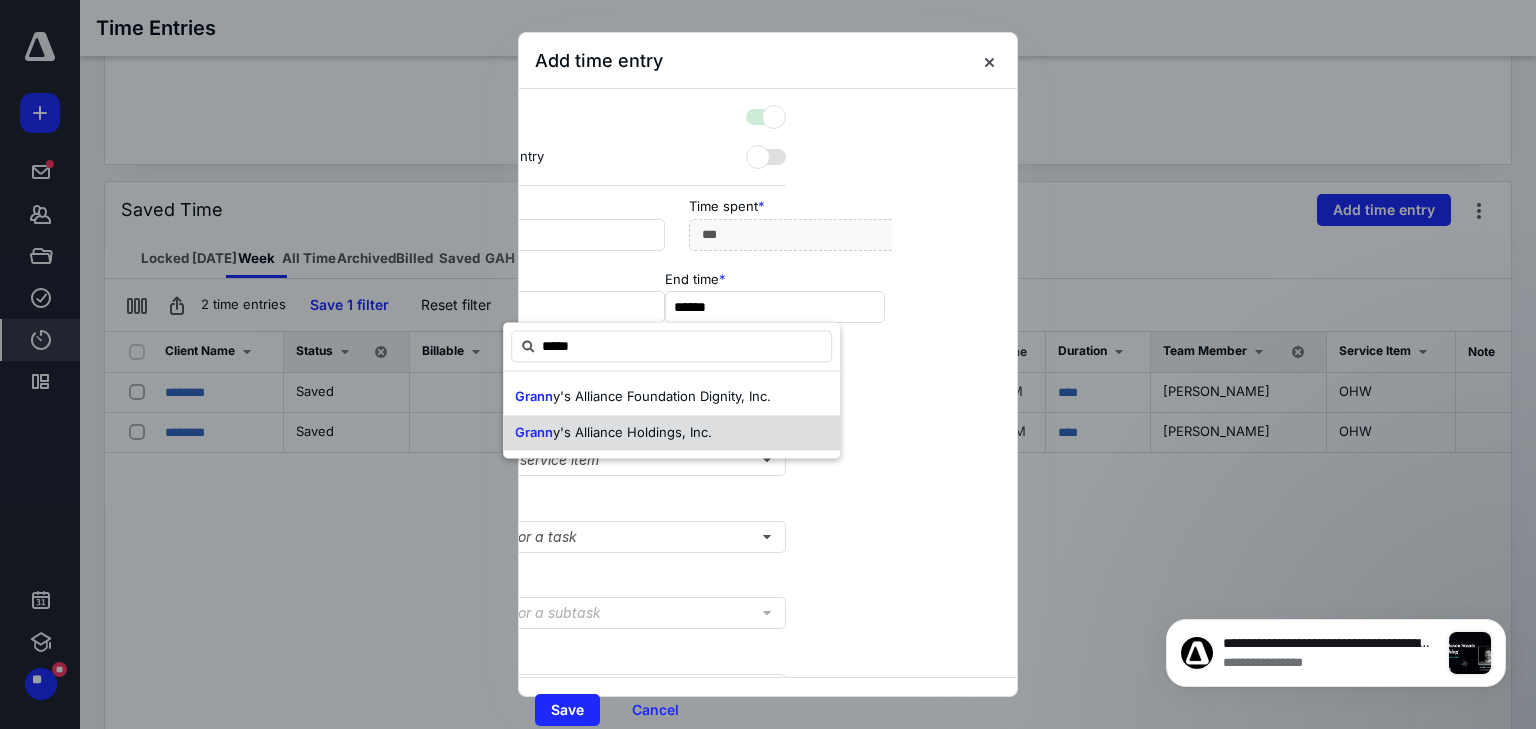checkbox on "true" 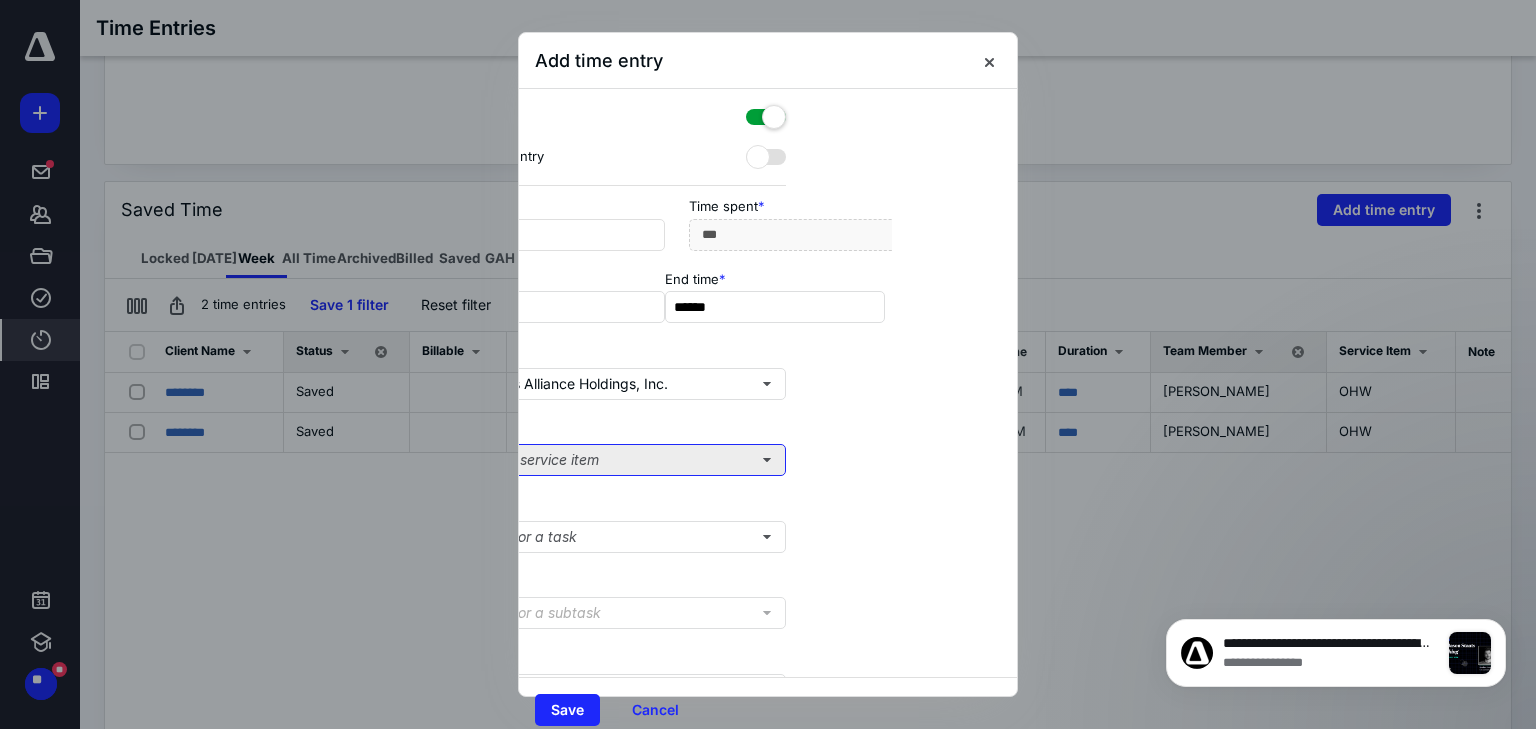 click on "Select a service item" at bounding box center [615, 460] 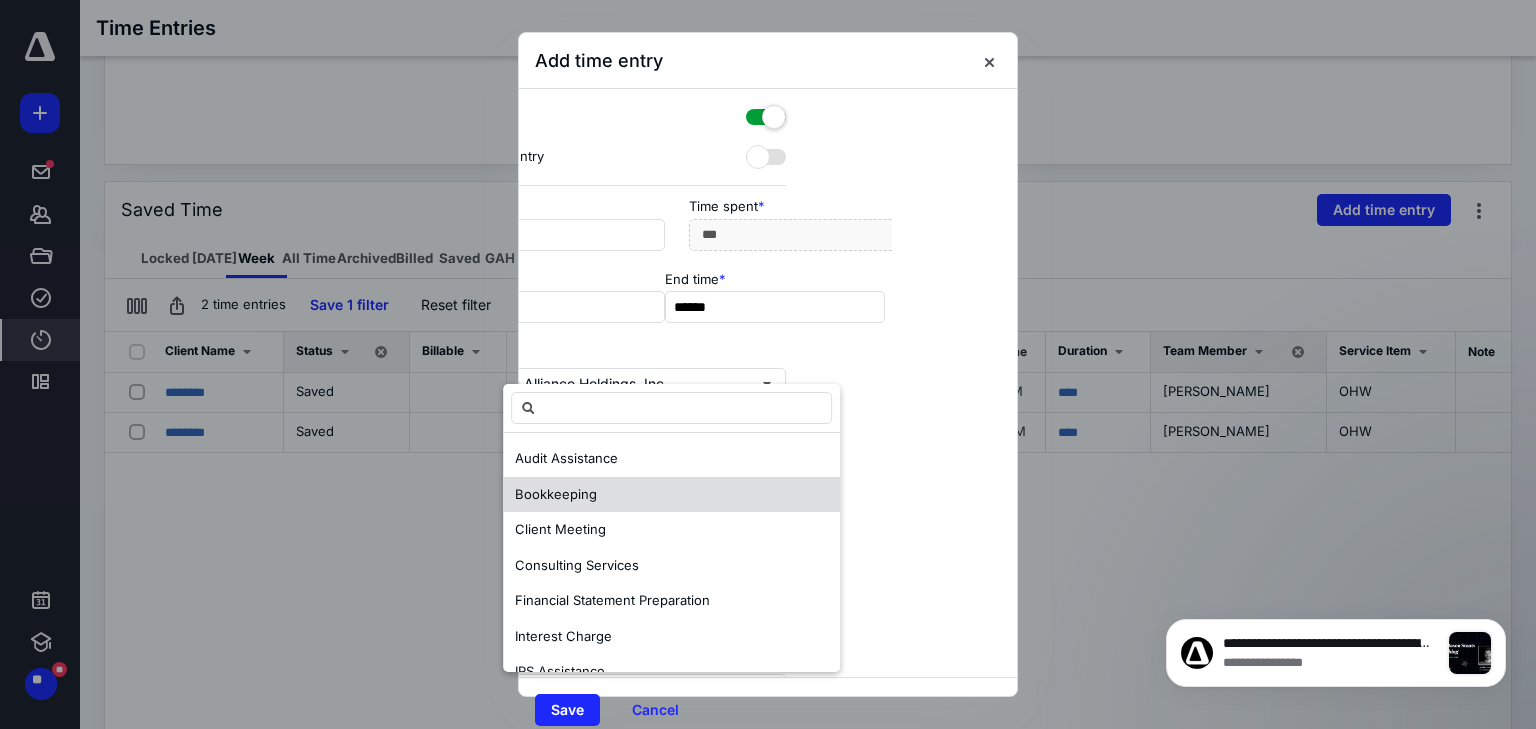 click on "Bookkeeping" at bounding box center (671, 495) 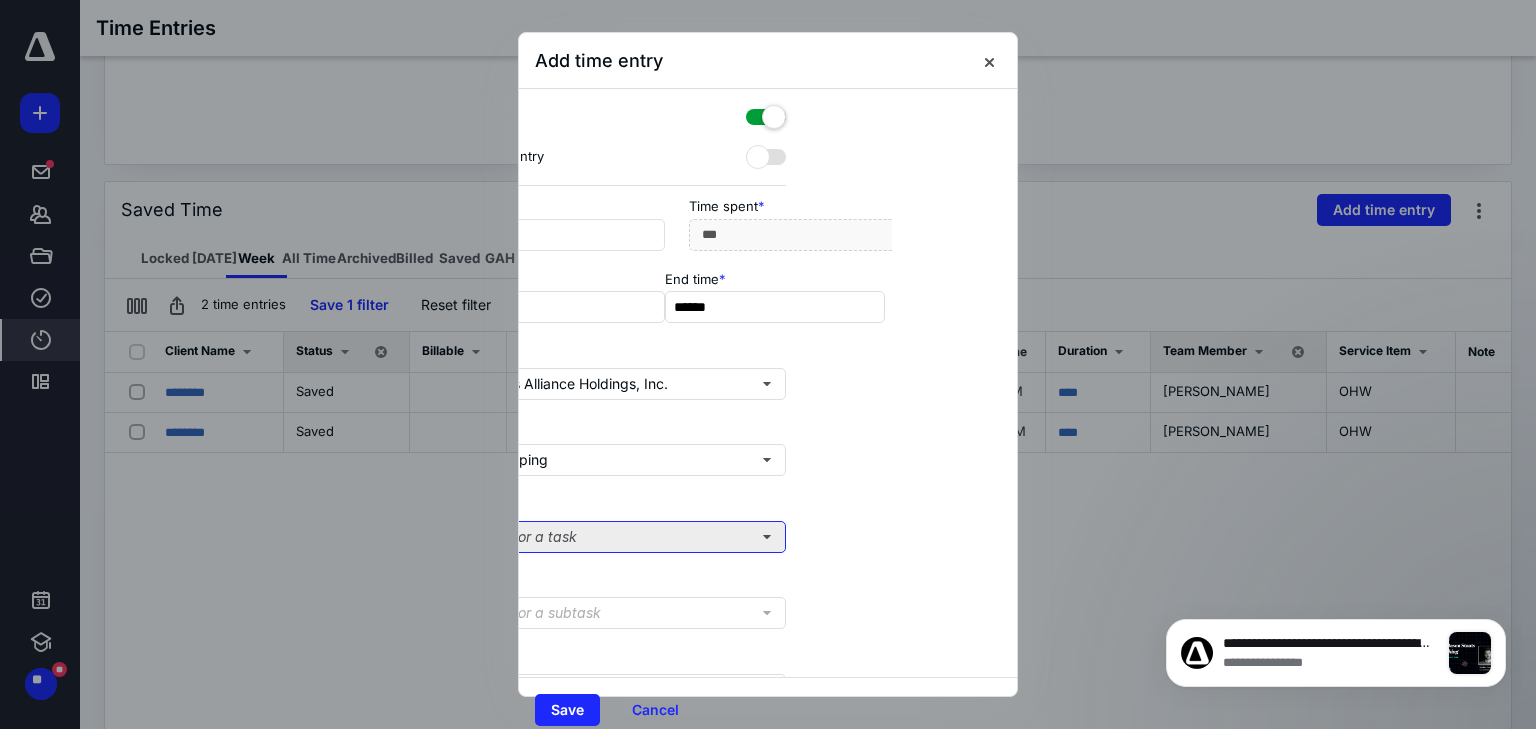 click on "Search for a task" at bounding box center [615, 537] 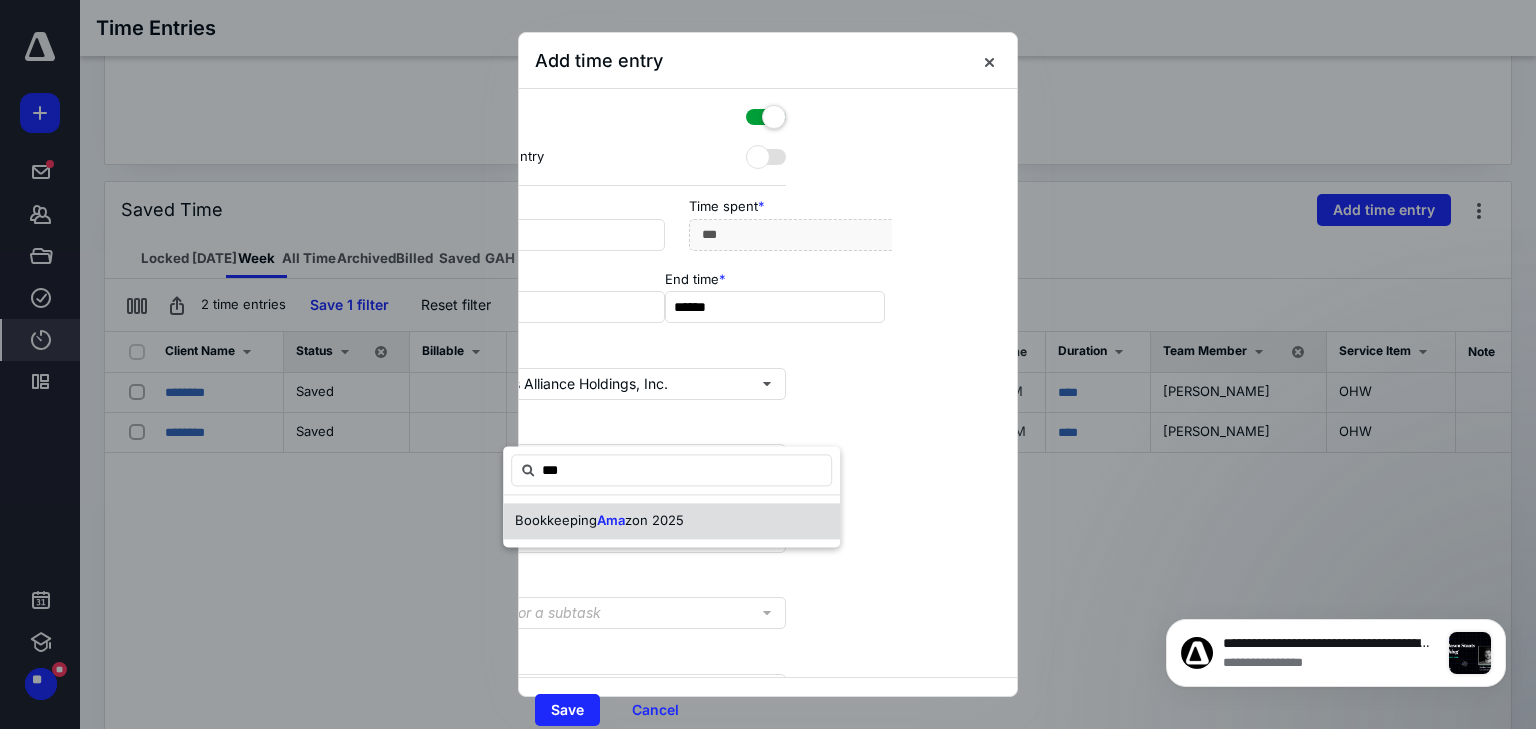 click on "Bookkeeping  Ama zon 2025" at bounding box center (671, 521) 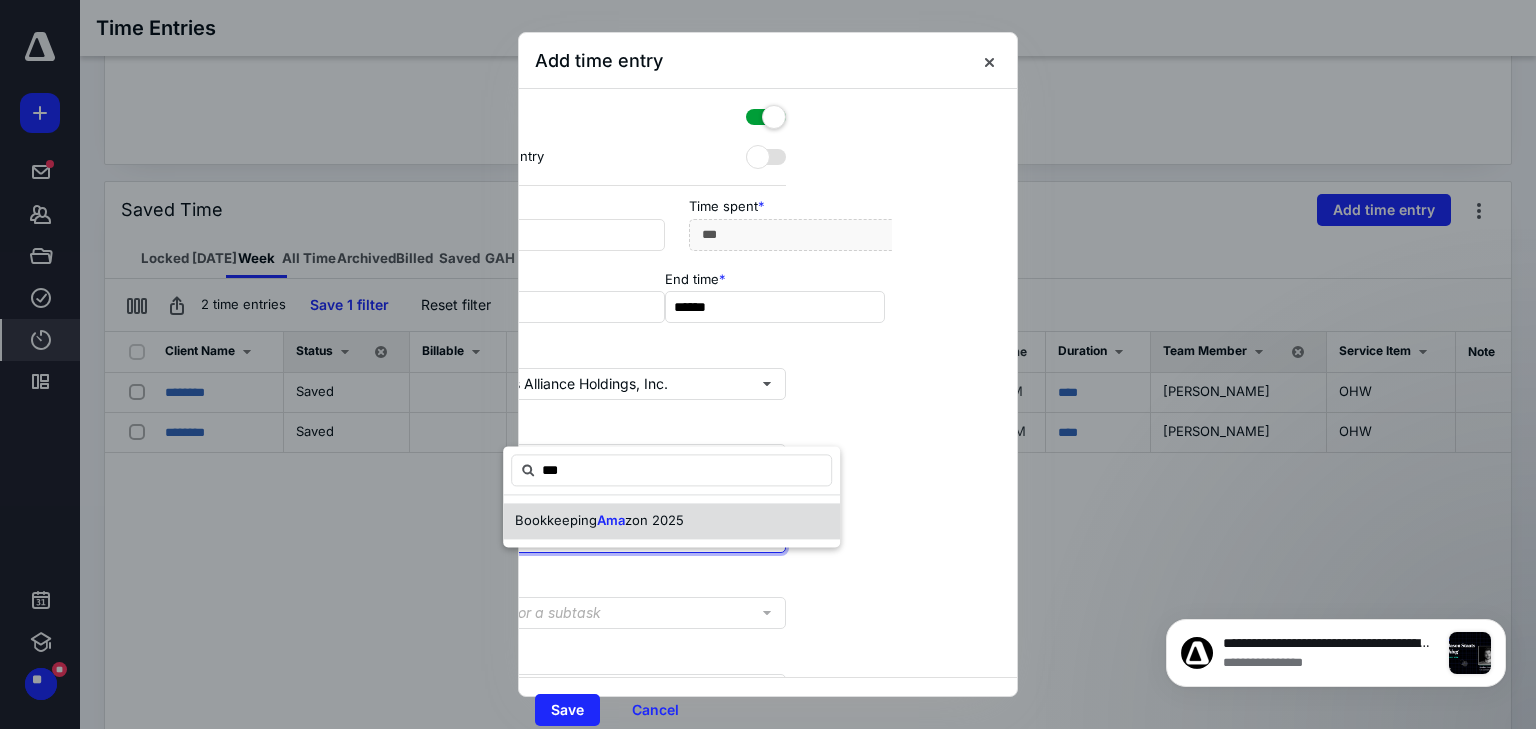 type 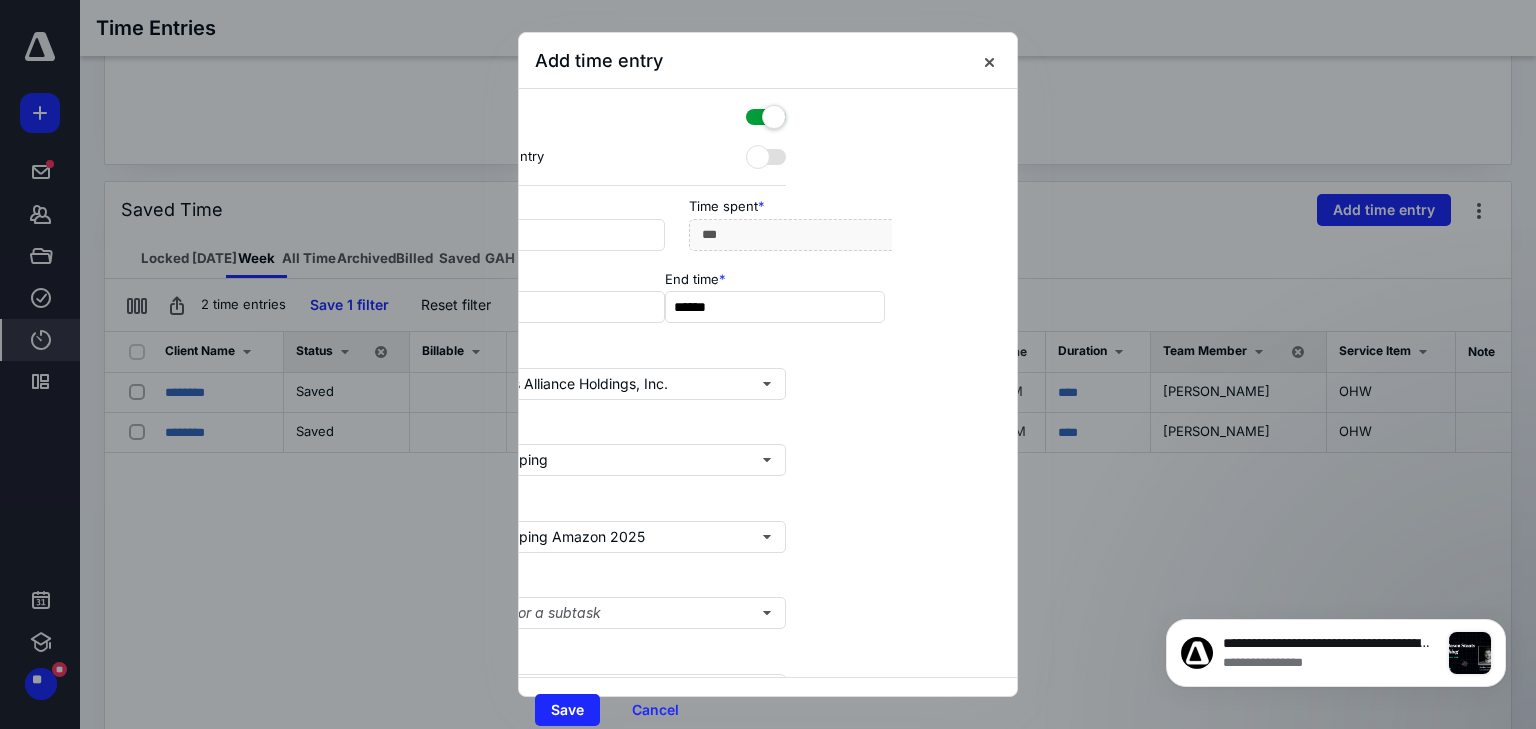 scroll, scrollTop: 0, scrollLeft: 0, axis: both 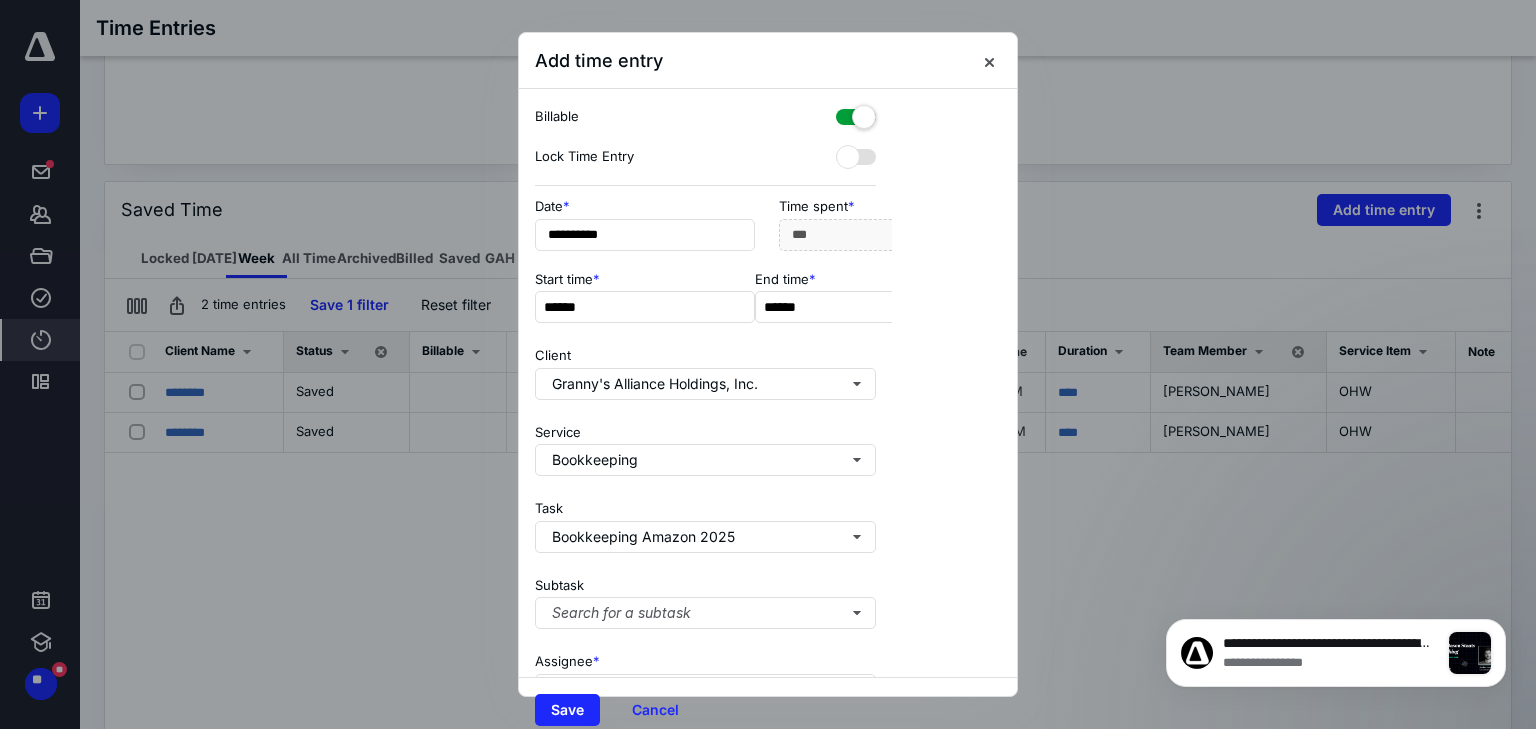 click on "Note" at bounding box center [769, 795] 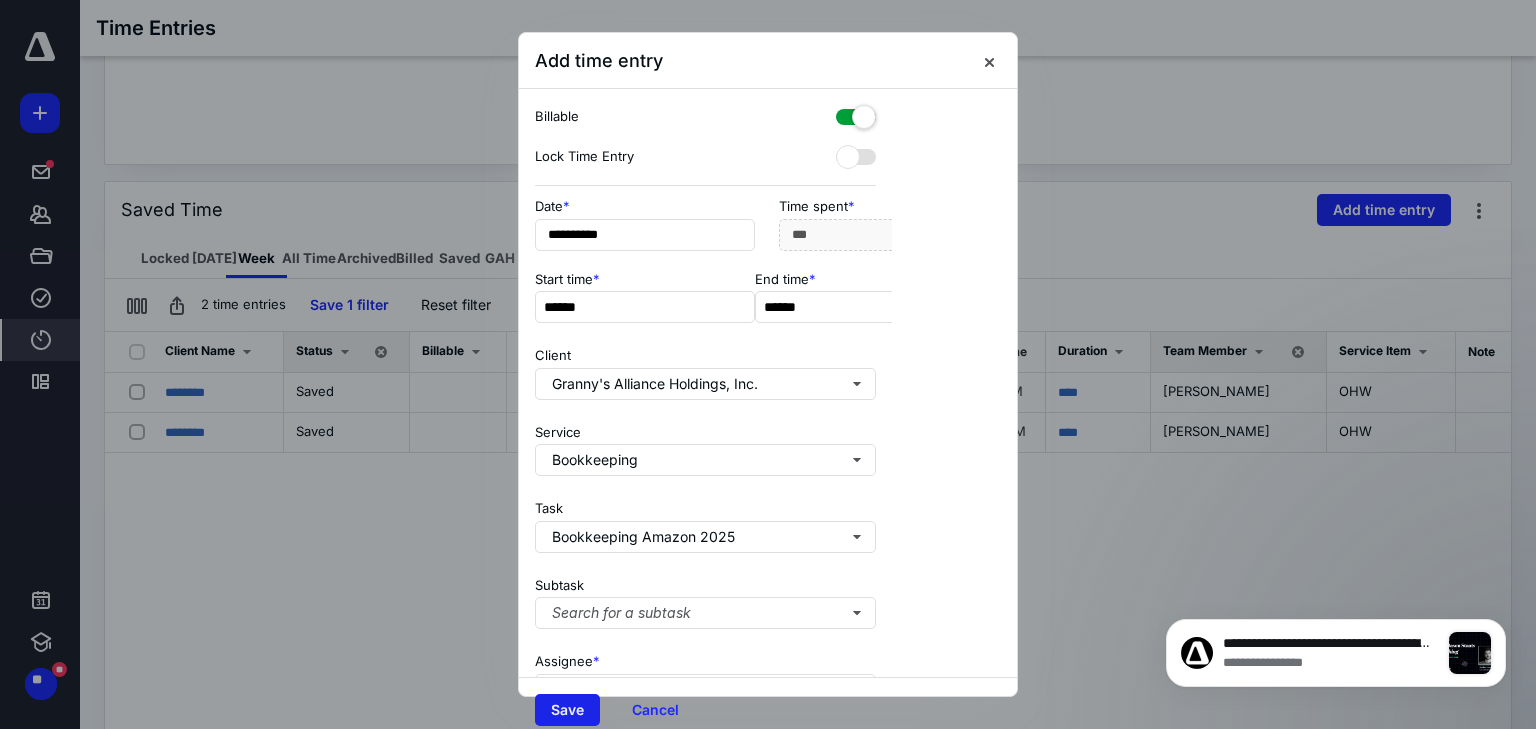 type on "**********" 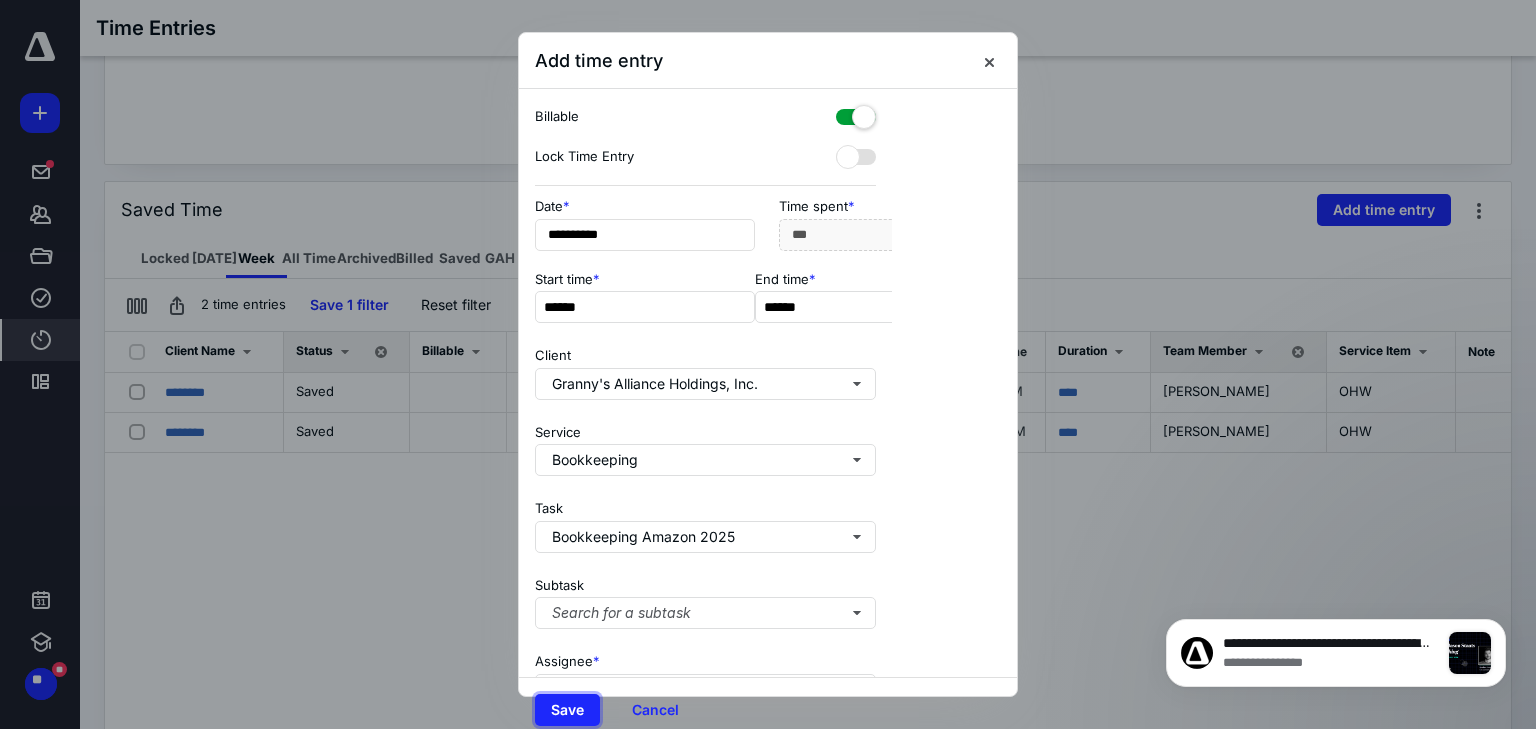 drag, startPoint x: 611, startPoint y: 677, endPoint x: 564, endPoint y: 750, distance: 86.821655 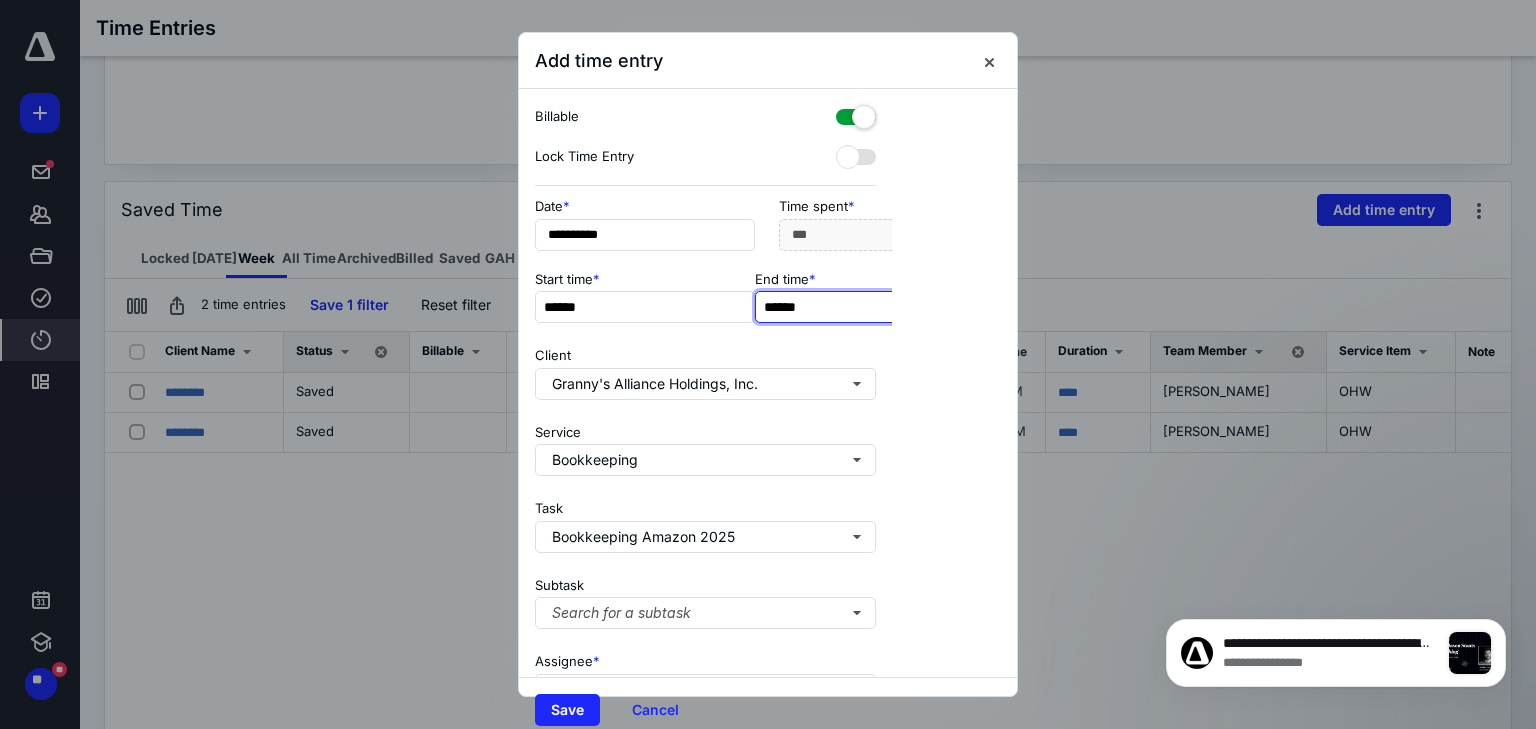 click on "******" at bounding box center (865, 307) 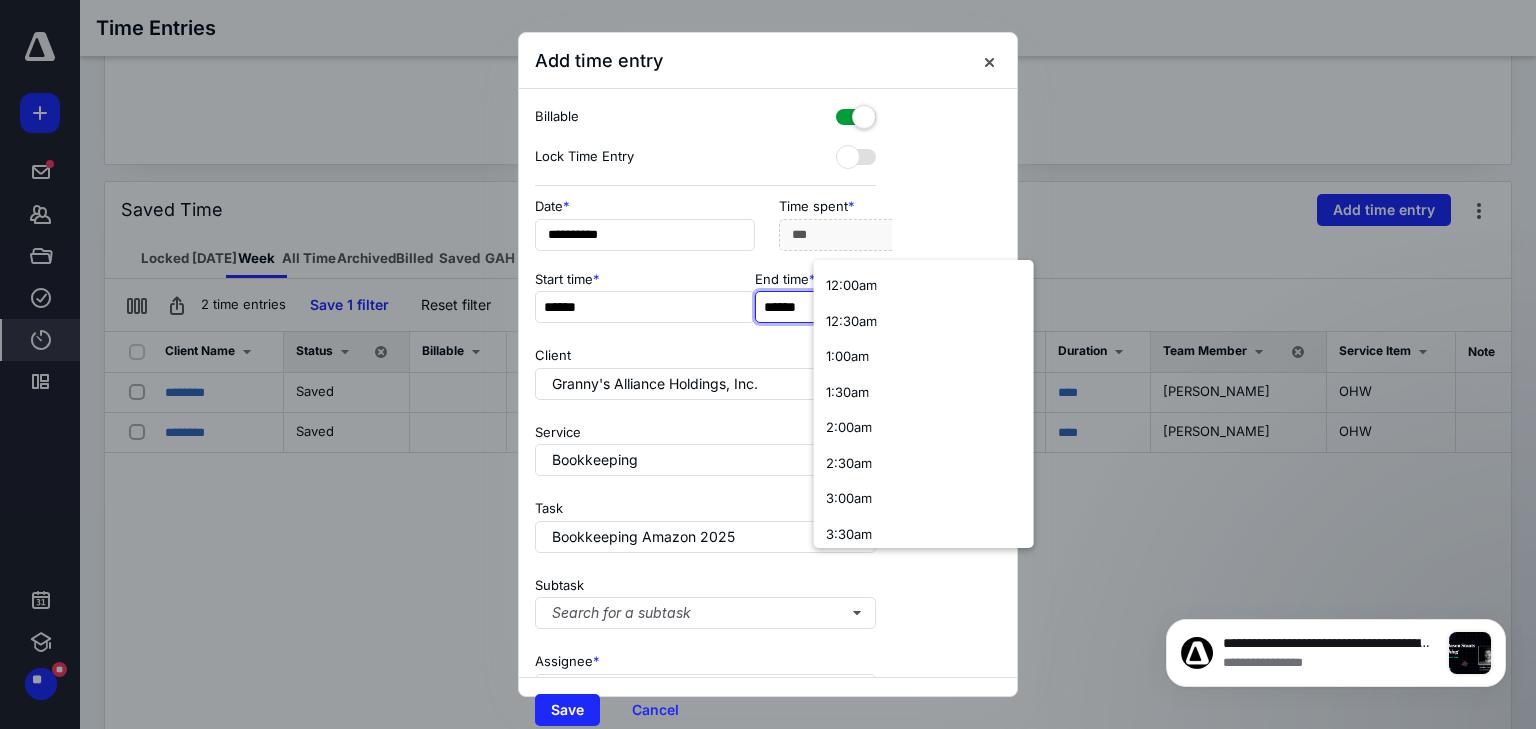 click on "******" at bounding box center [865, 307] 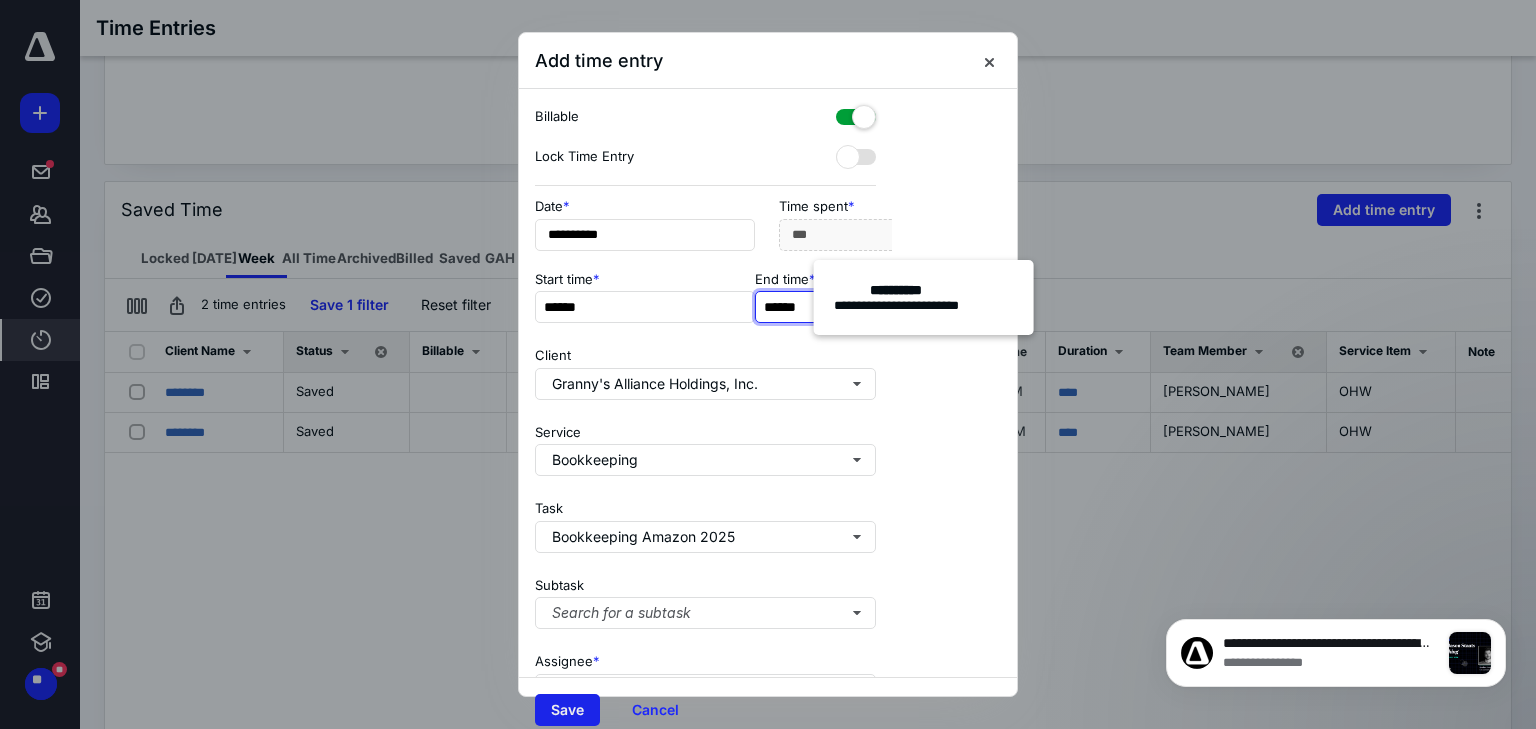 type on "******" 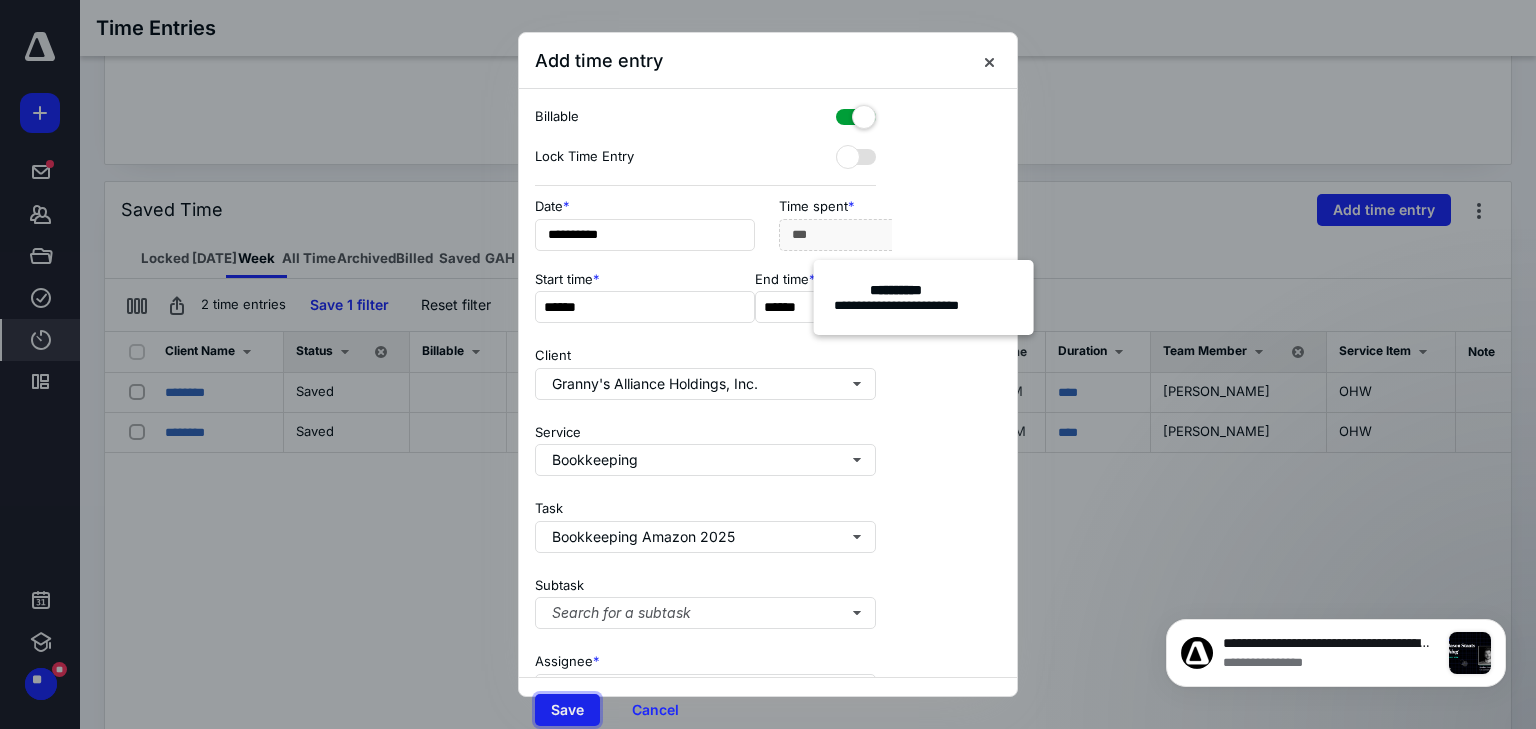 type on "***" 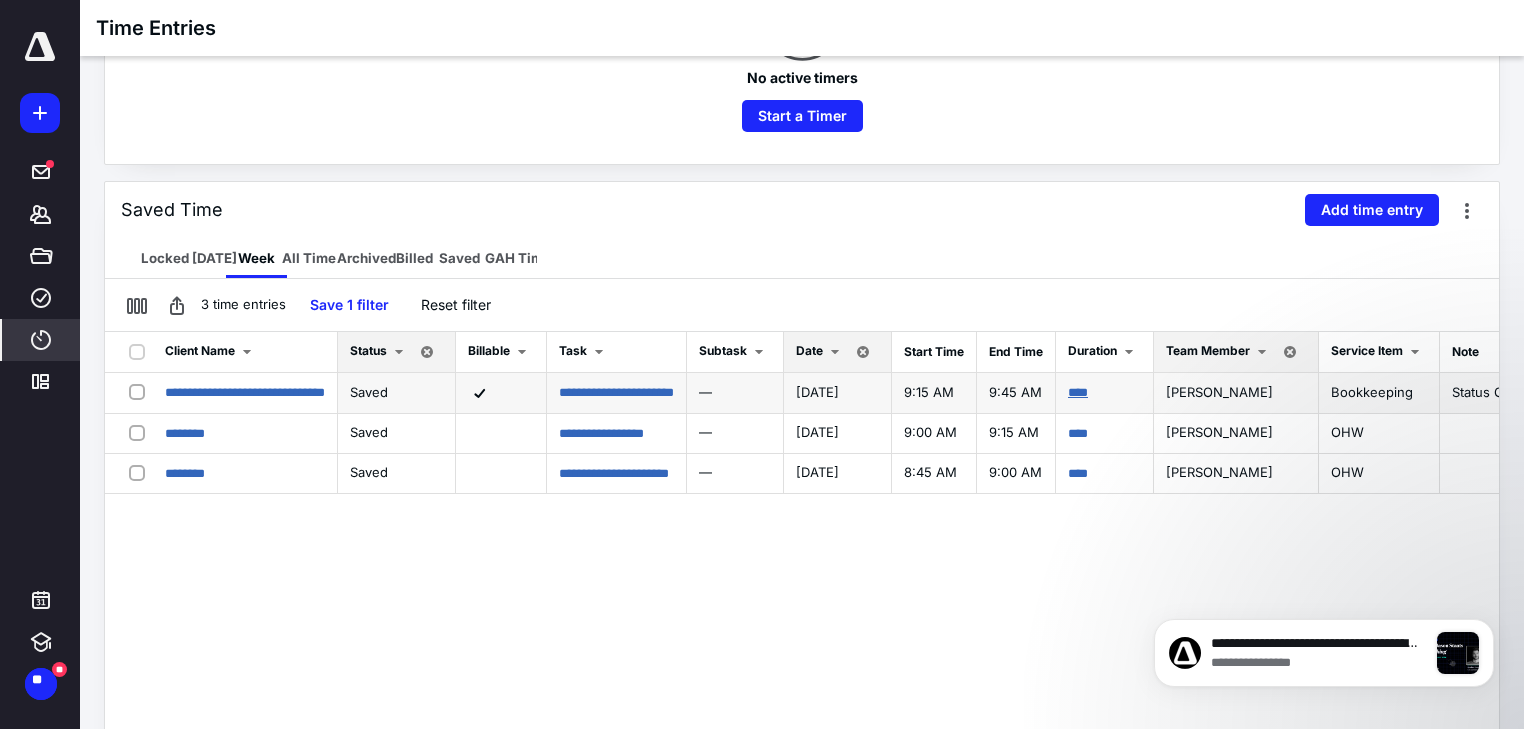 click on "****" at bounding box center [1078, 392] 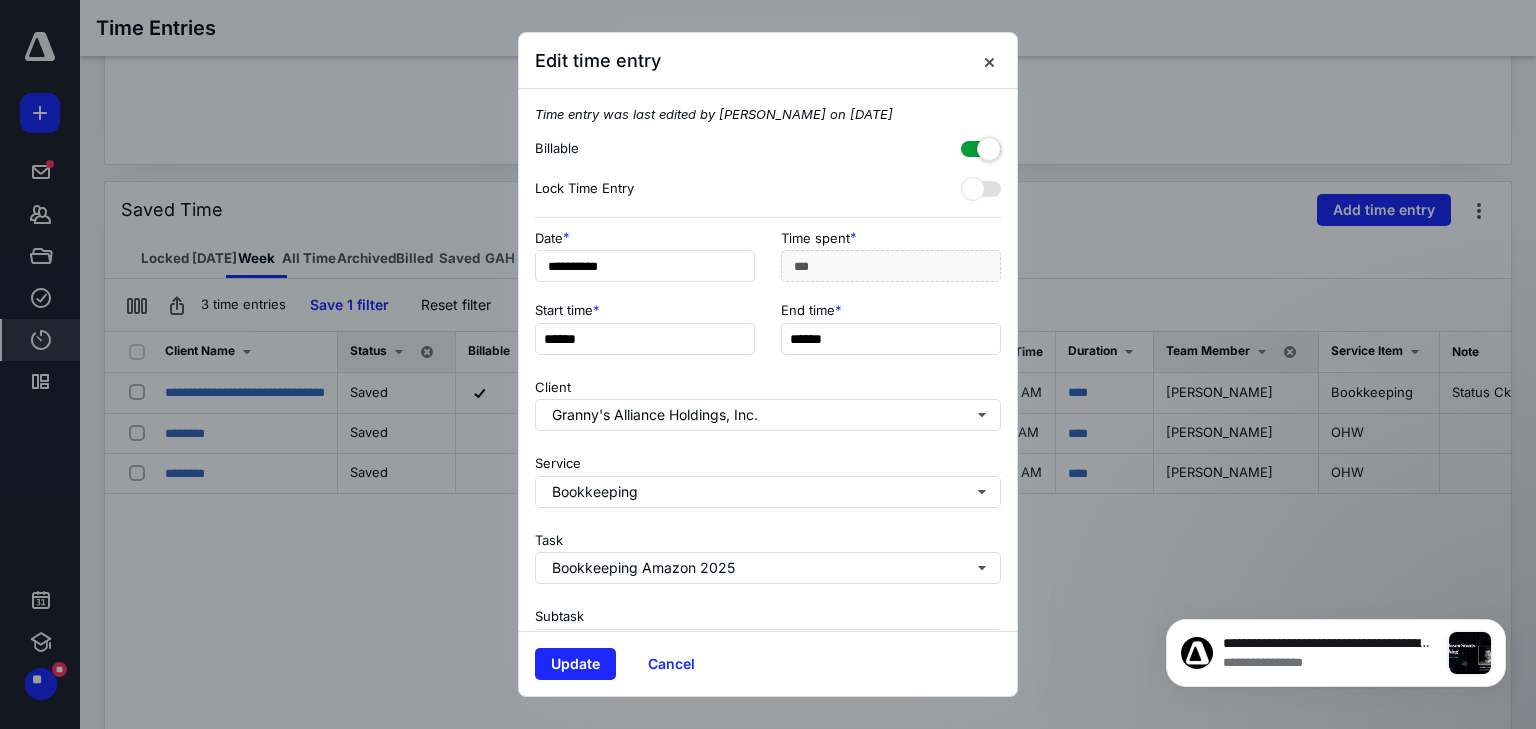 scroll, scrollTop: 0, scrollLeft: 90, axis: horizontal 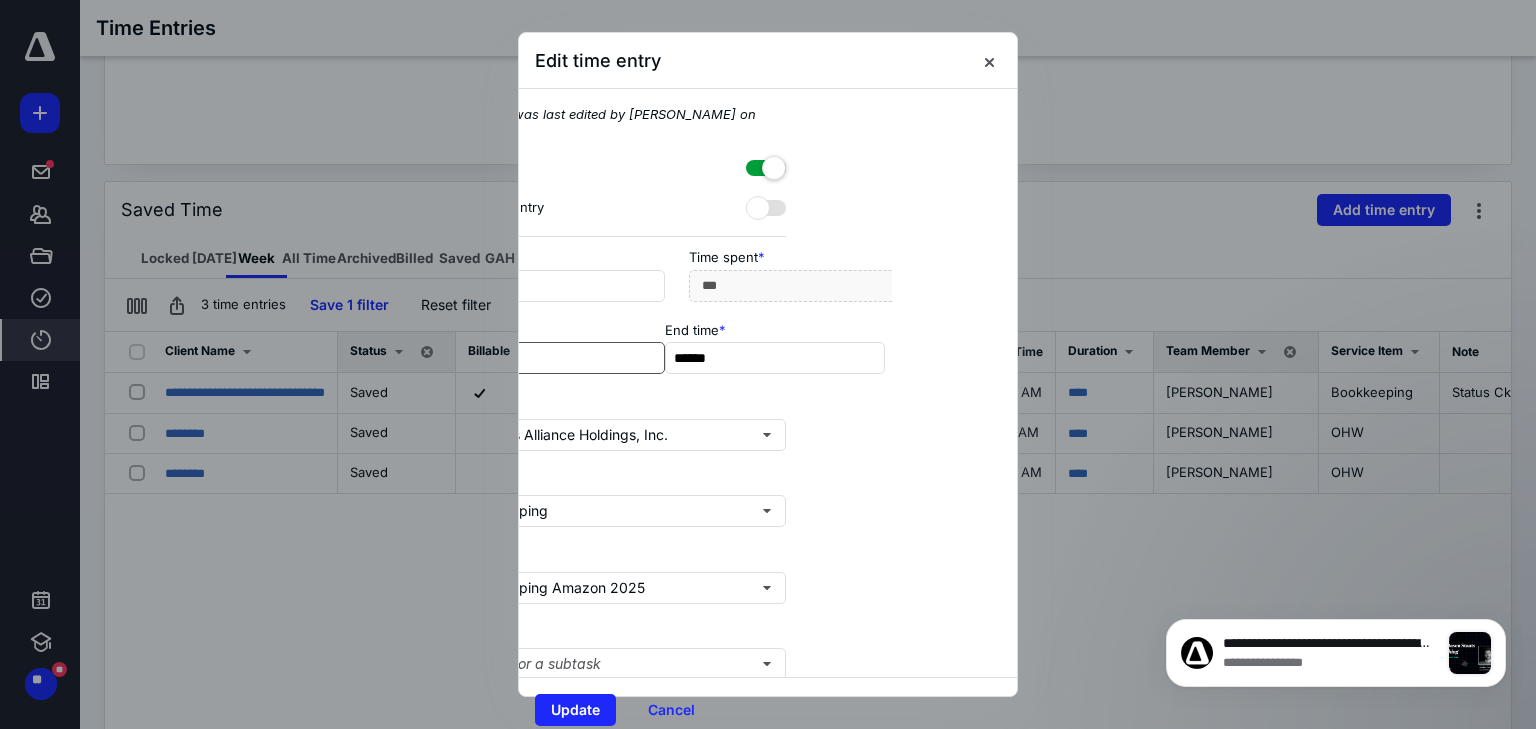 drag, startPoint x: 752, startPoint y: 272, endPoint x: 657, endPoint y: 260, distance: 95.7549 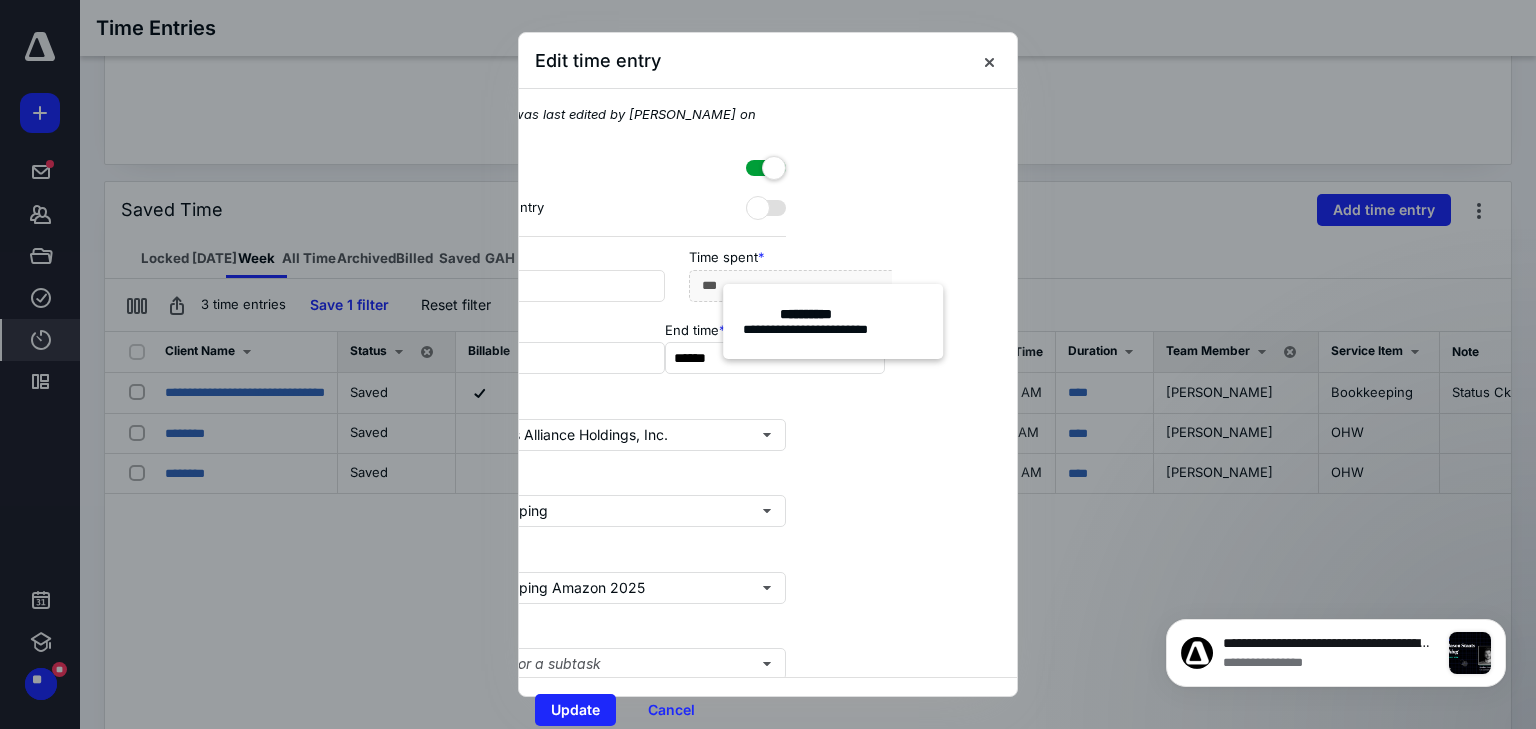 type on "*******" 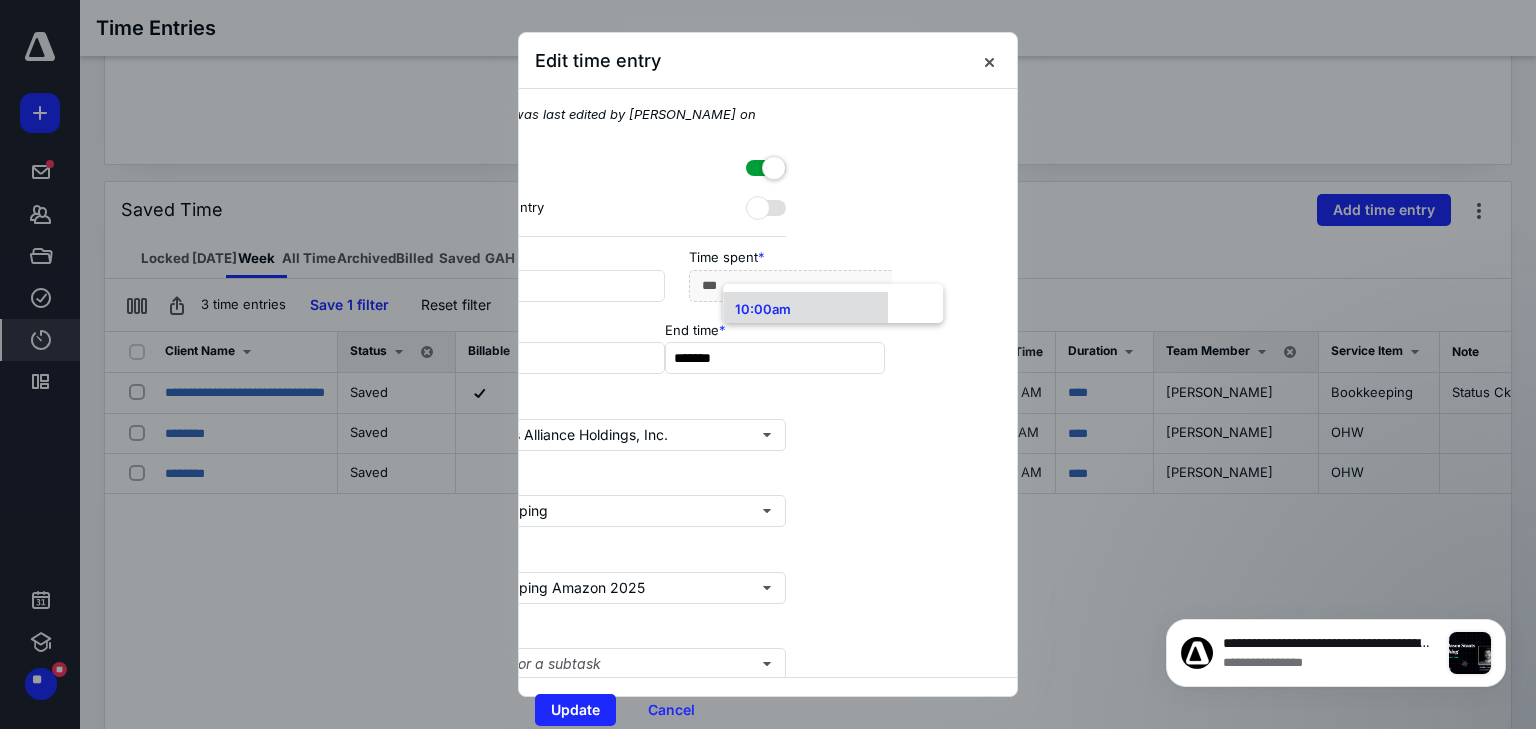 click on "10:00am" at bounding box center [805, 310] 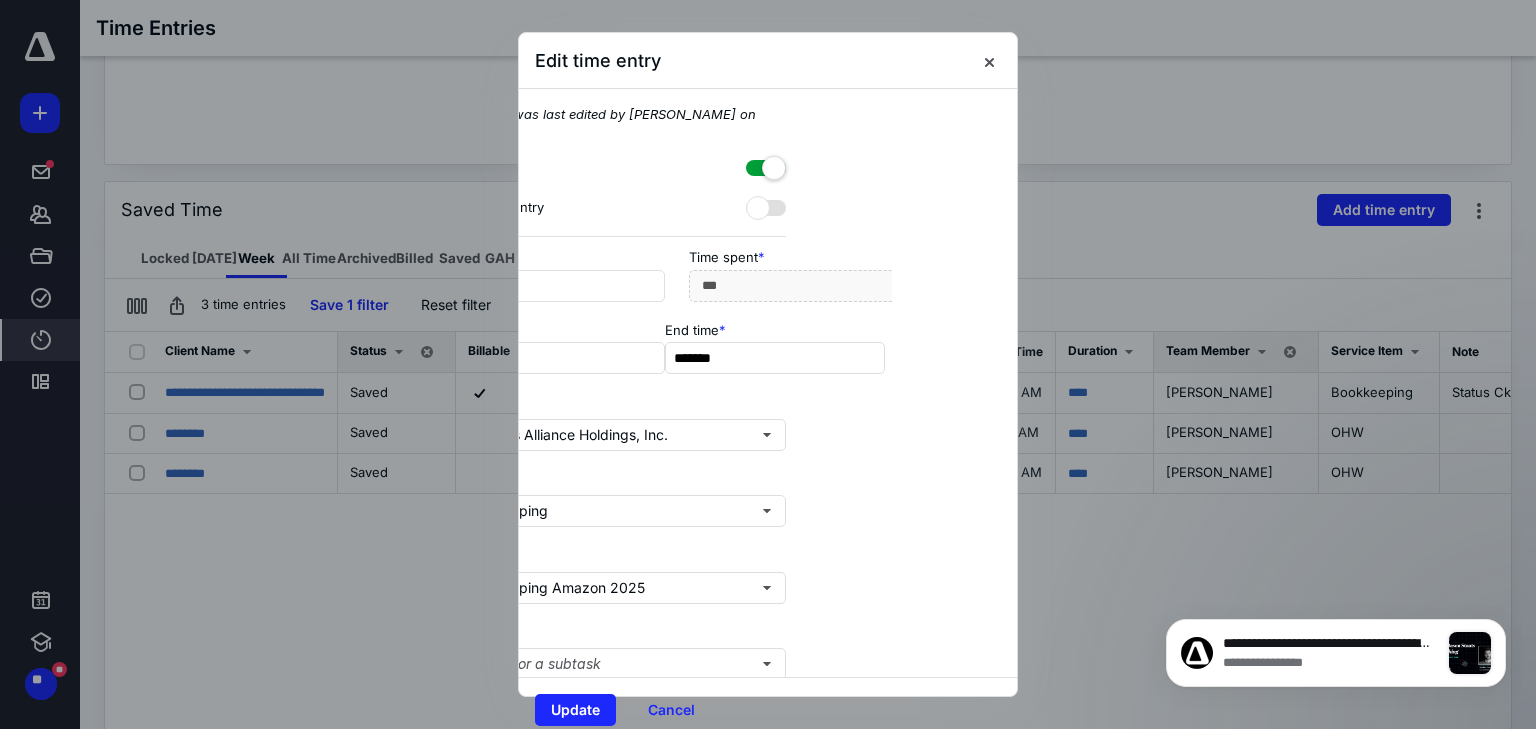 type on "*******" 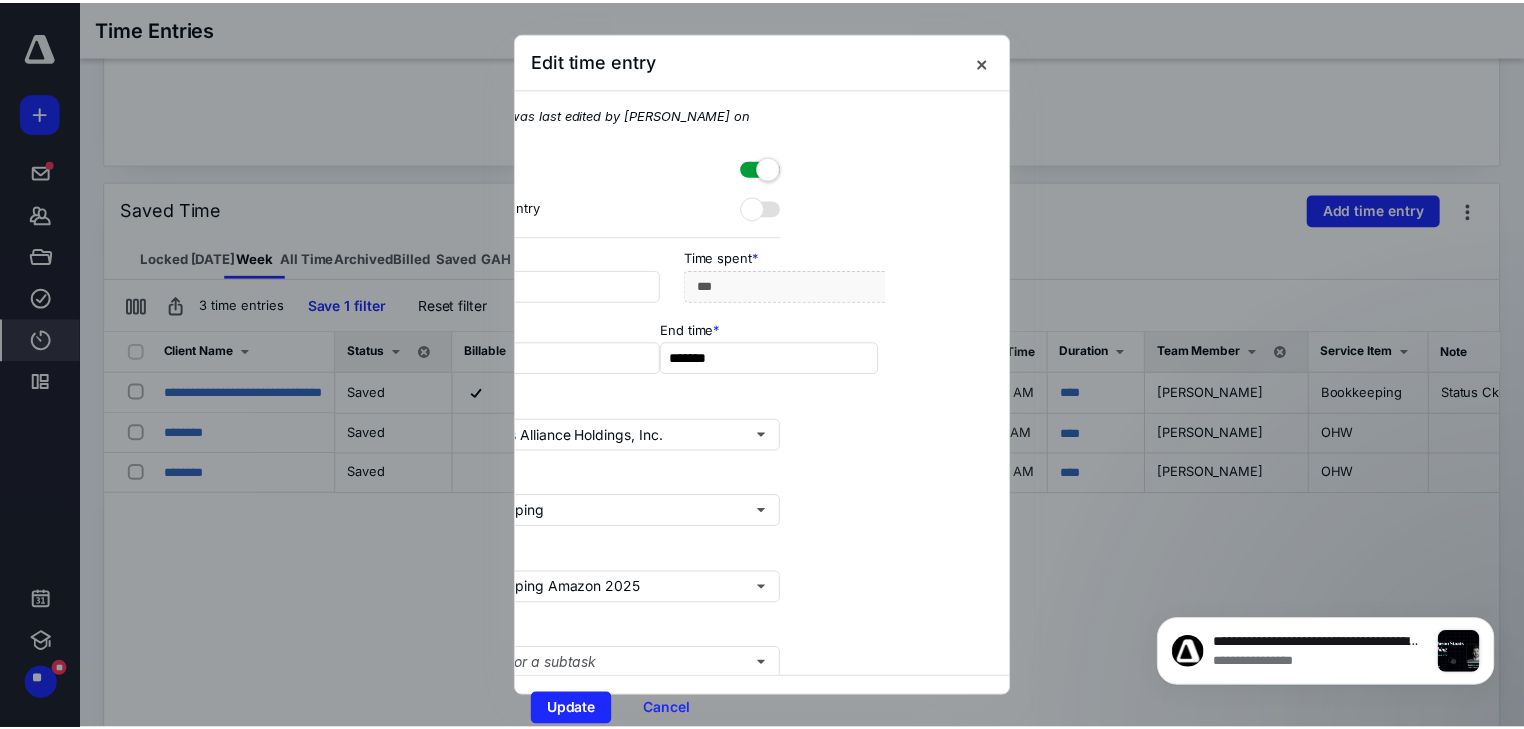 scroll, scrollTop: 4, scrollLeft: 90, axis: both 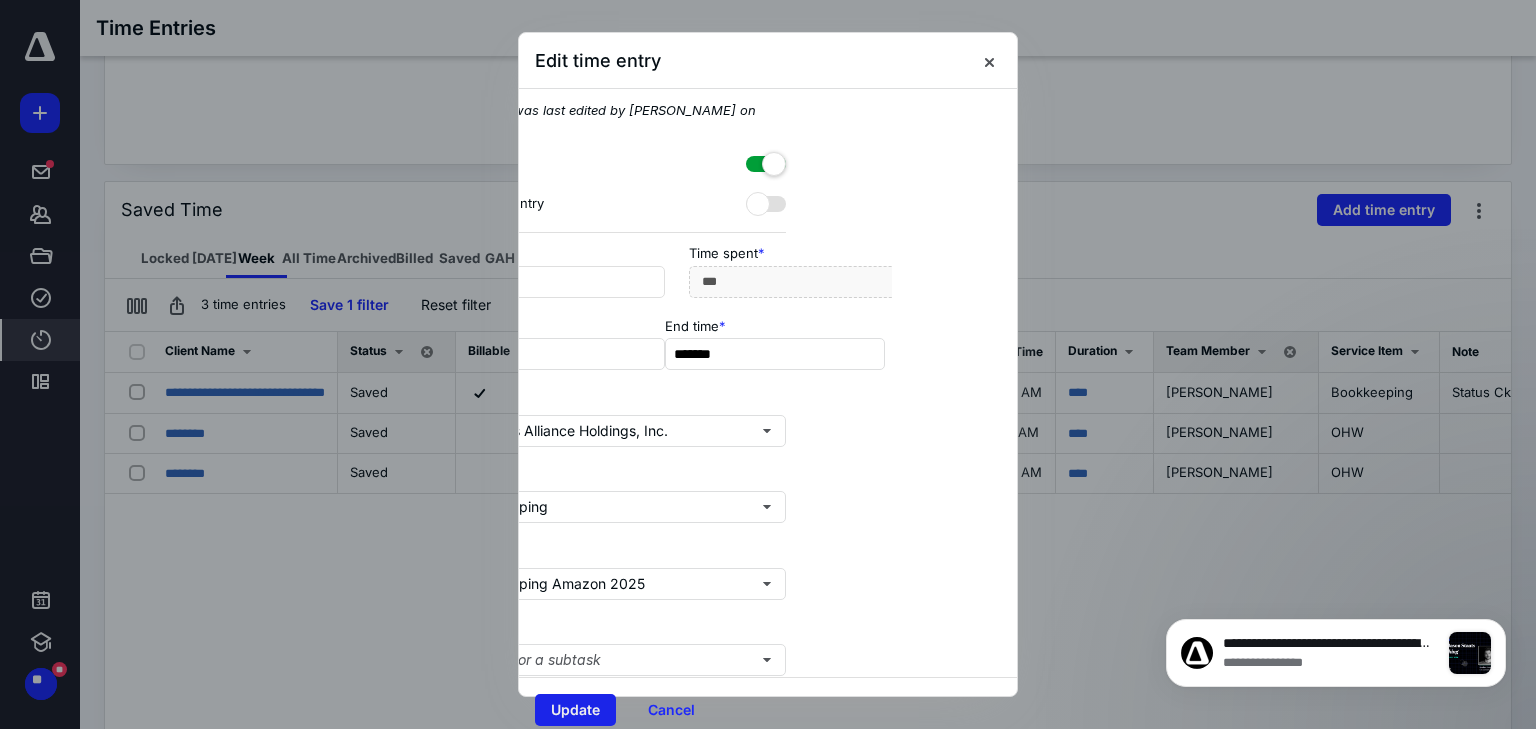 type on "**********" 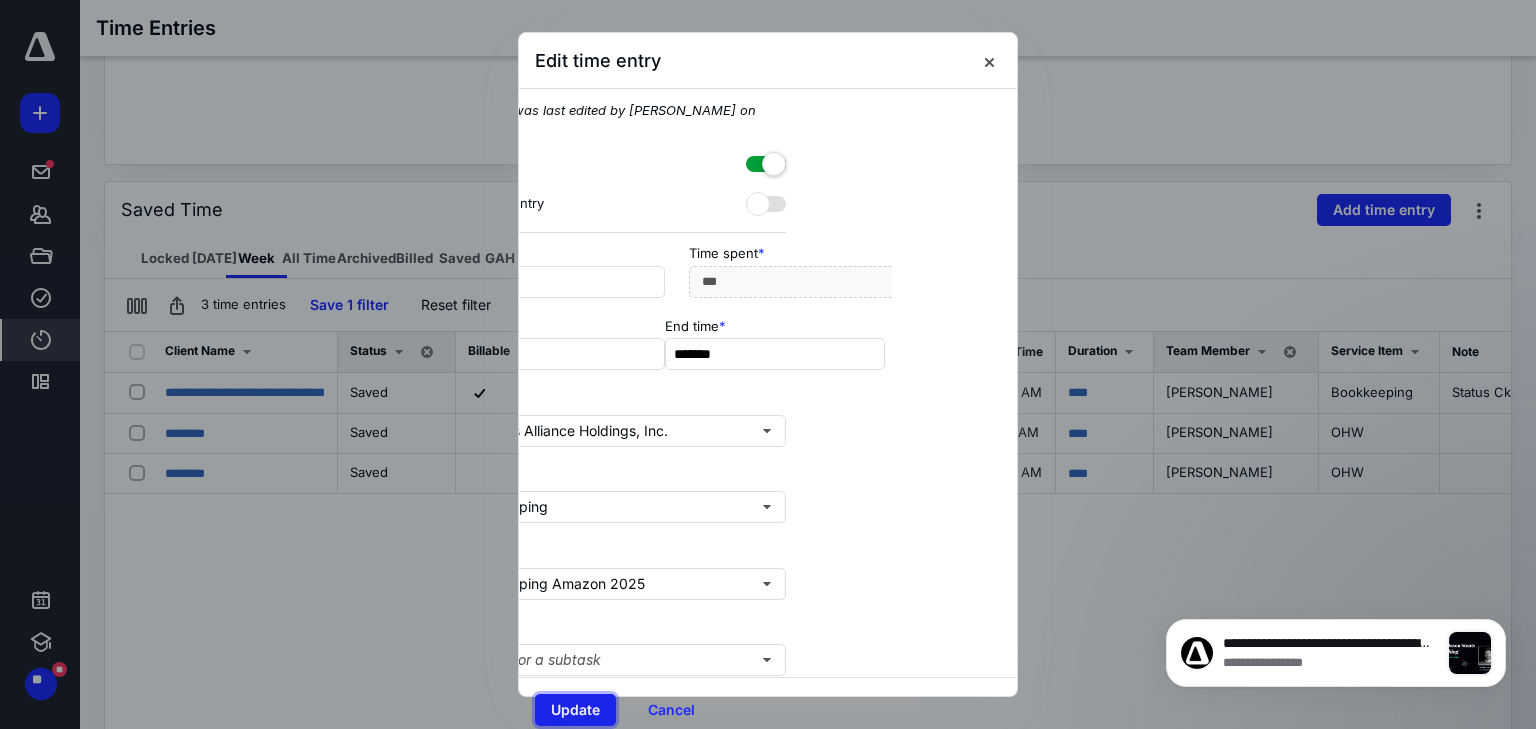 click on "Update" at bounding box center (575, 710) 